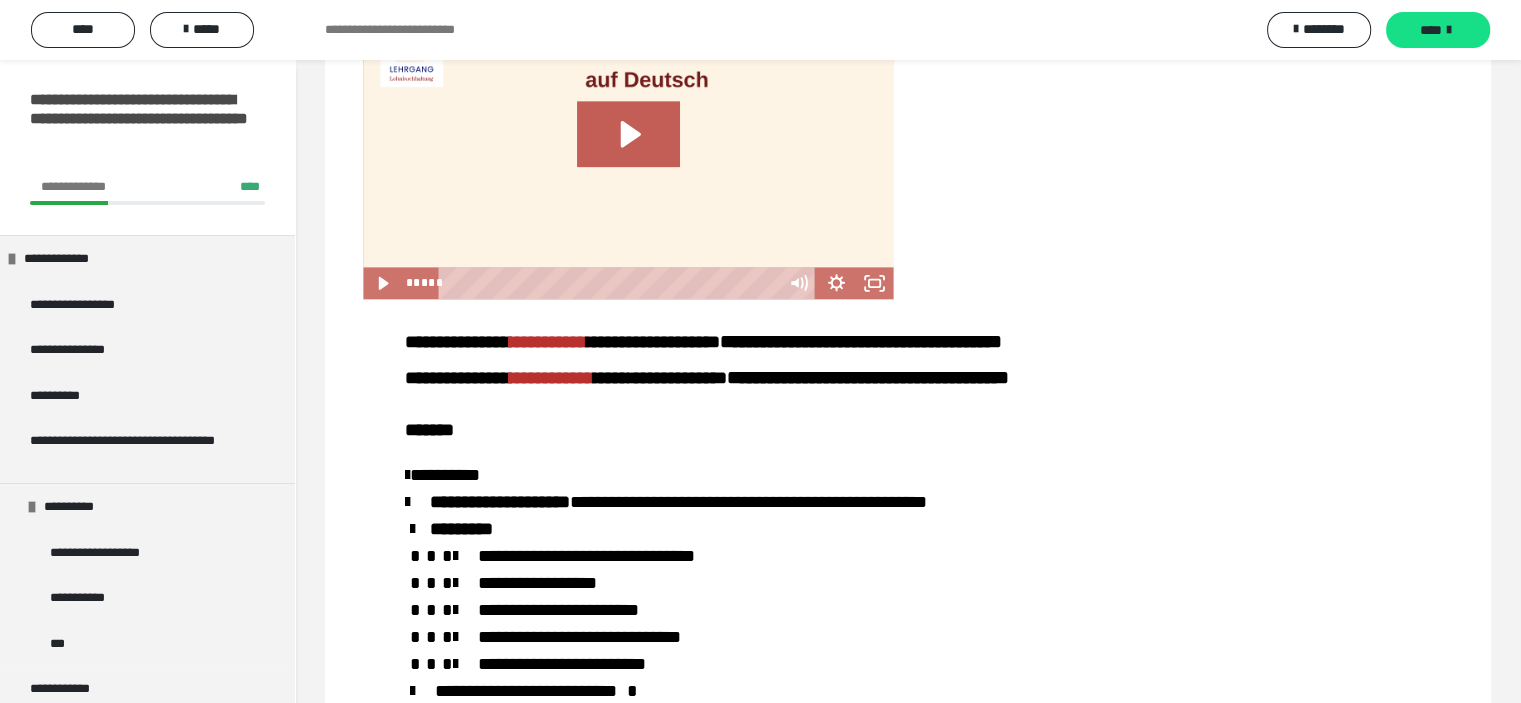 scroll, scrollTop: 2299, scrollLeft: 0, axis: vertical 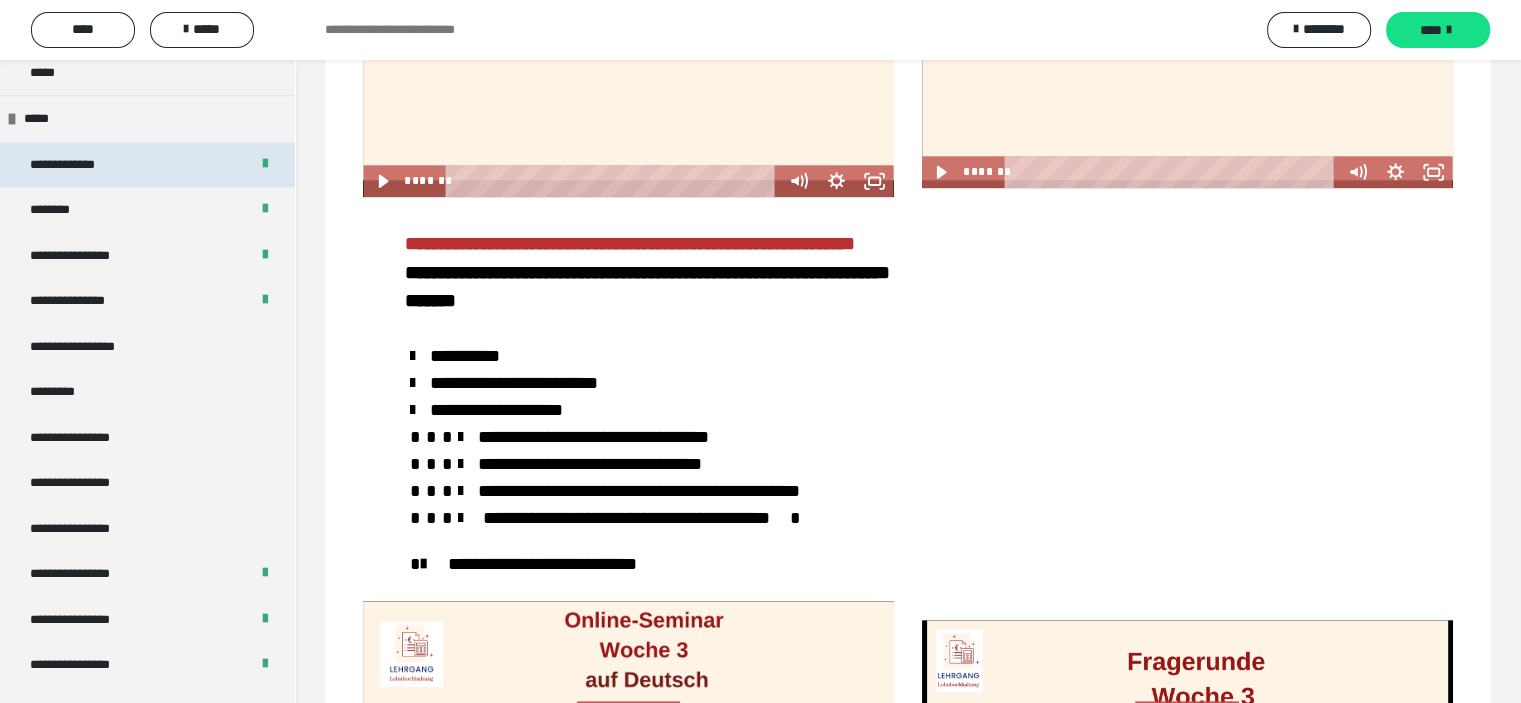 click on "**********" at bounding box center [147, 165] 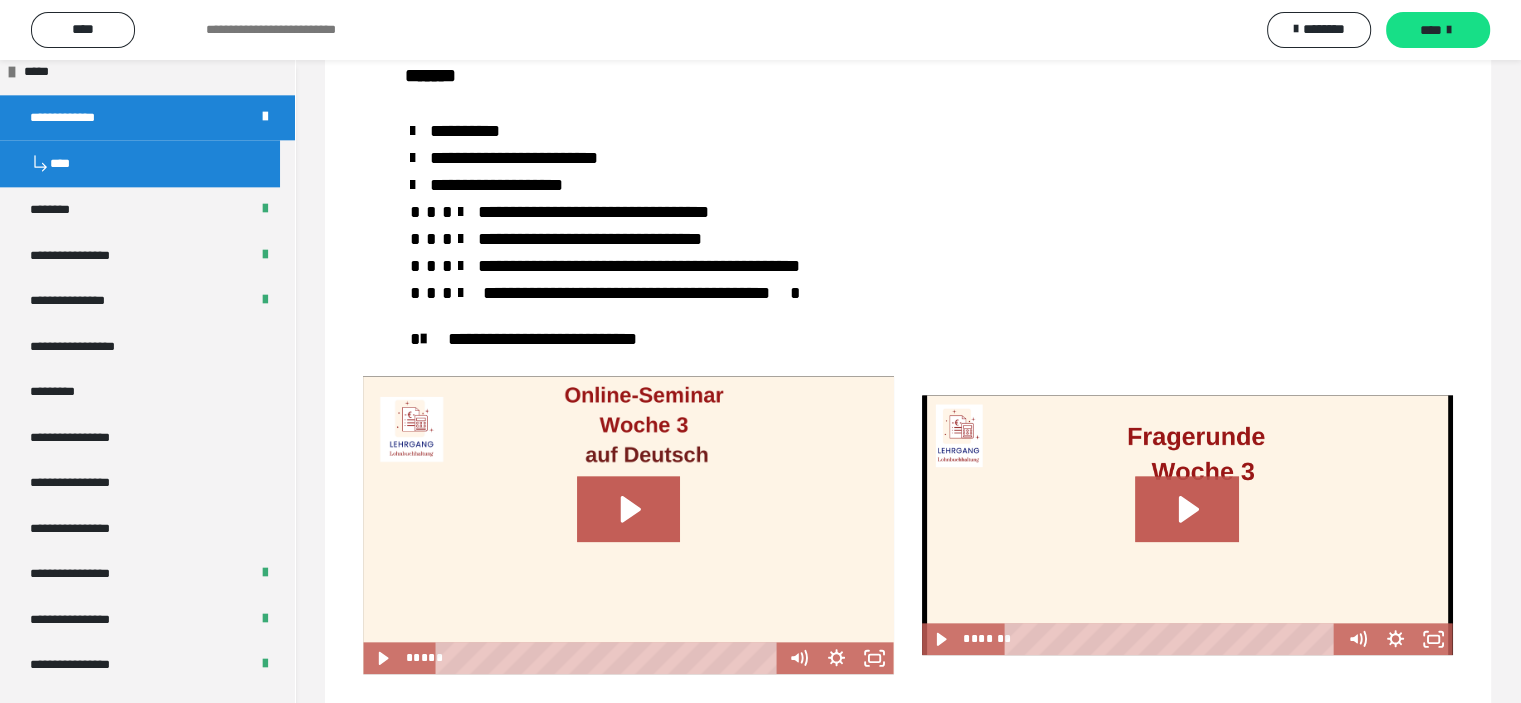 scroll, scrollTop: 1781, scrollLeft: 0, axis: vertical 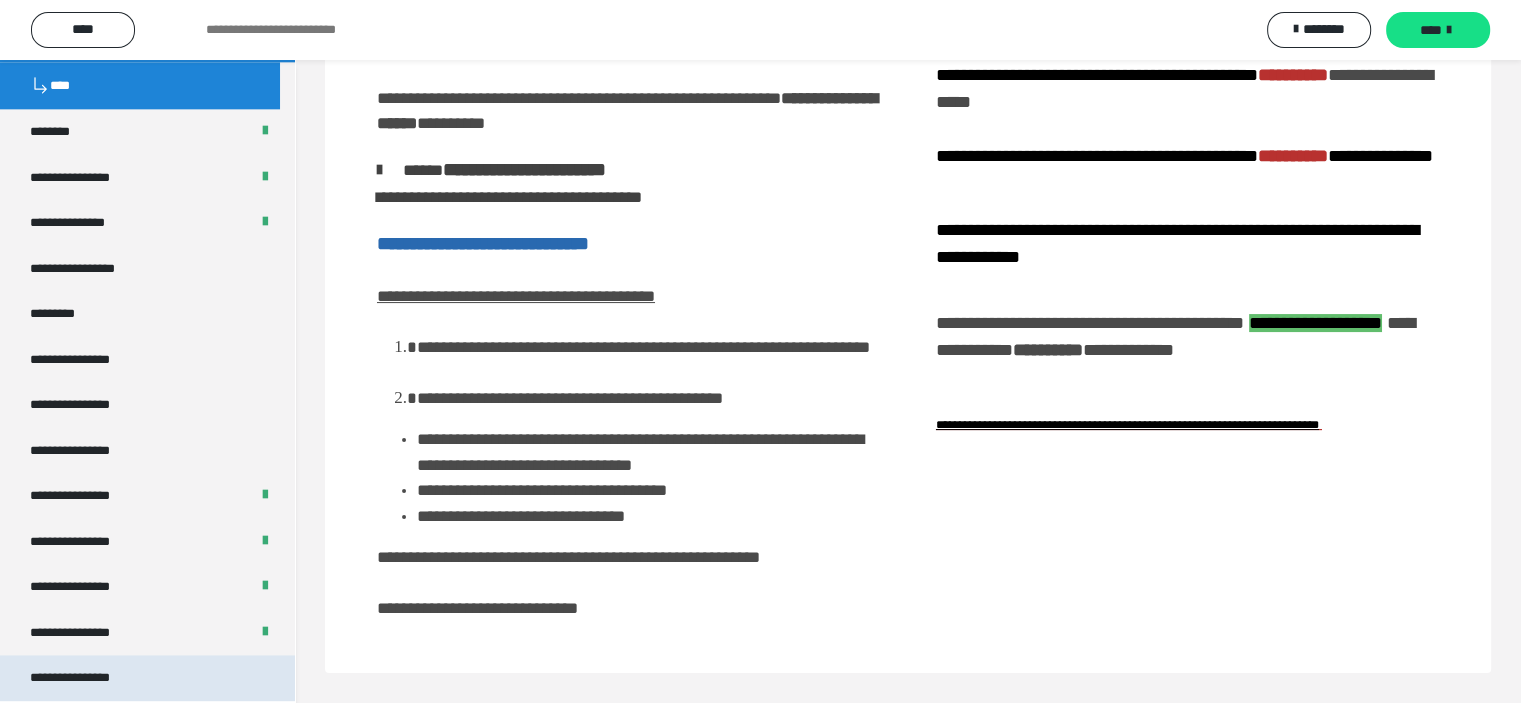 click on "**********" at bounding box center [87, 678] 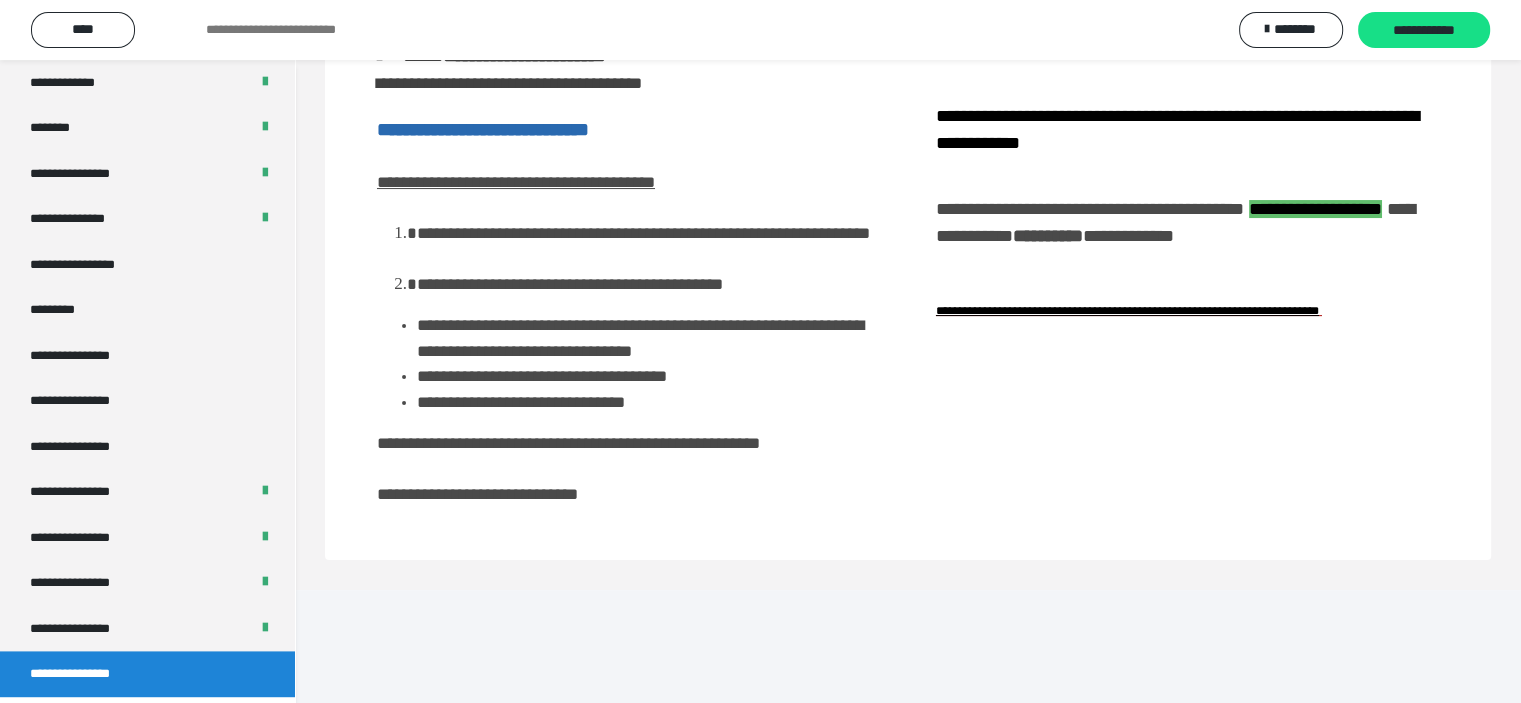 scroll, scrollTop: 135, scrollLeft: 0, axis: vertical 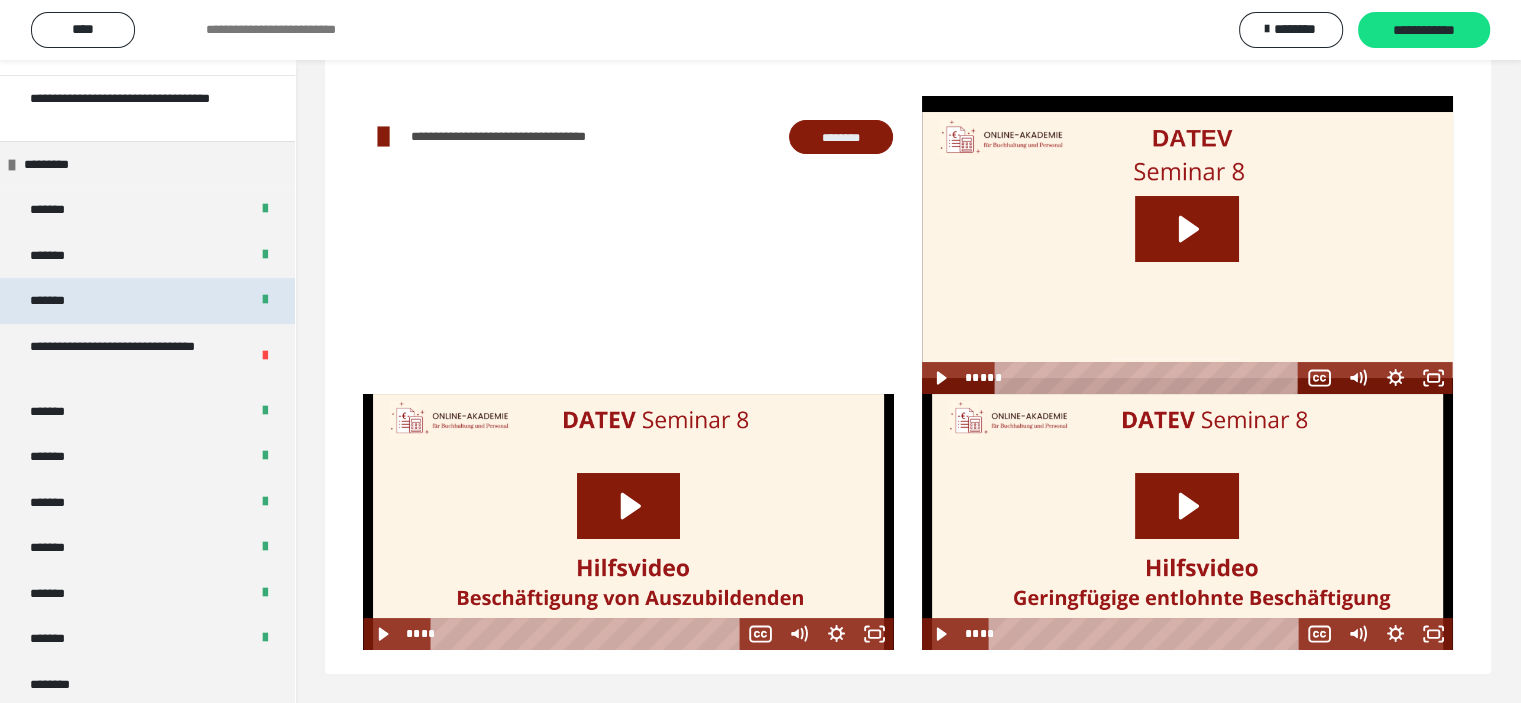 click on "*******" at bounding box center [147, 301] 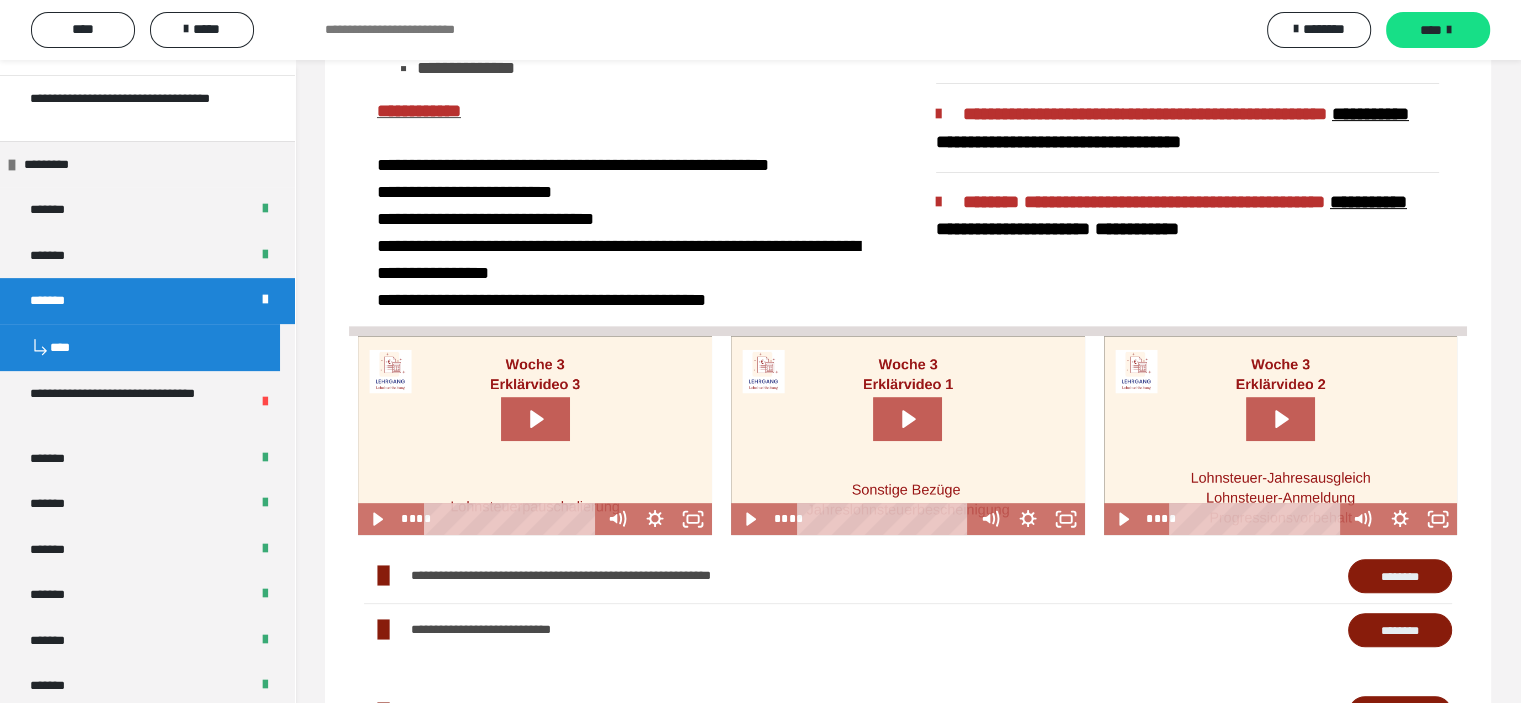 scroll, scrollTop: 669, scrollLeft: 0, axis: vertical 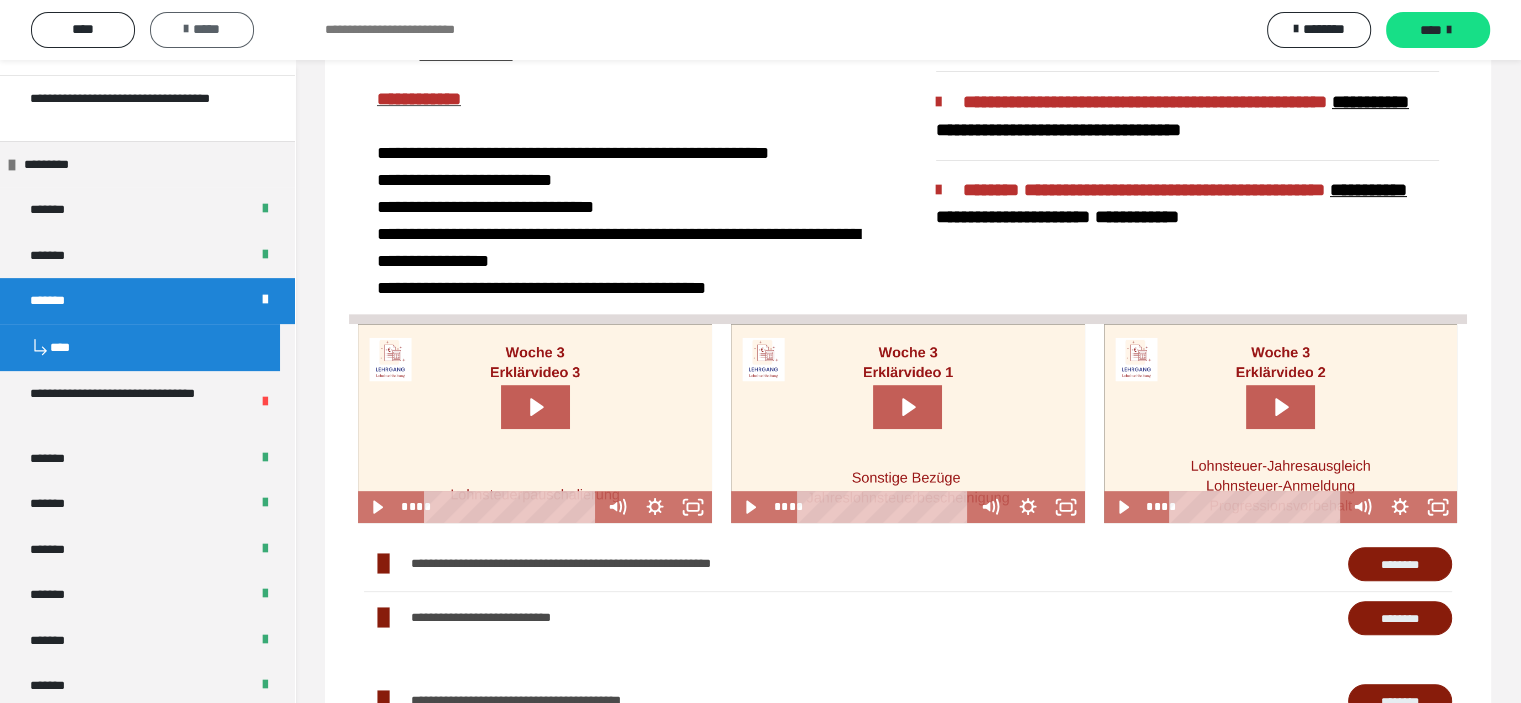 click on "*****" at bounding box center (202, 29) 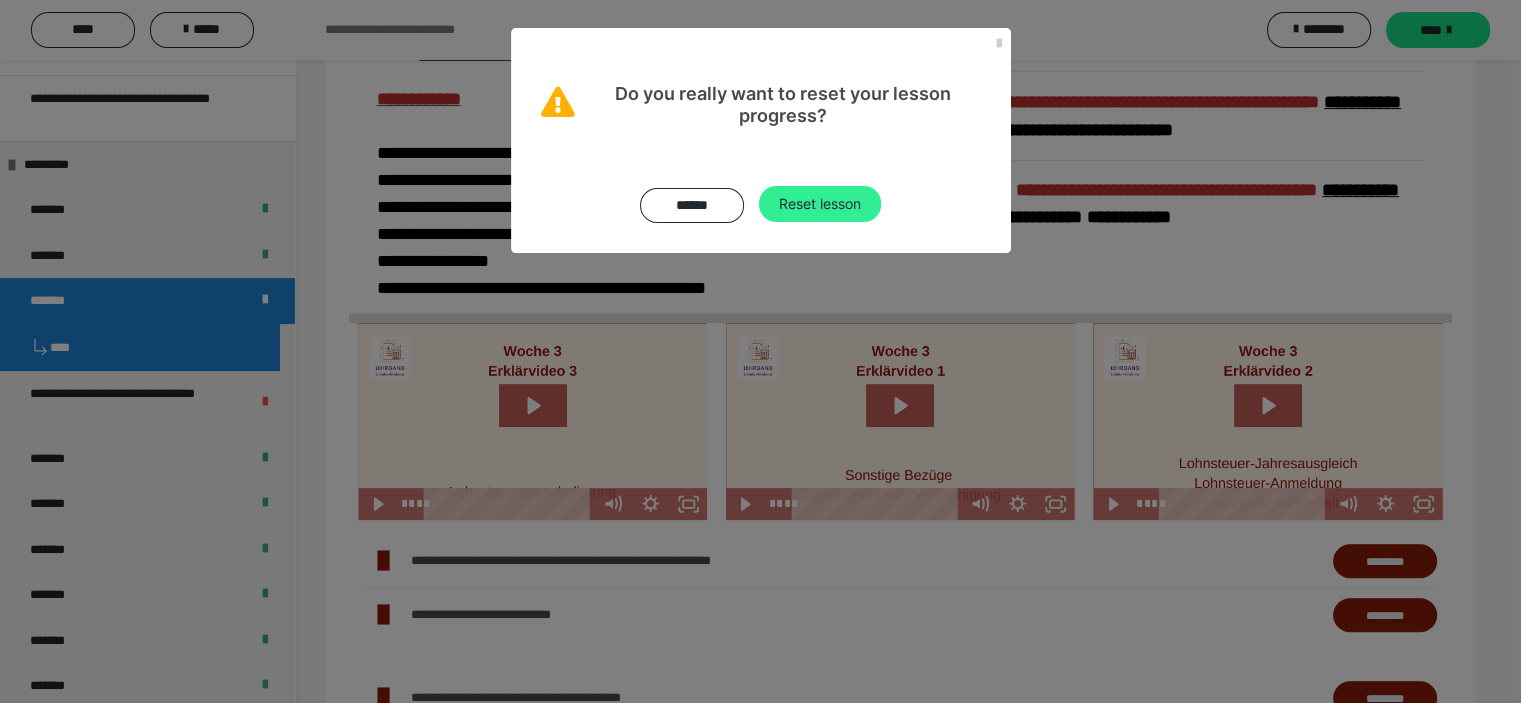 click on "Reset lesson" at bounding box center [820, 204] 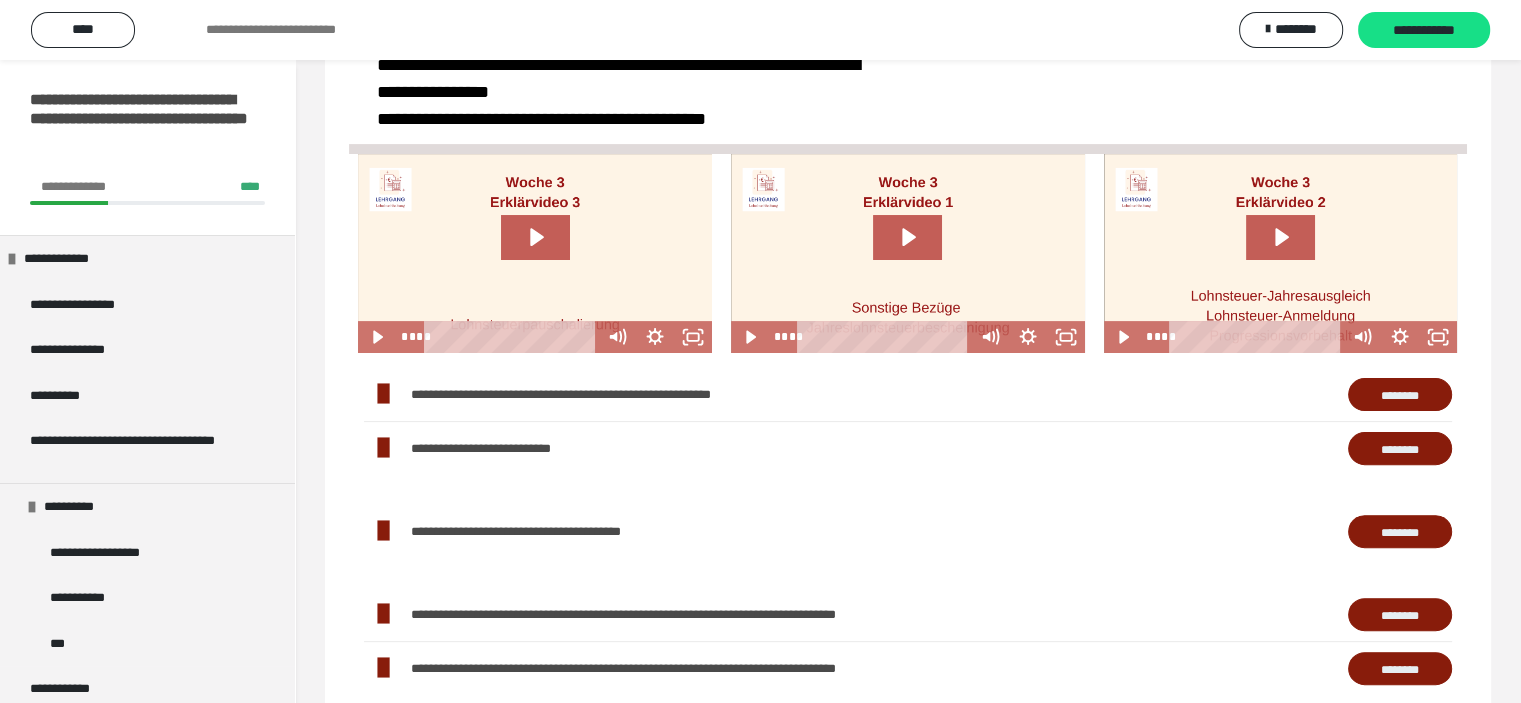 scroll, scrollTop: 600, scrollLeft: 0, axis: vertical 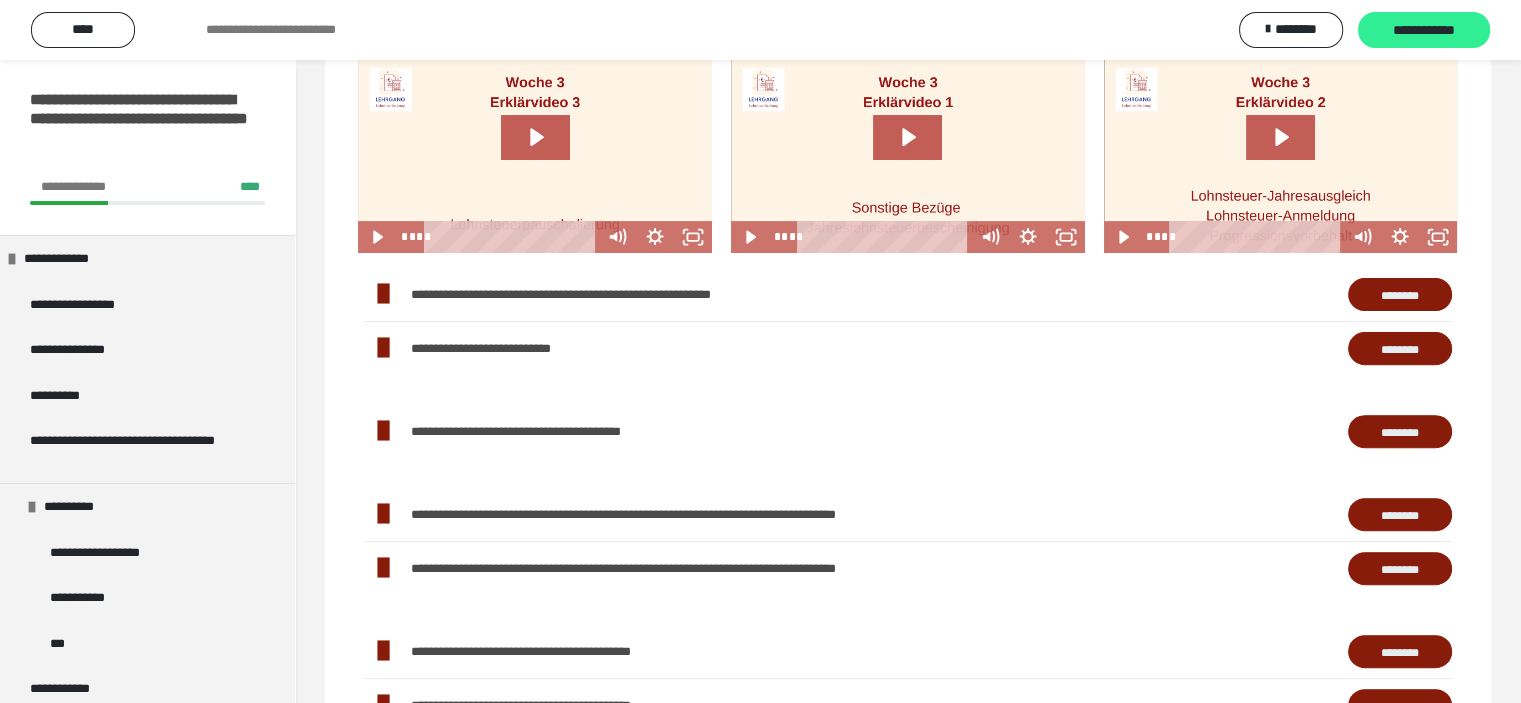 click on "**********" at bounding box center (1424, 31) 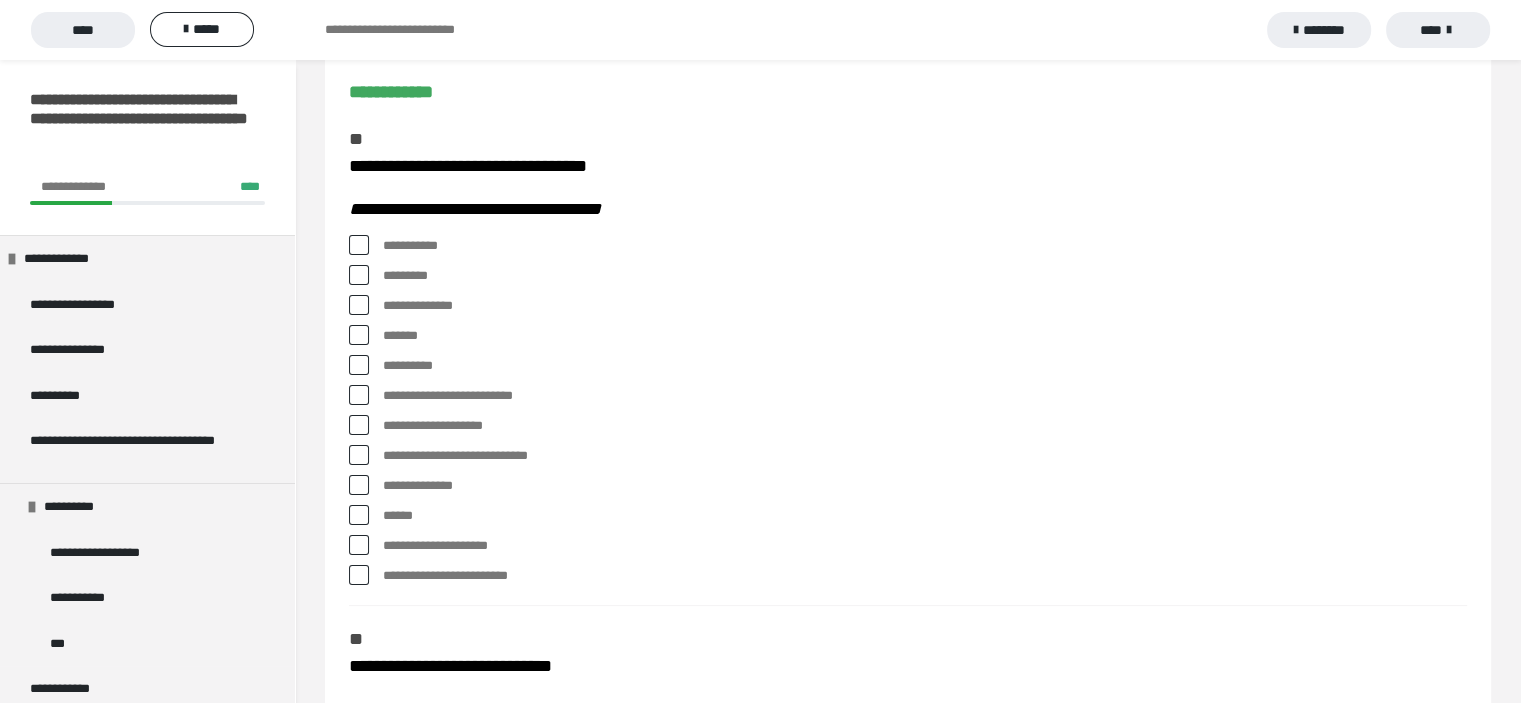 scroll, scrollTop: 200, scrollLeft: 0, axis: vertical 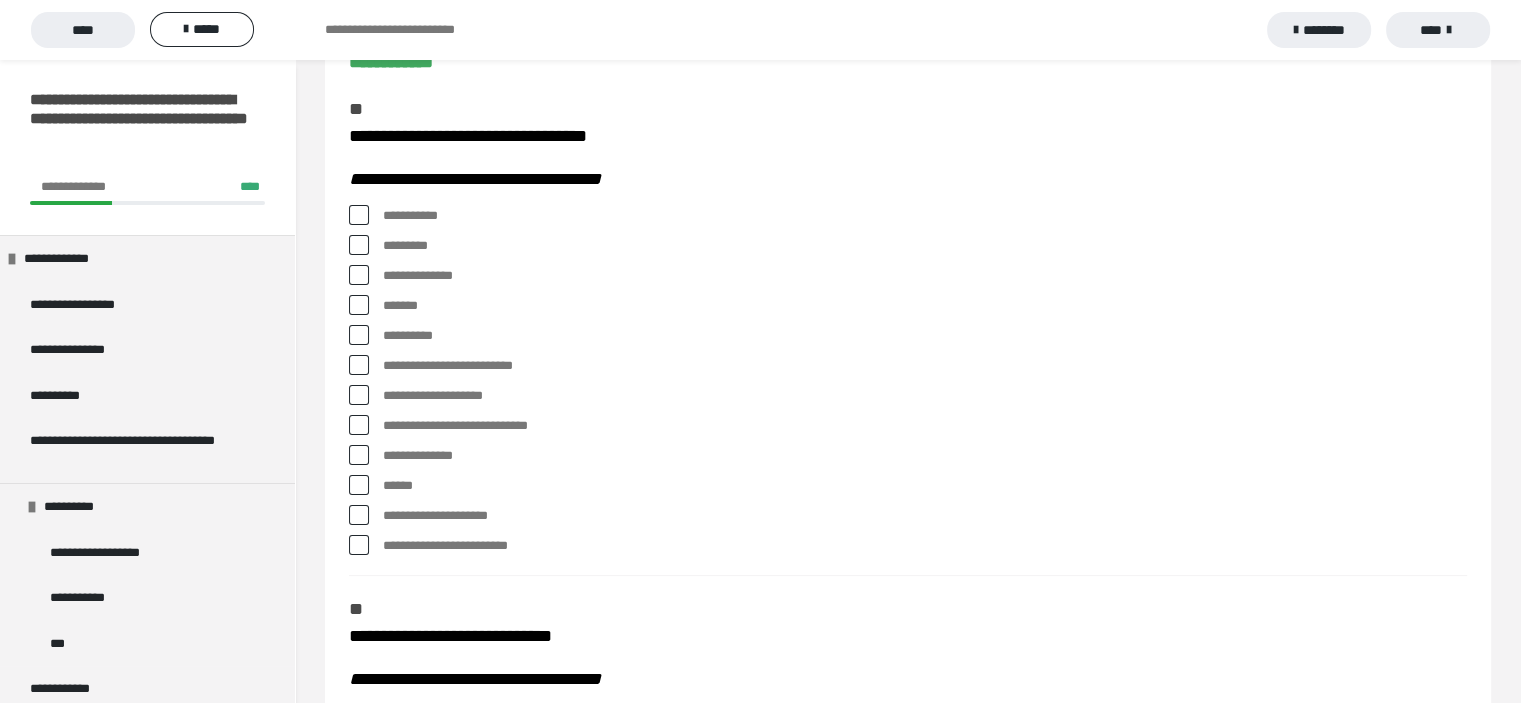 click at bounding box center [359, 245] 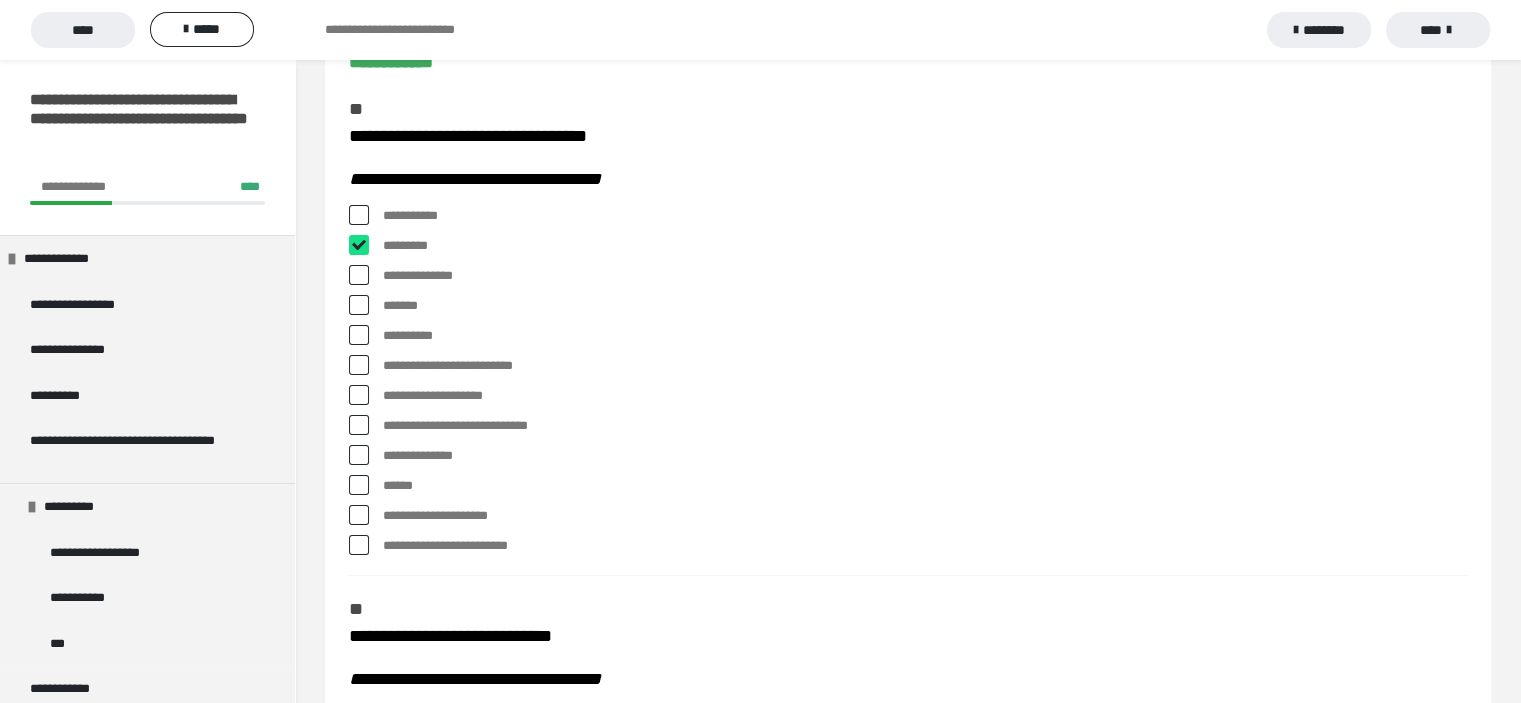 checkbox on "****" 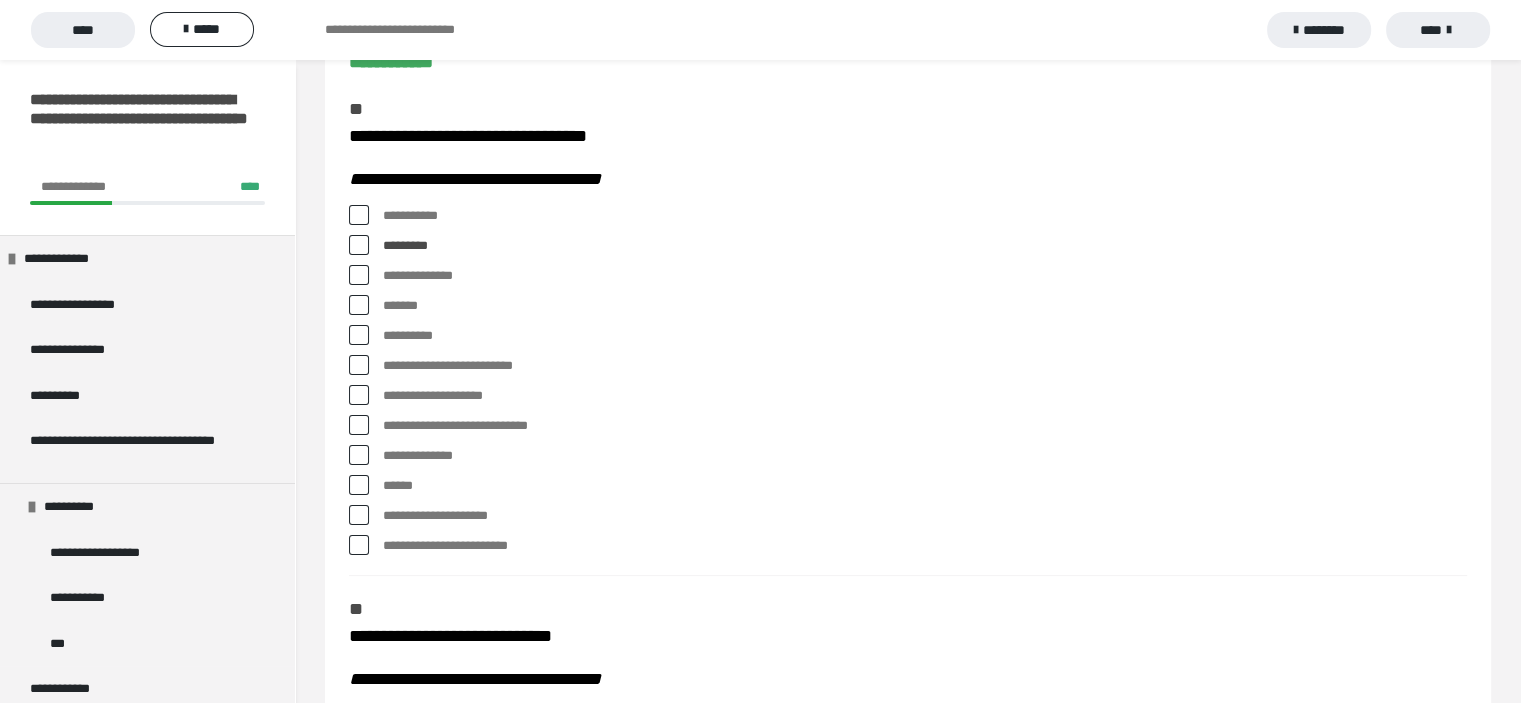 click at bounding box center [359, 335] 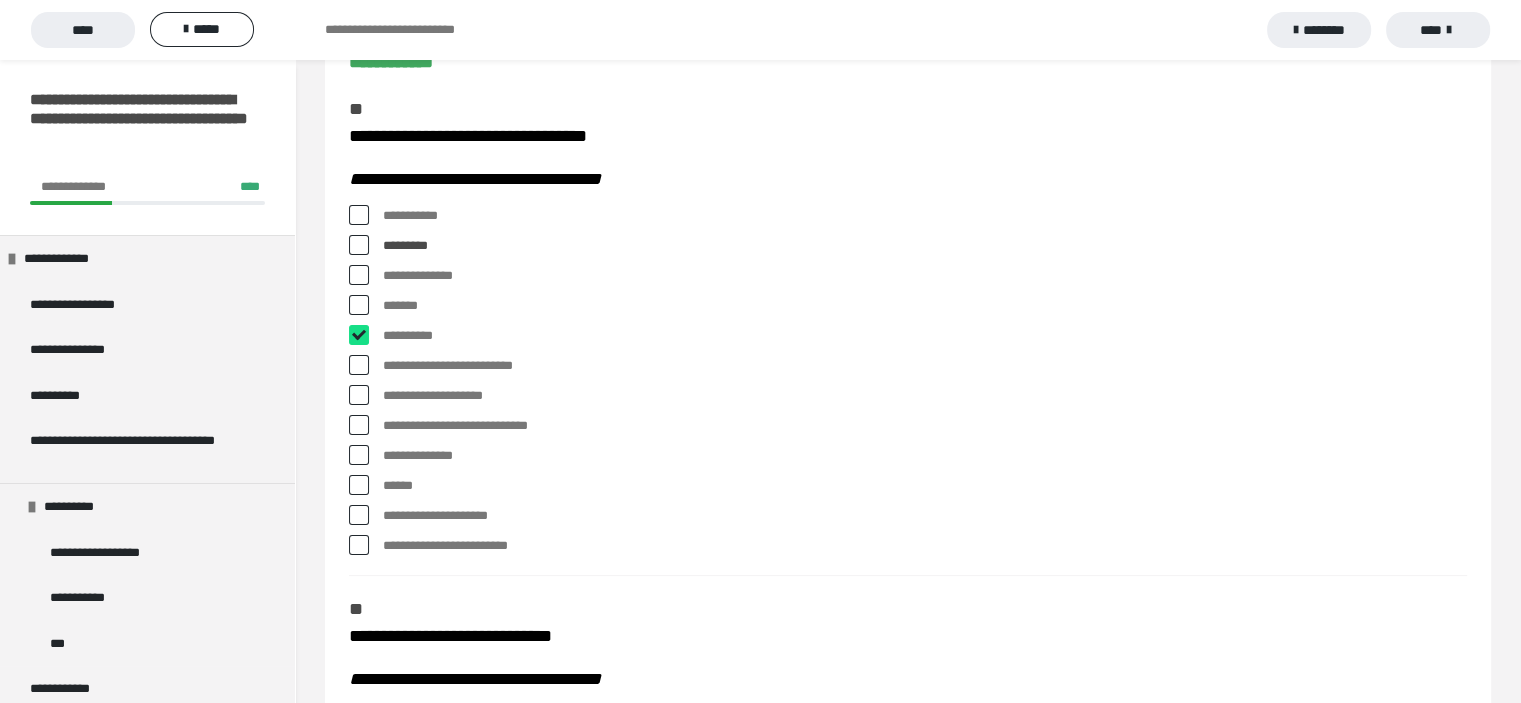 checkbox on "****" 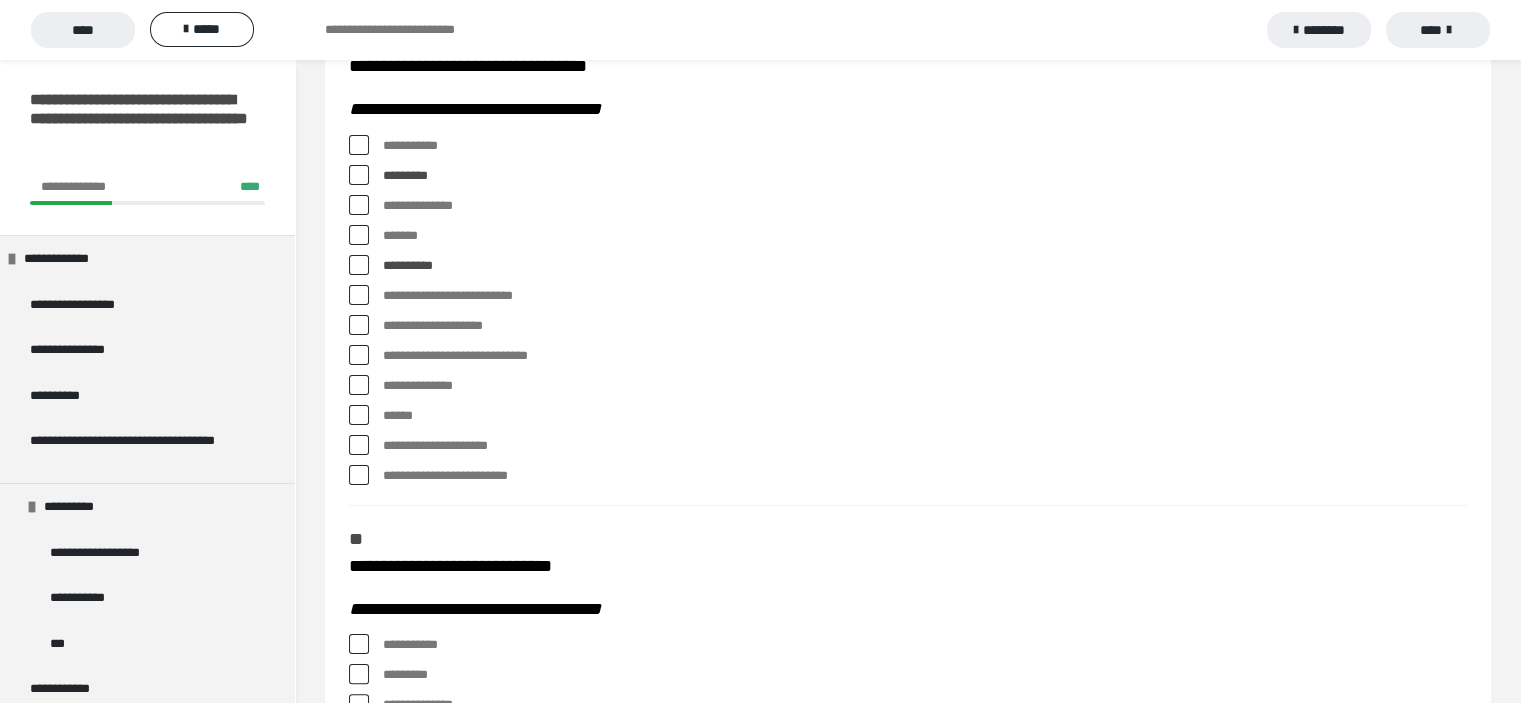 scroll, scrollTop: 300, scrollLeft: 0, axis: vertical 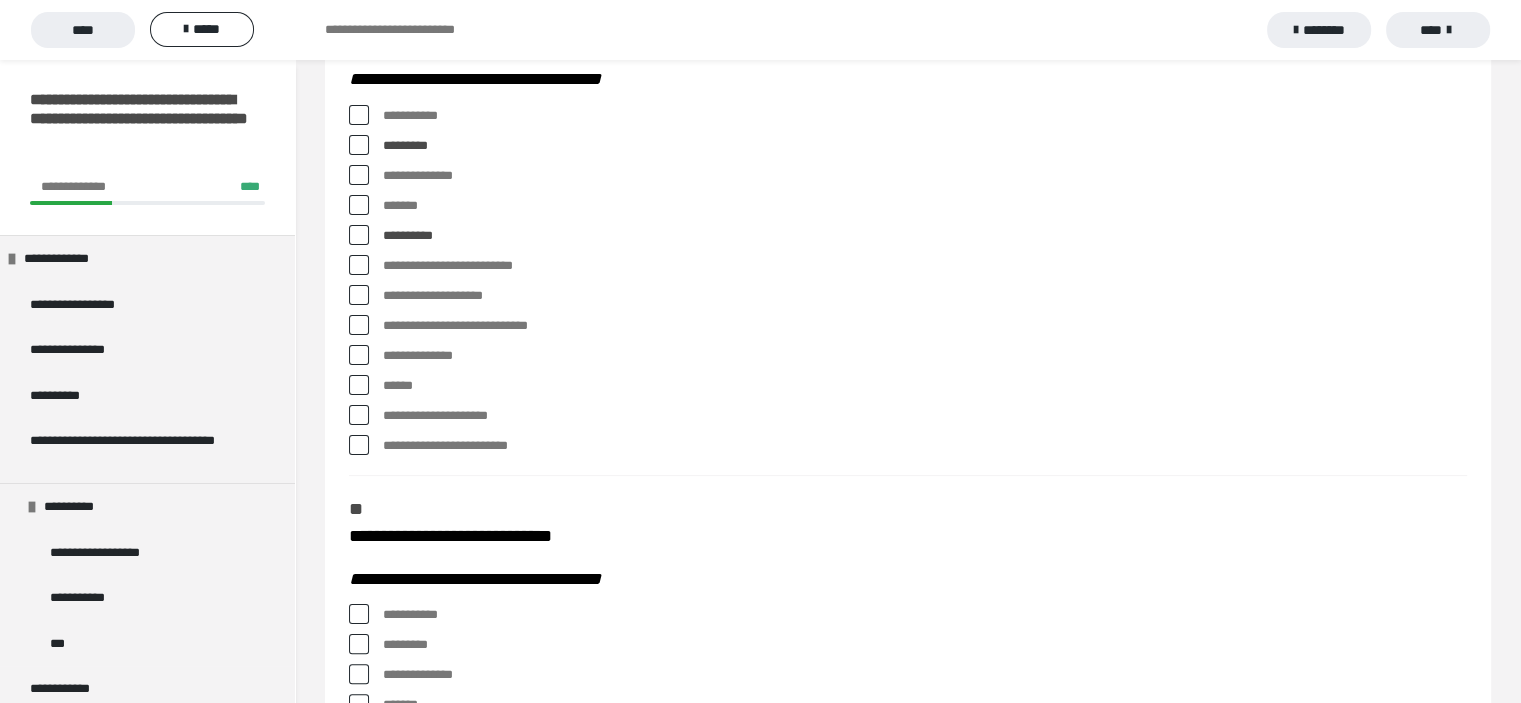 click at bounding box center (359, 355) 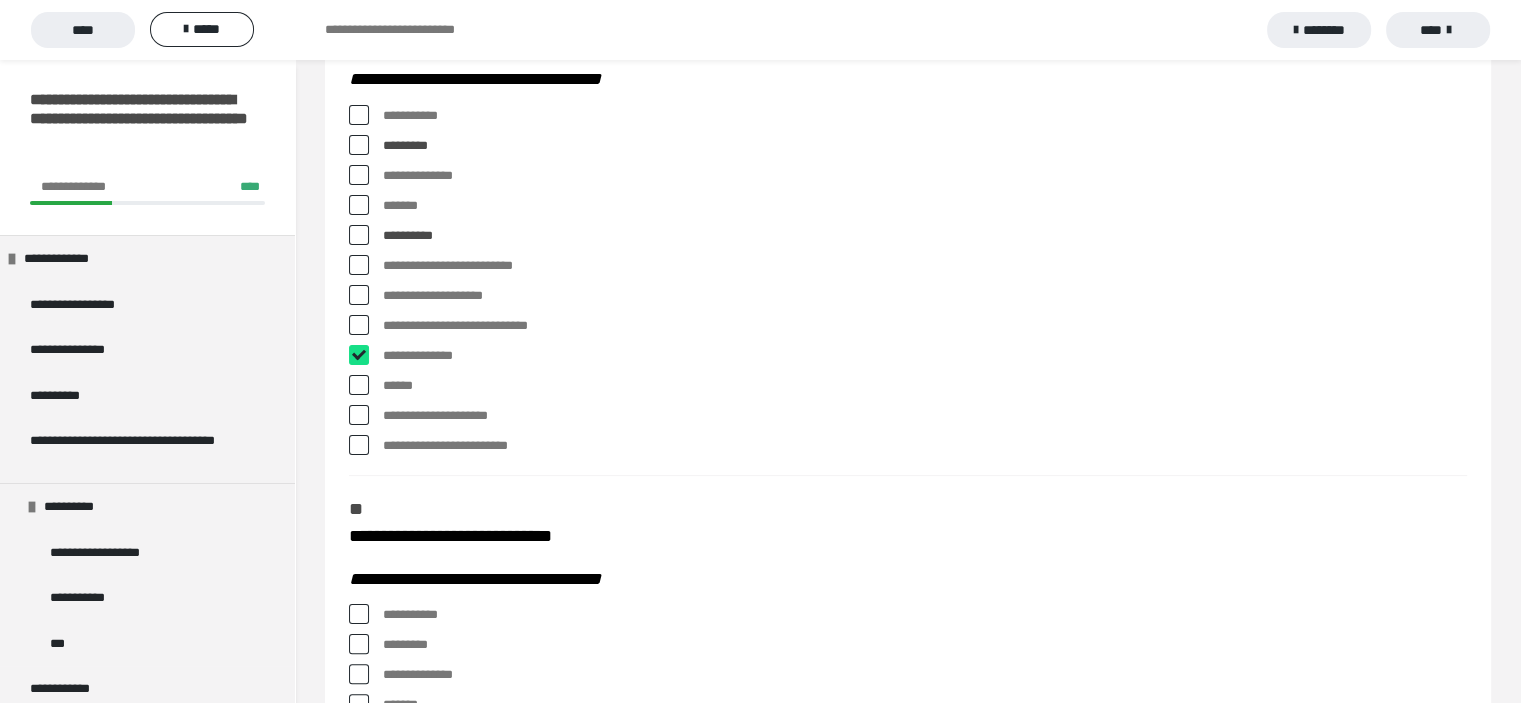 checkbox on "****" 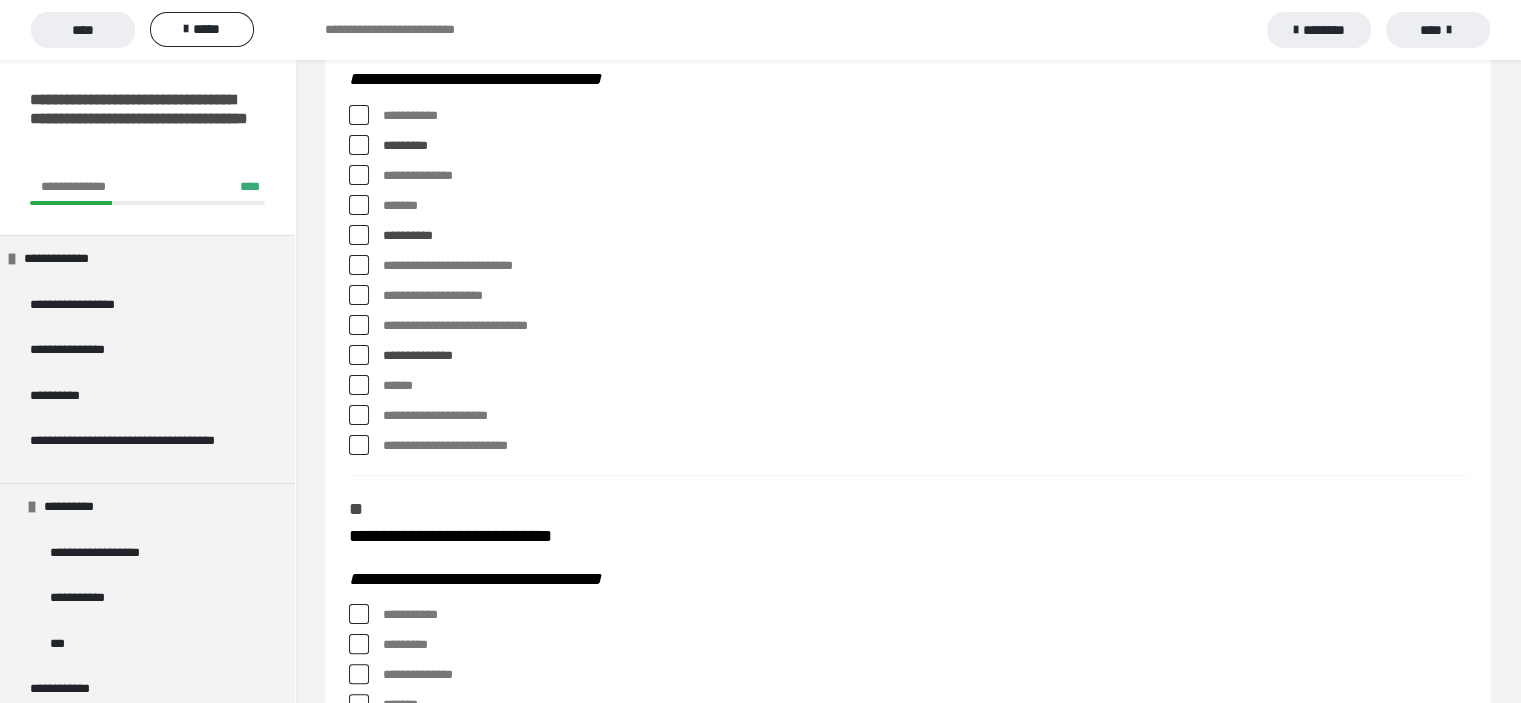 click at bounding box center (359, 385) 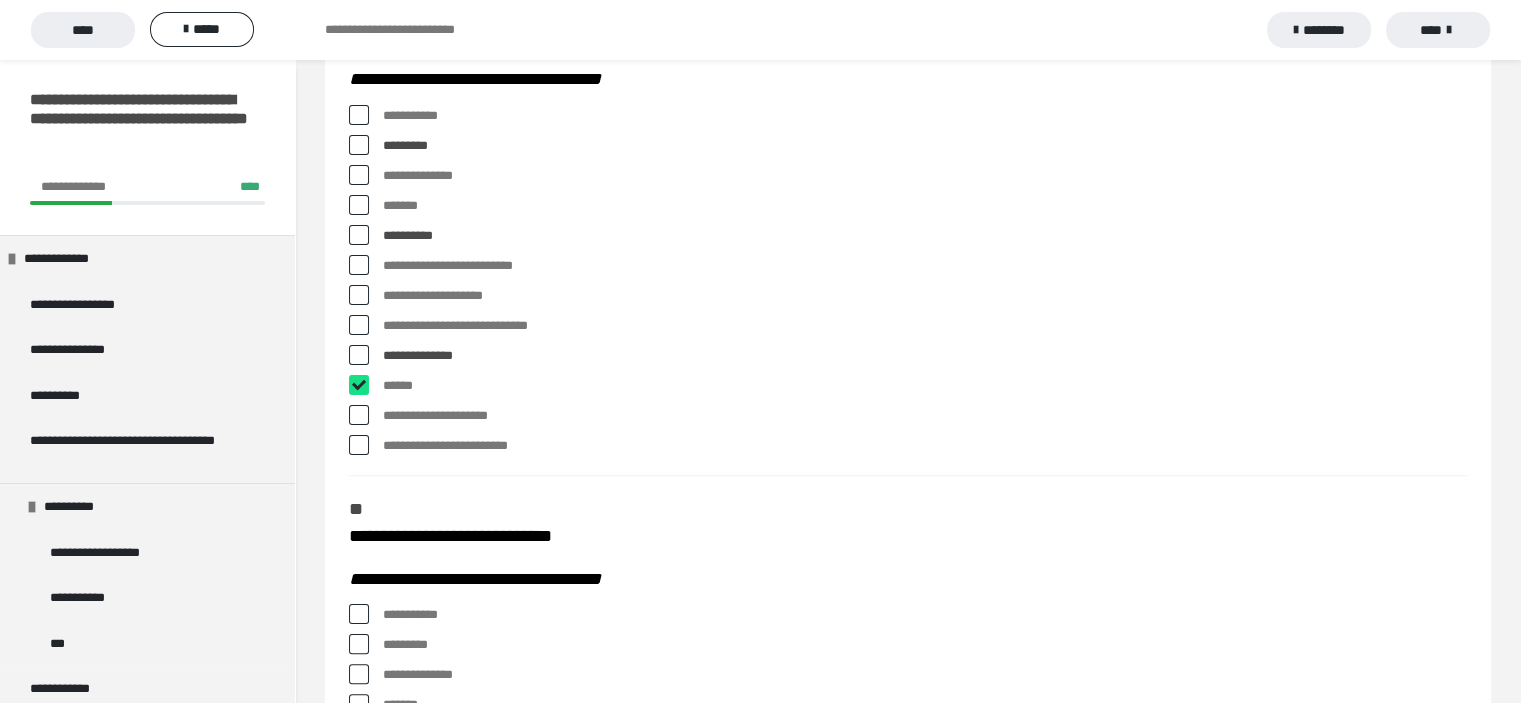 checkbox on "****" 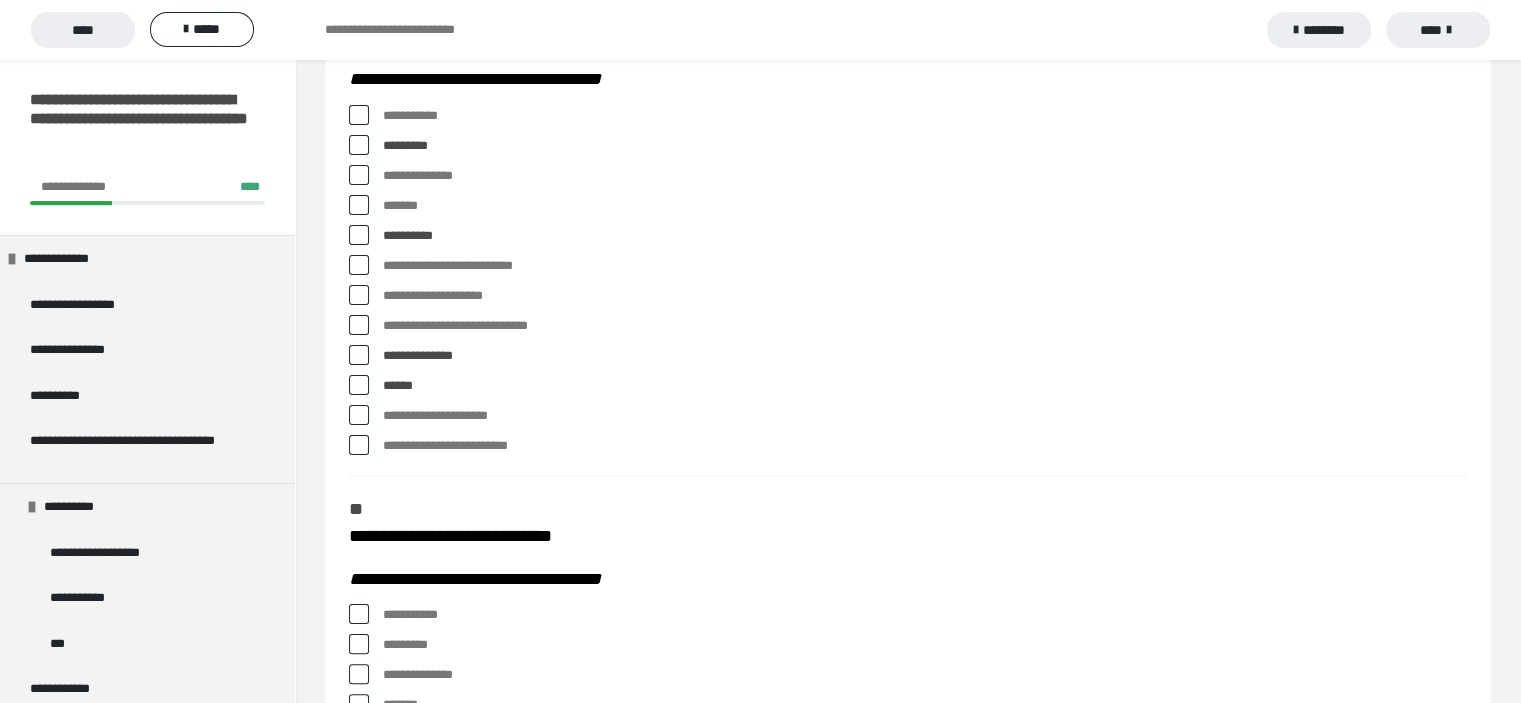 click at bounding box center (359, 265) 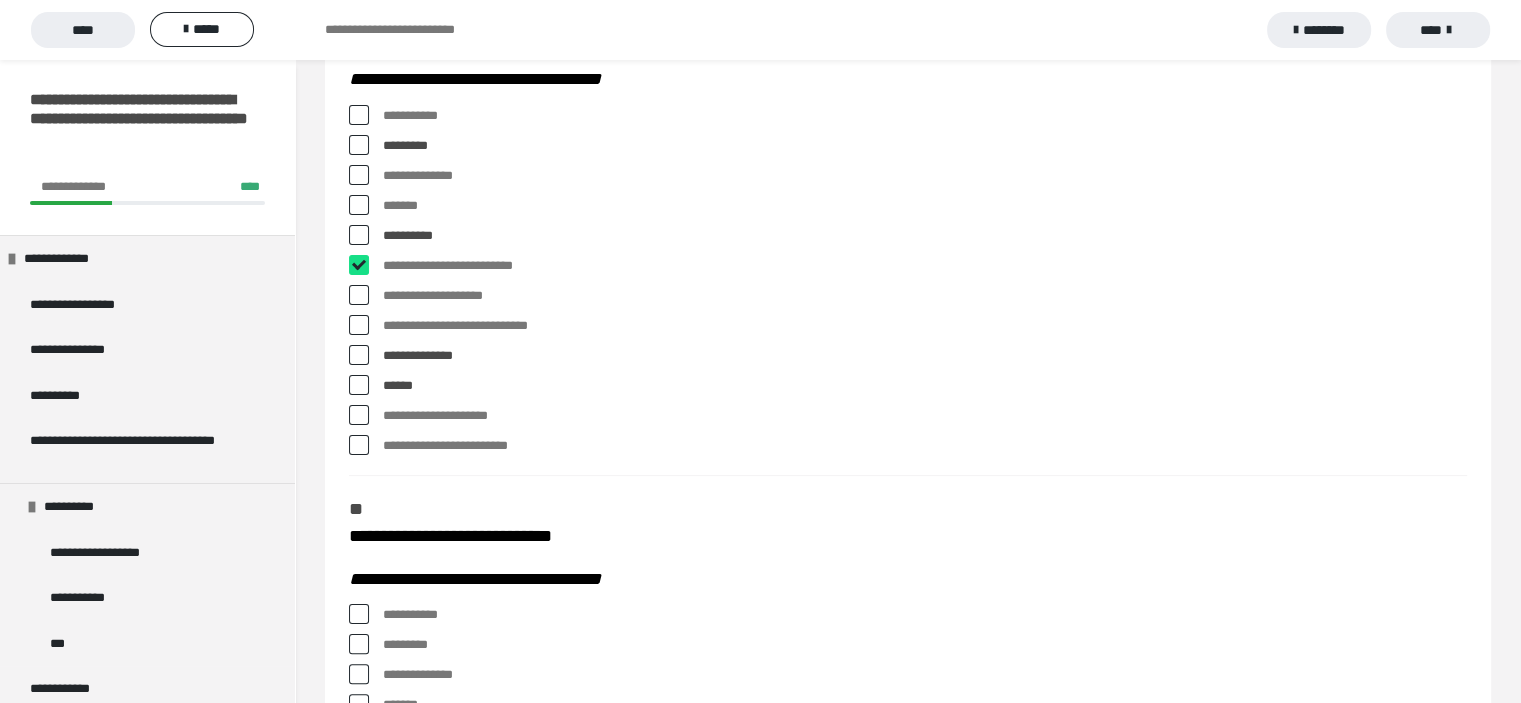 checkbox on "****" 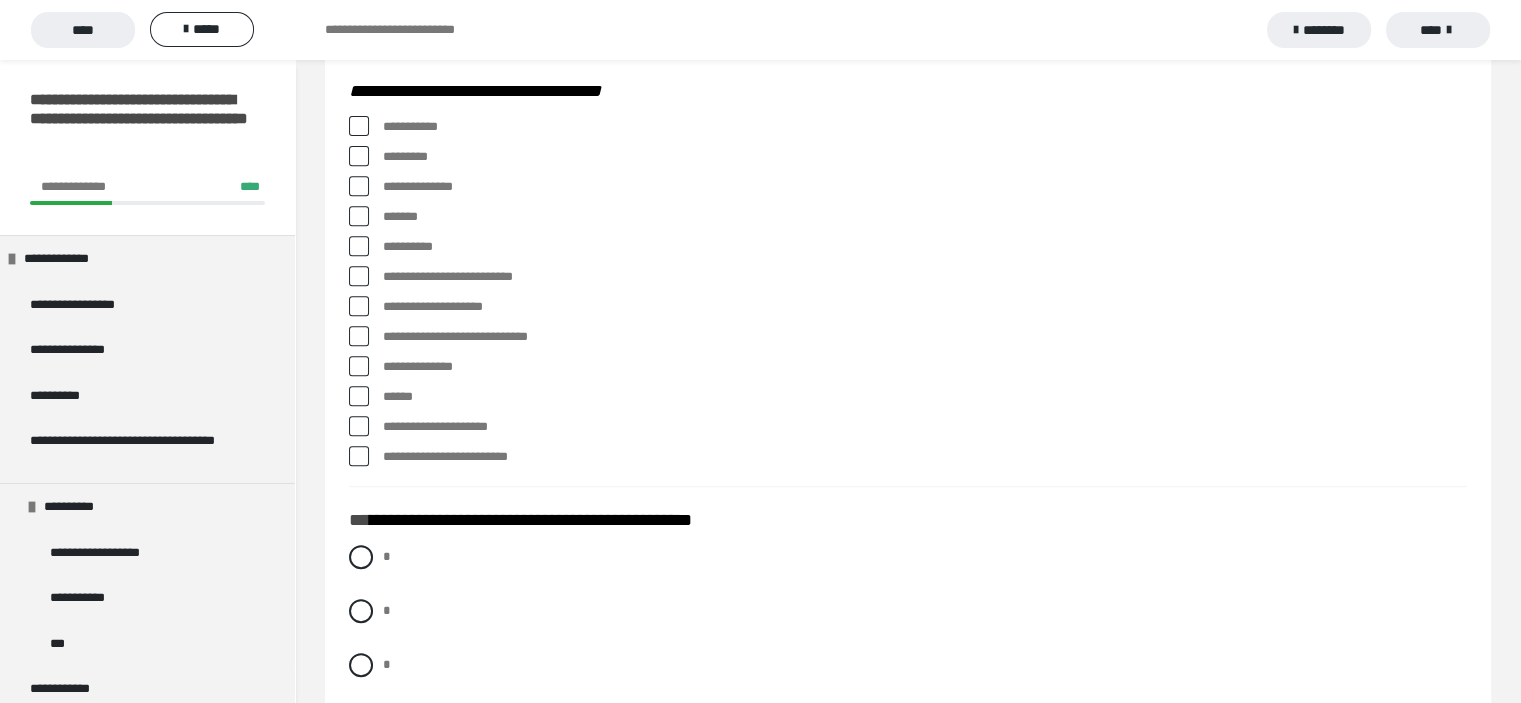 scroll, scrollTop: 800, scrollLeft: 0, axis: vertical 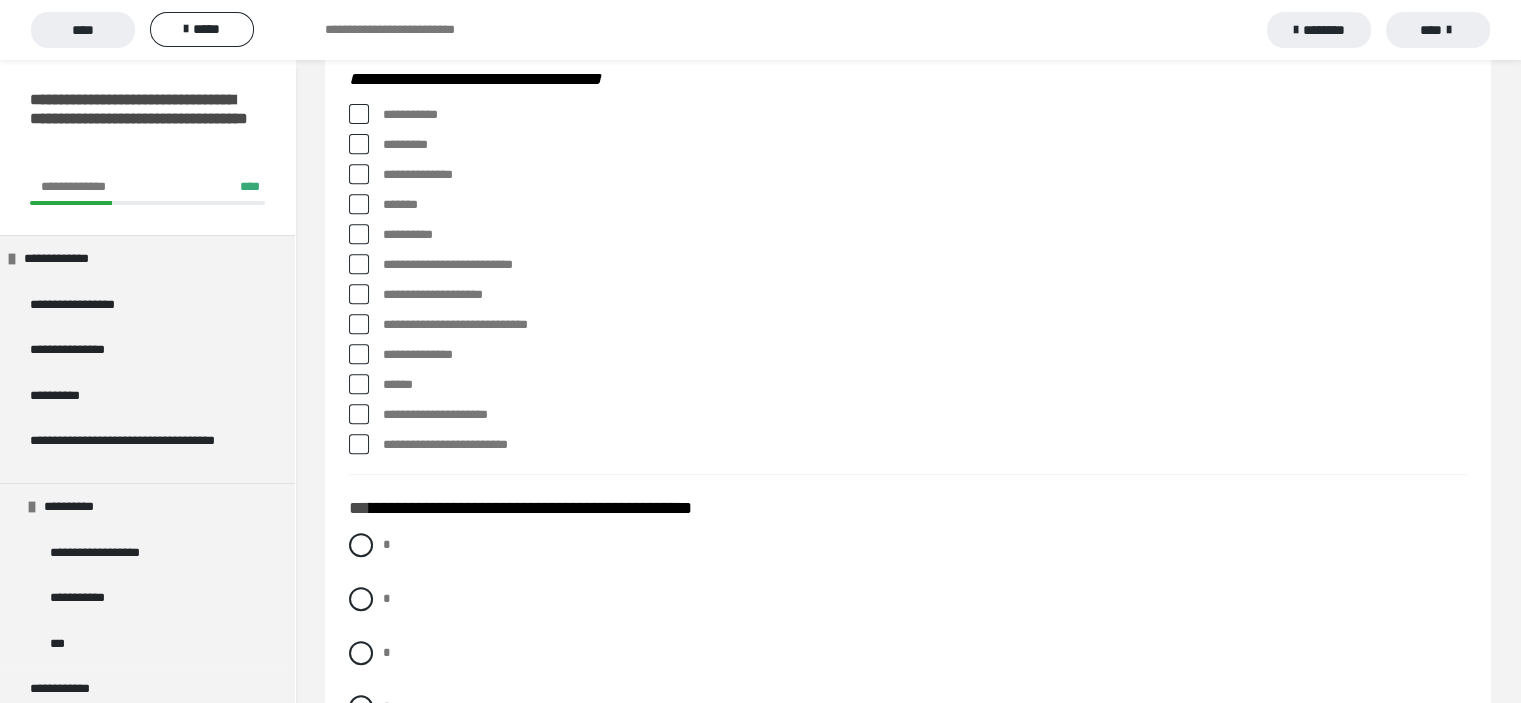 click at bounding box center [359, 114] 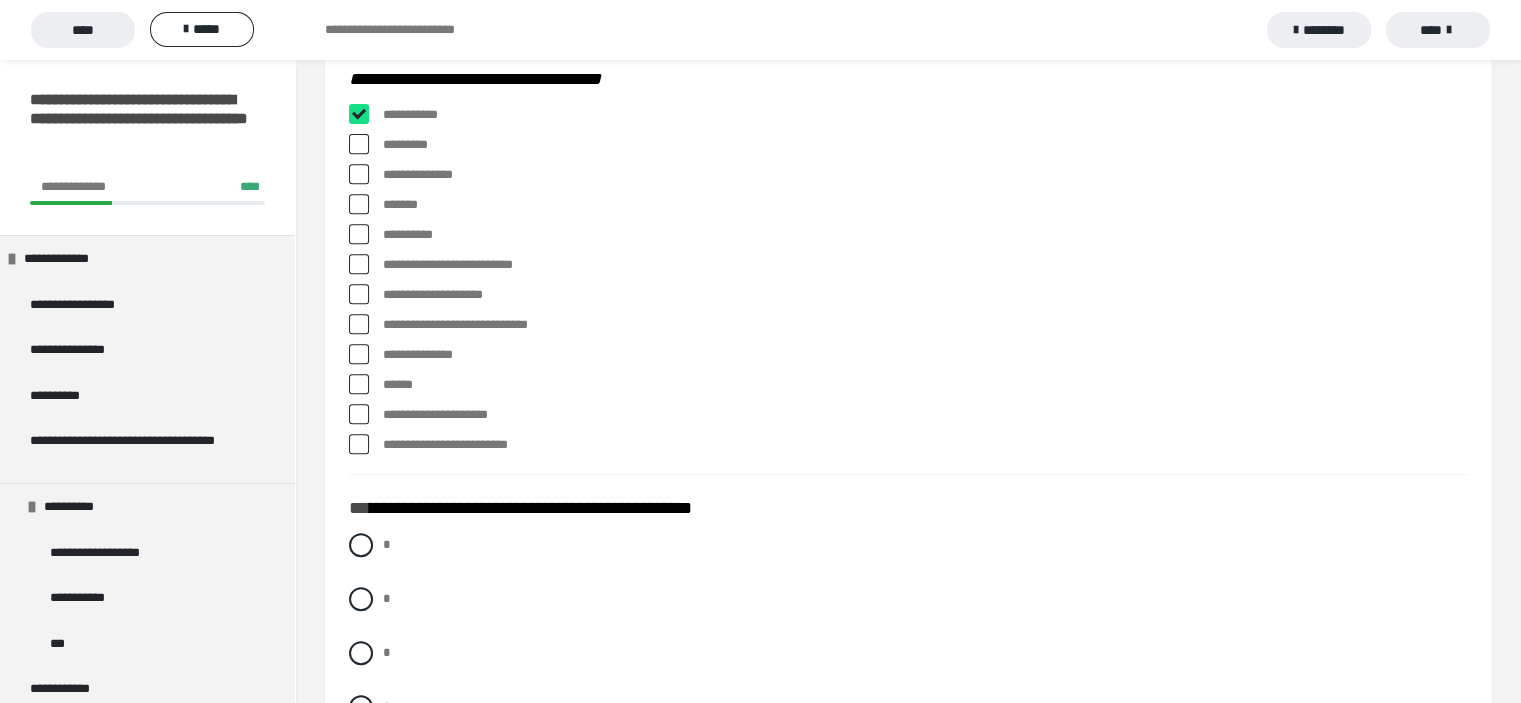 checkbox on "****" 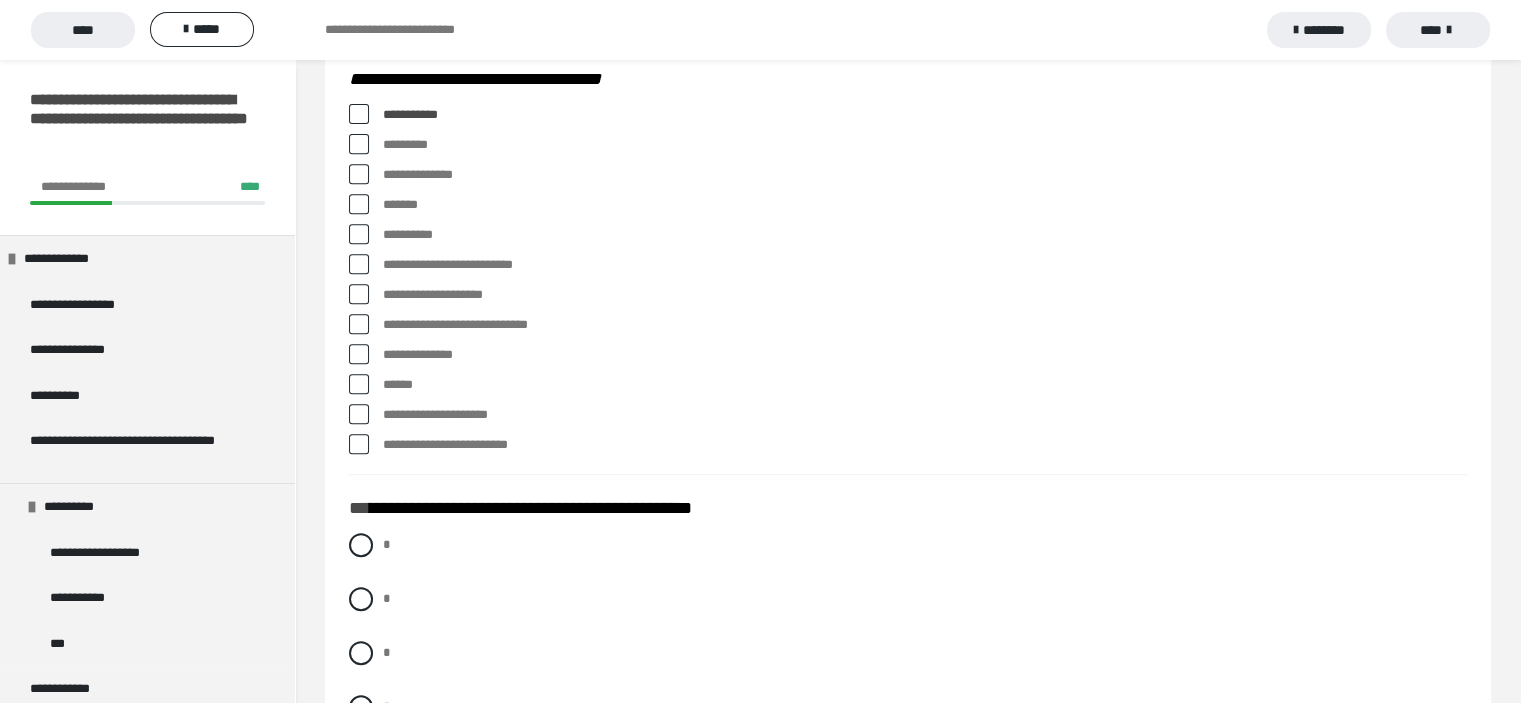 click at bounding box center [359, 174] 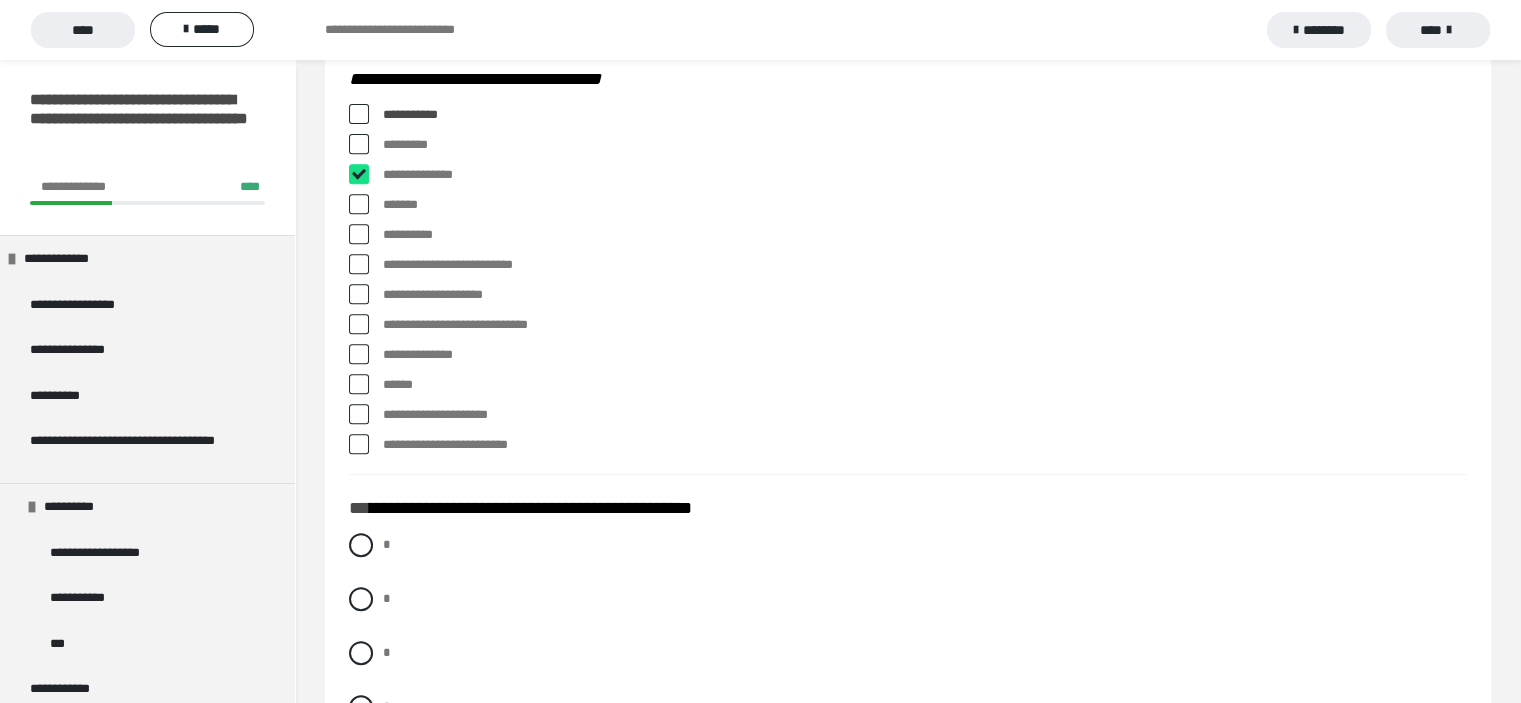 checkbox on "****" 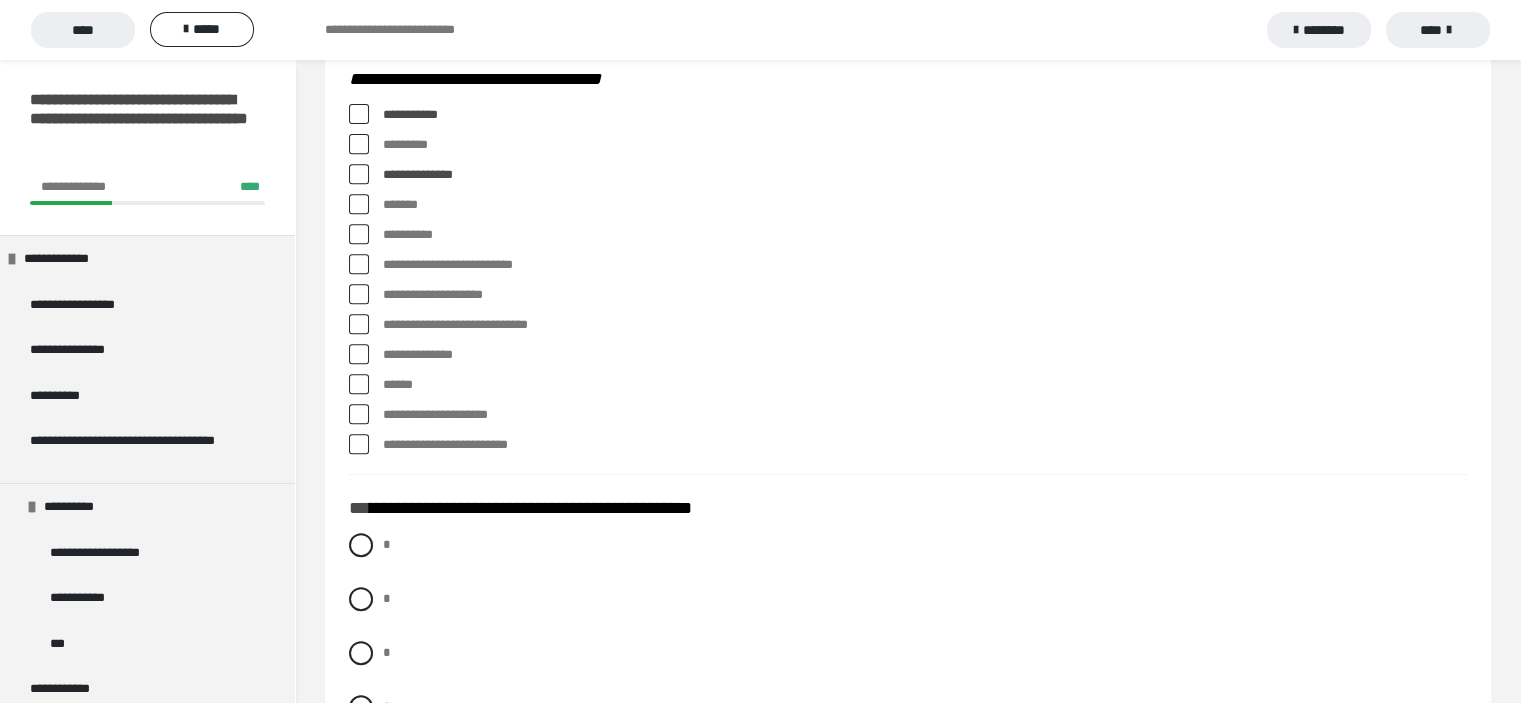 click at bounding box center (359, 204) 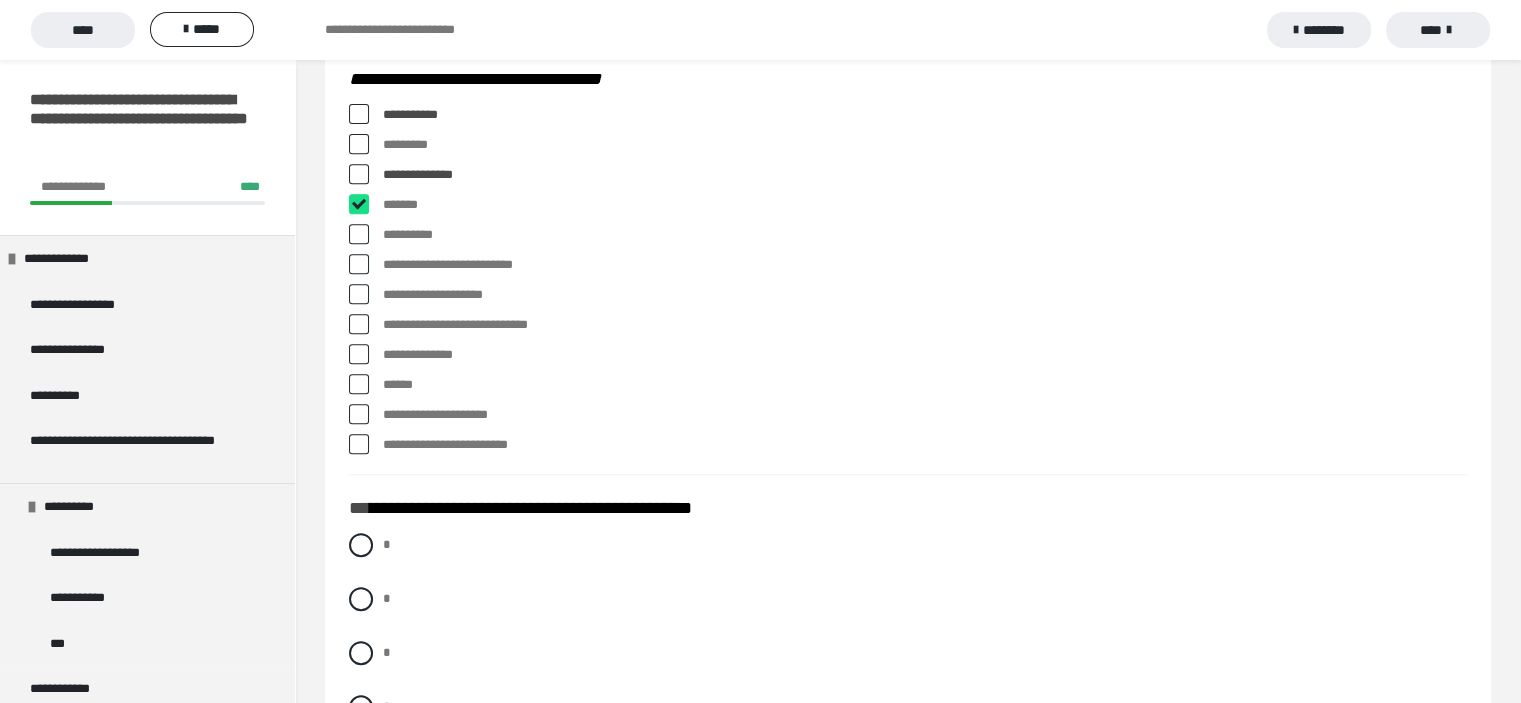checkbox on "****" 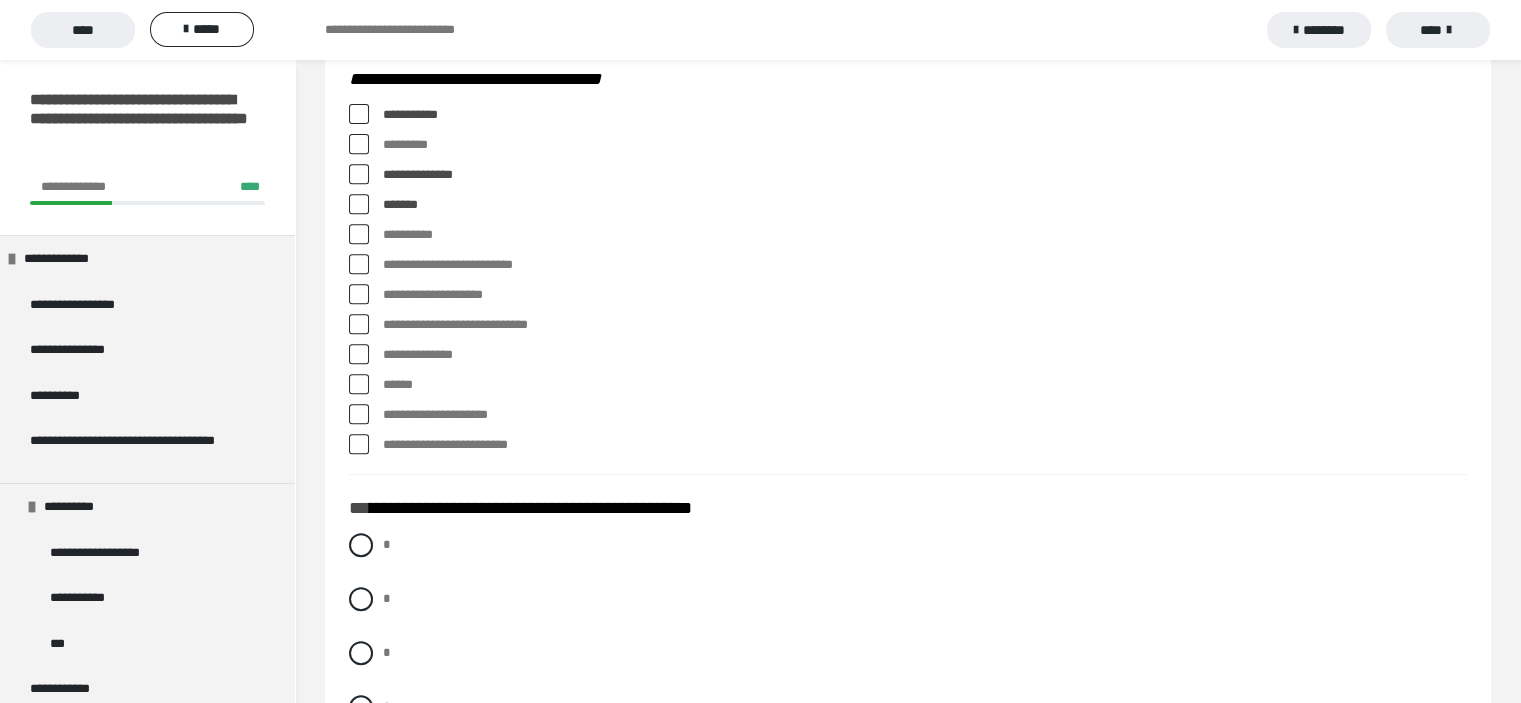 click at bounding box center (359, 294) 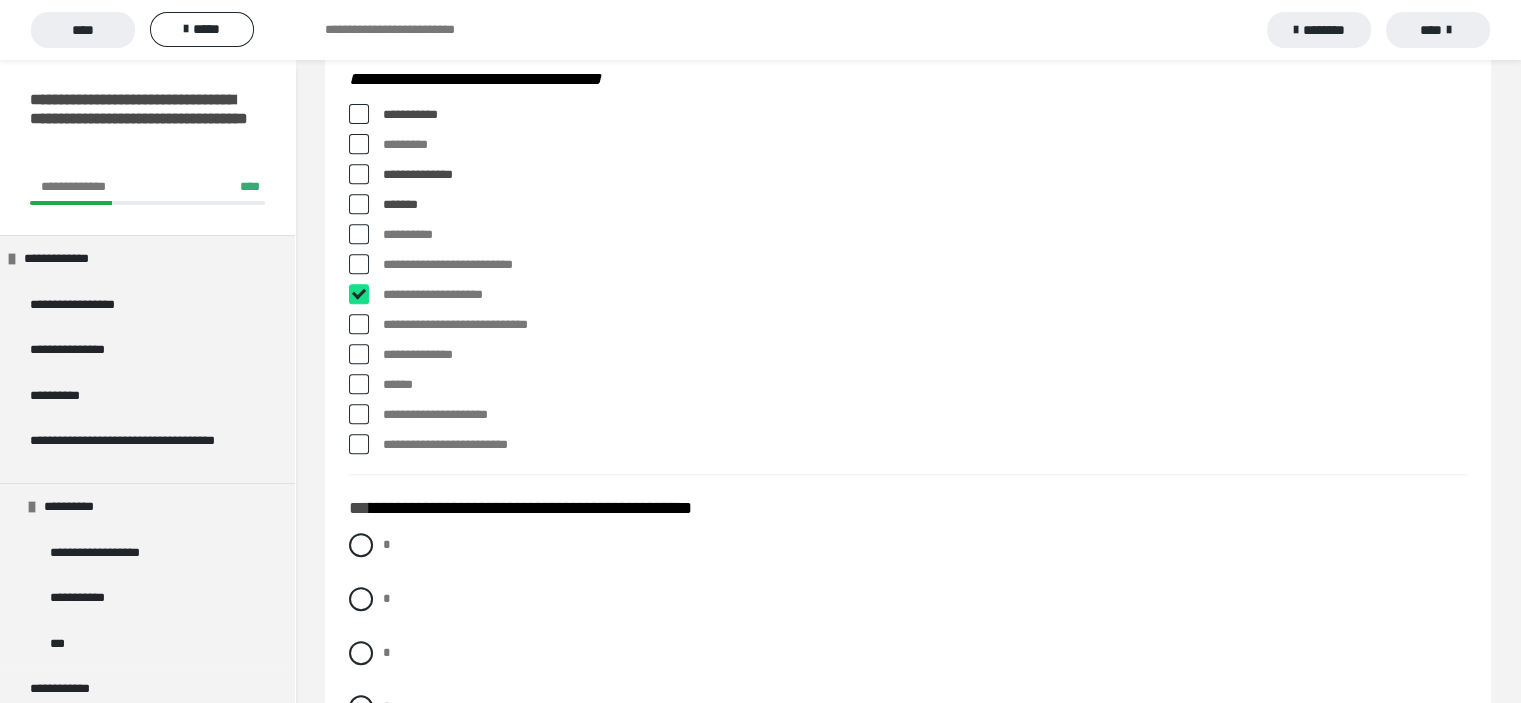 checkbox on "****" 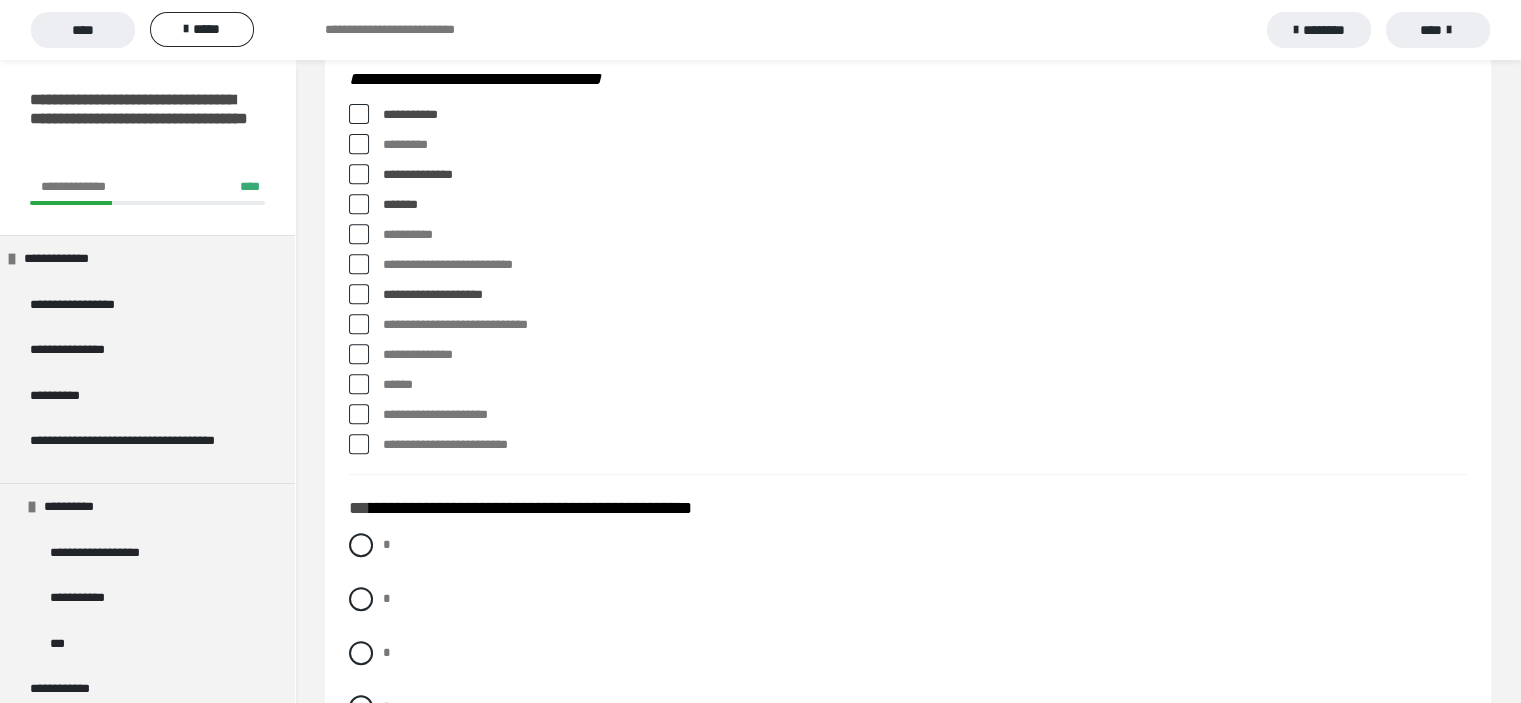 click at bounding box center [359, 324] 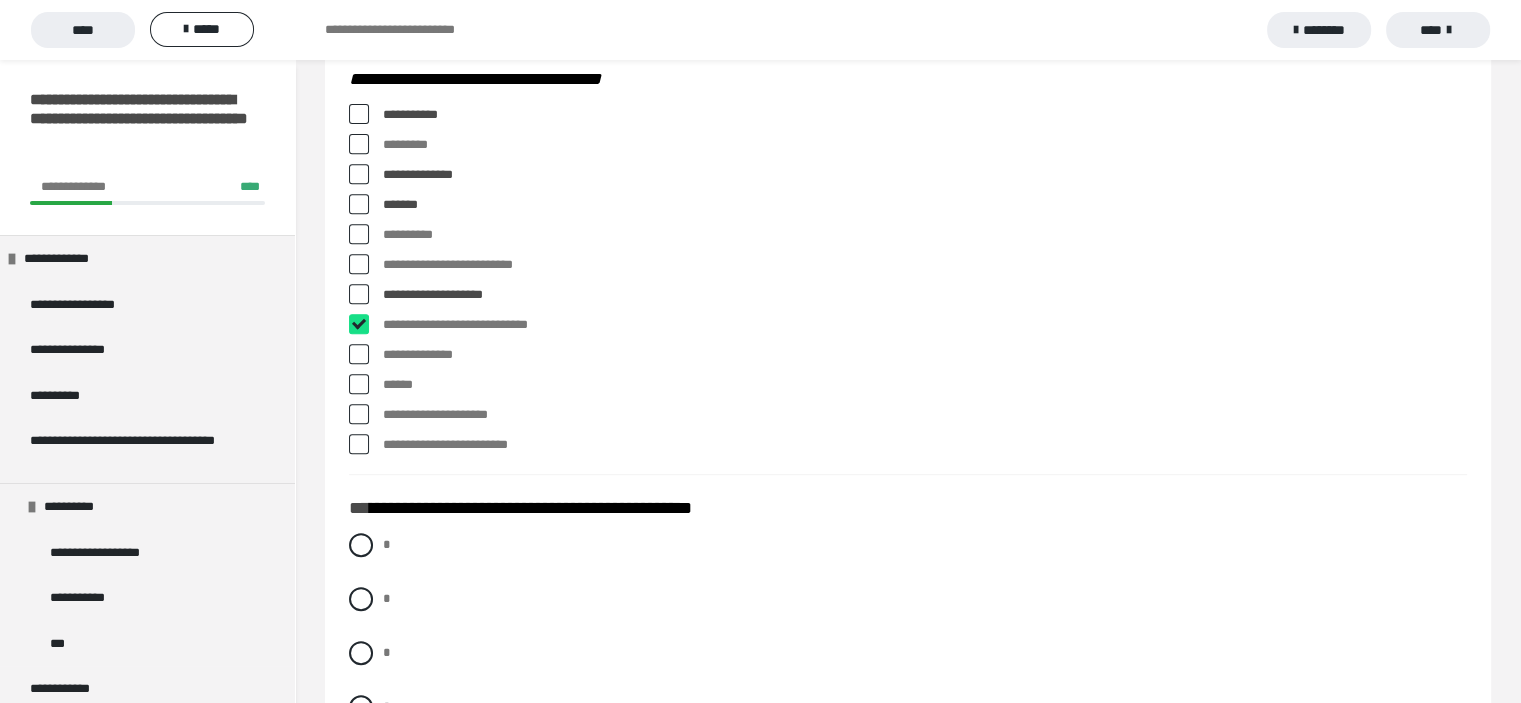 checkbox on "****" 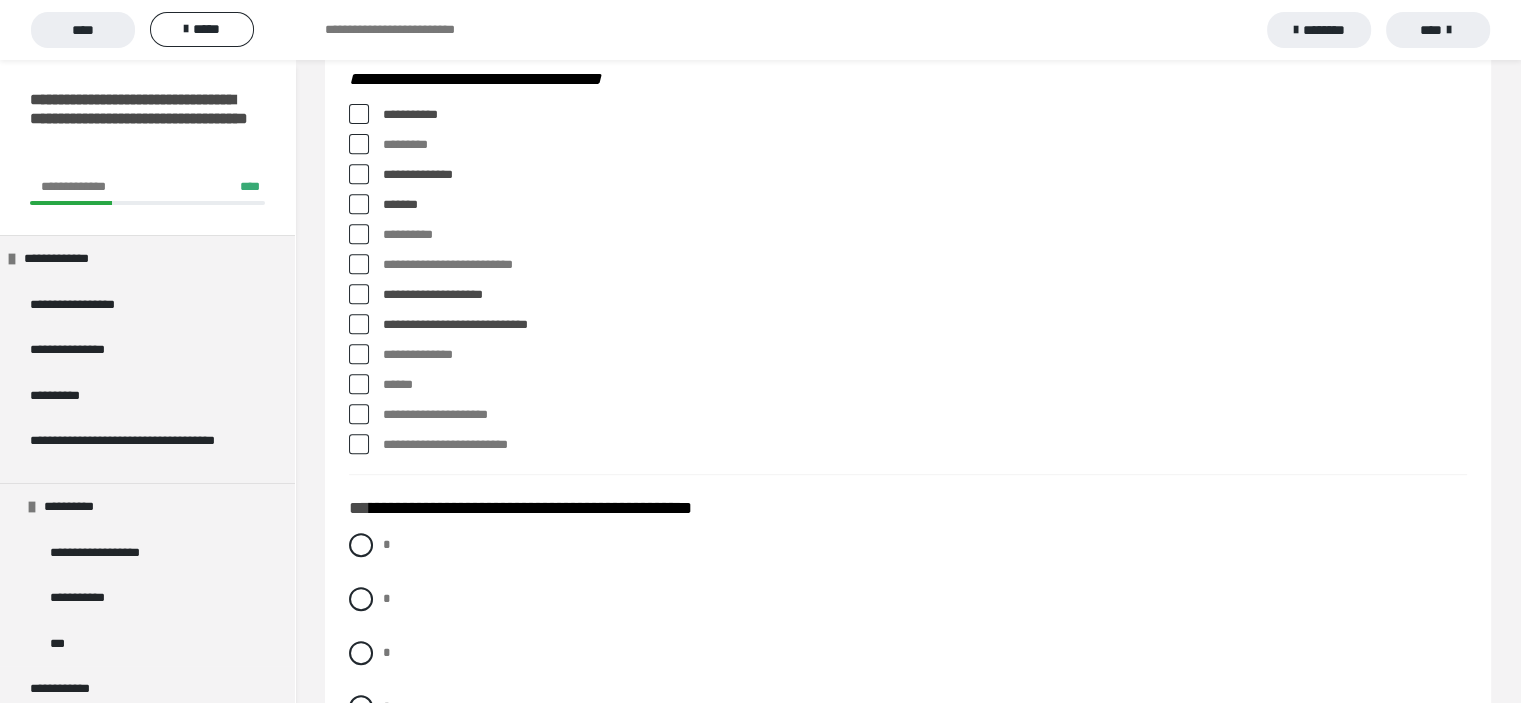 click at bounding box center (359, 414) 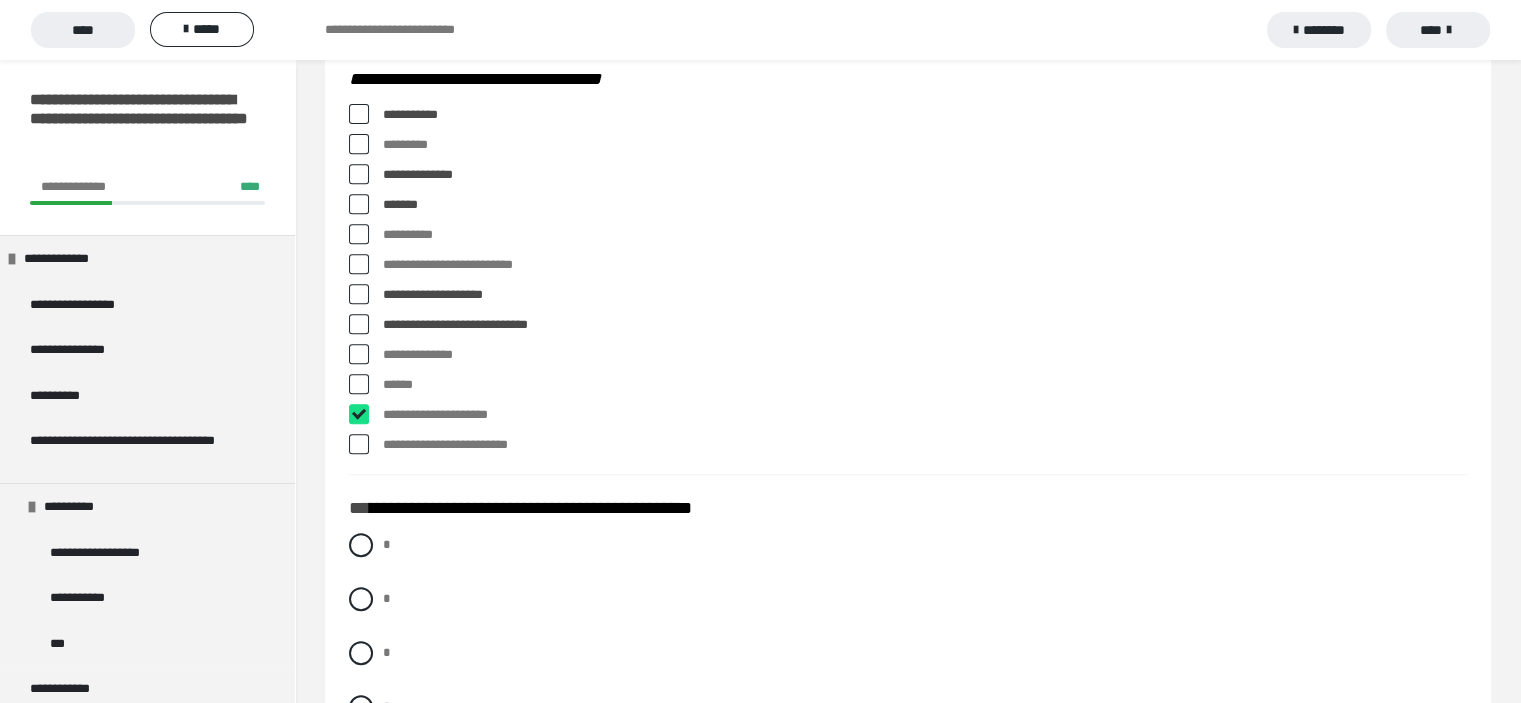 checkbox on "****" 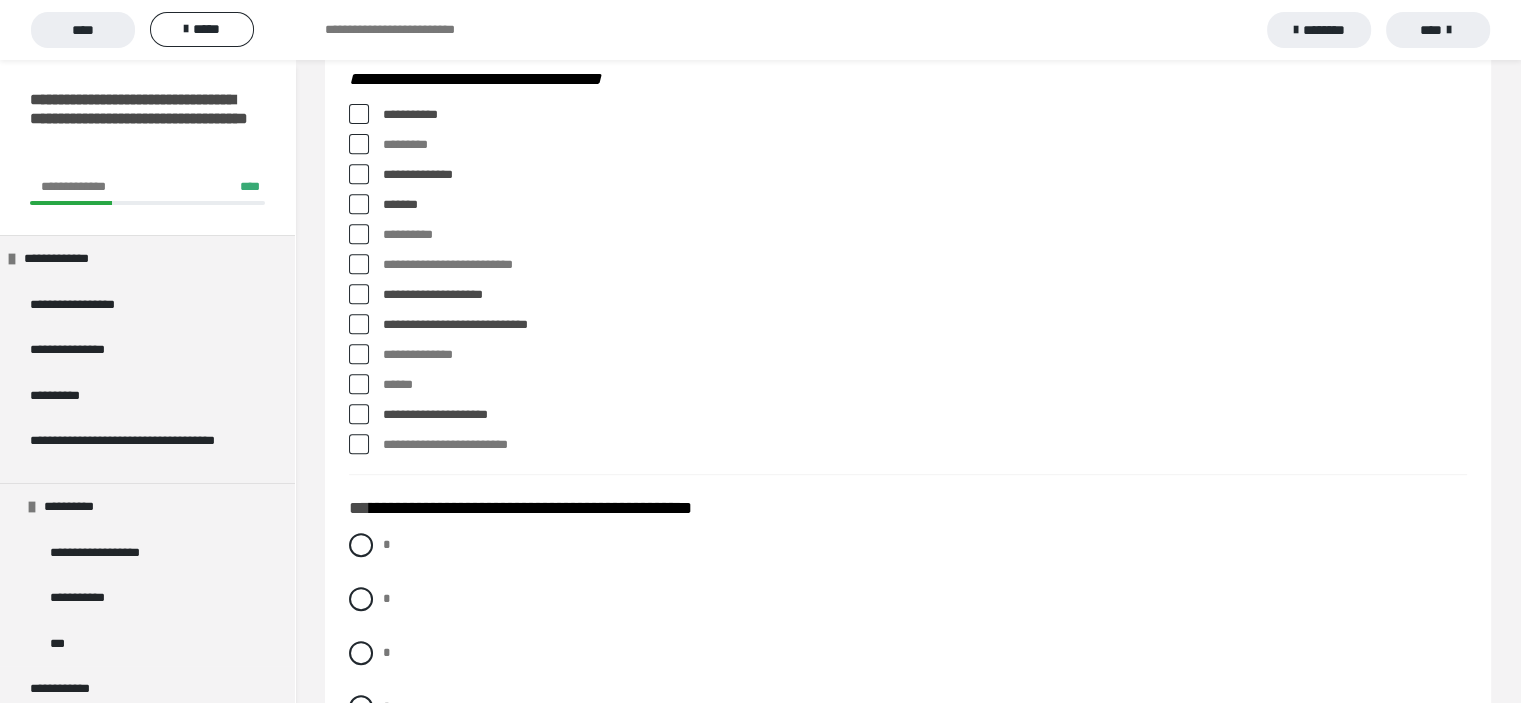 click at bounding box center [359, 444] 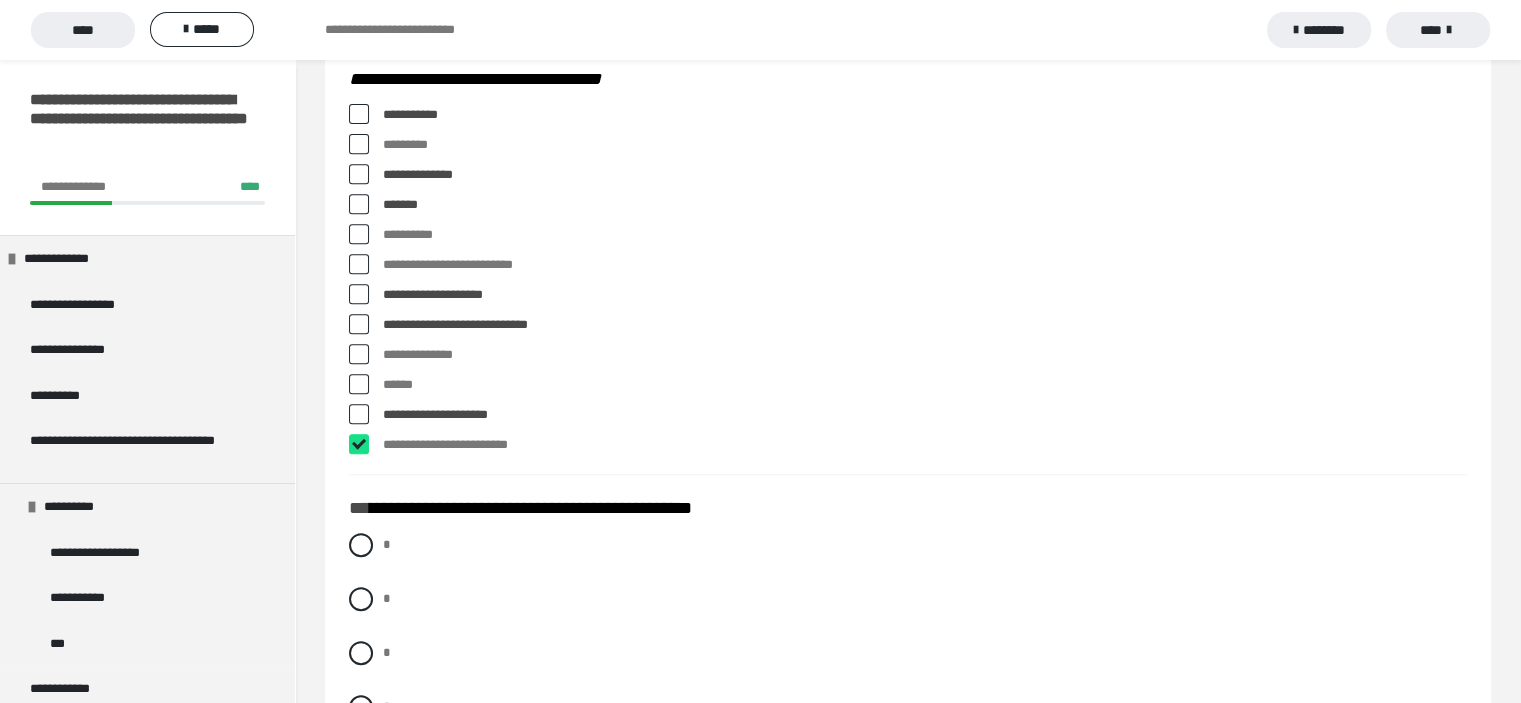 checkbox on "****" 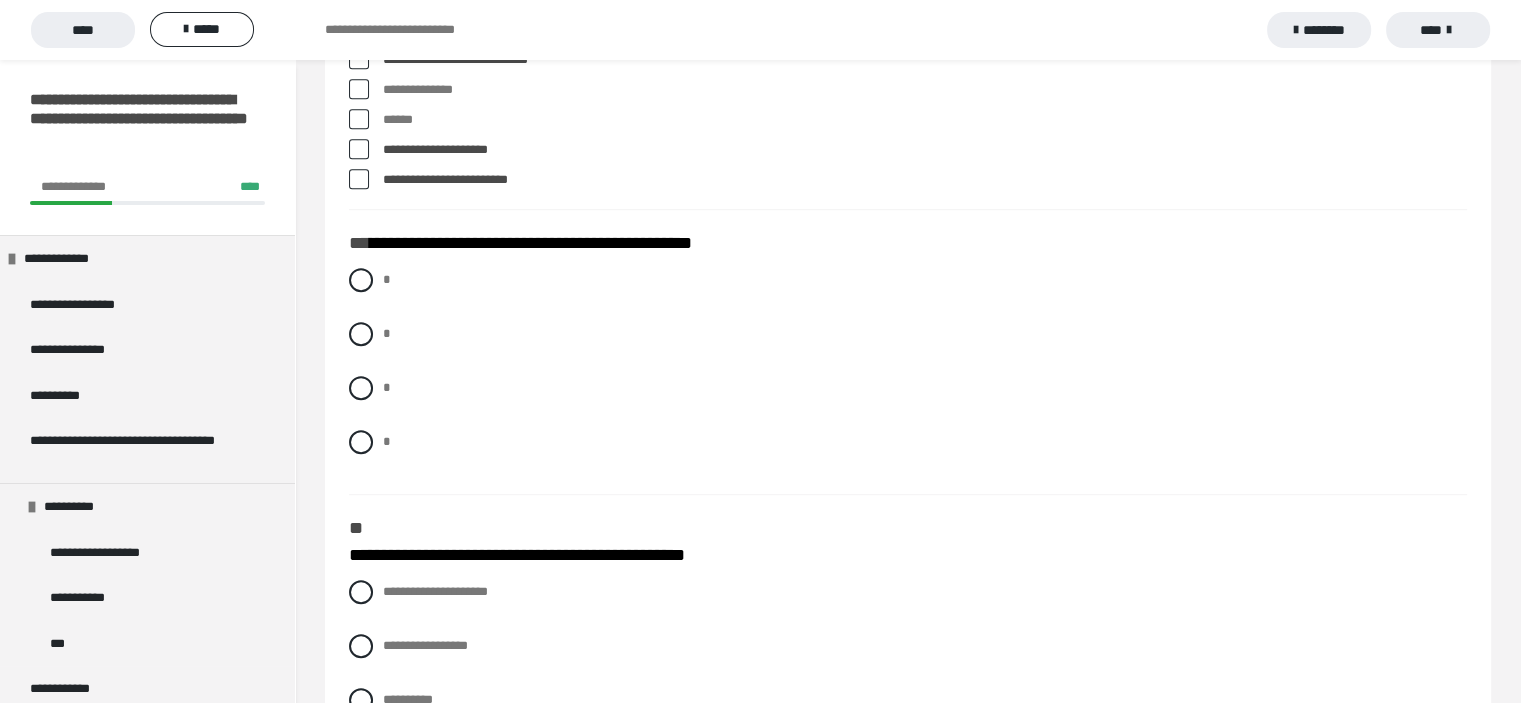 scroll, scrollTop: 1100, scrollLeft: 0, axis: vertical 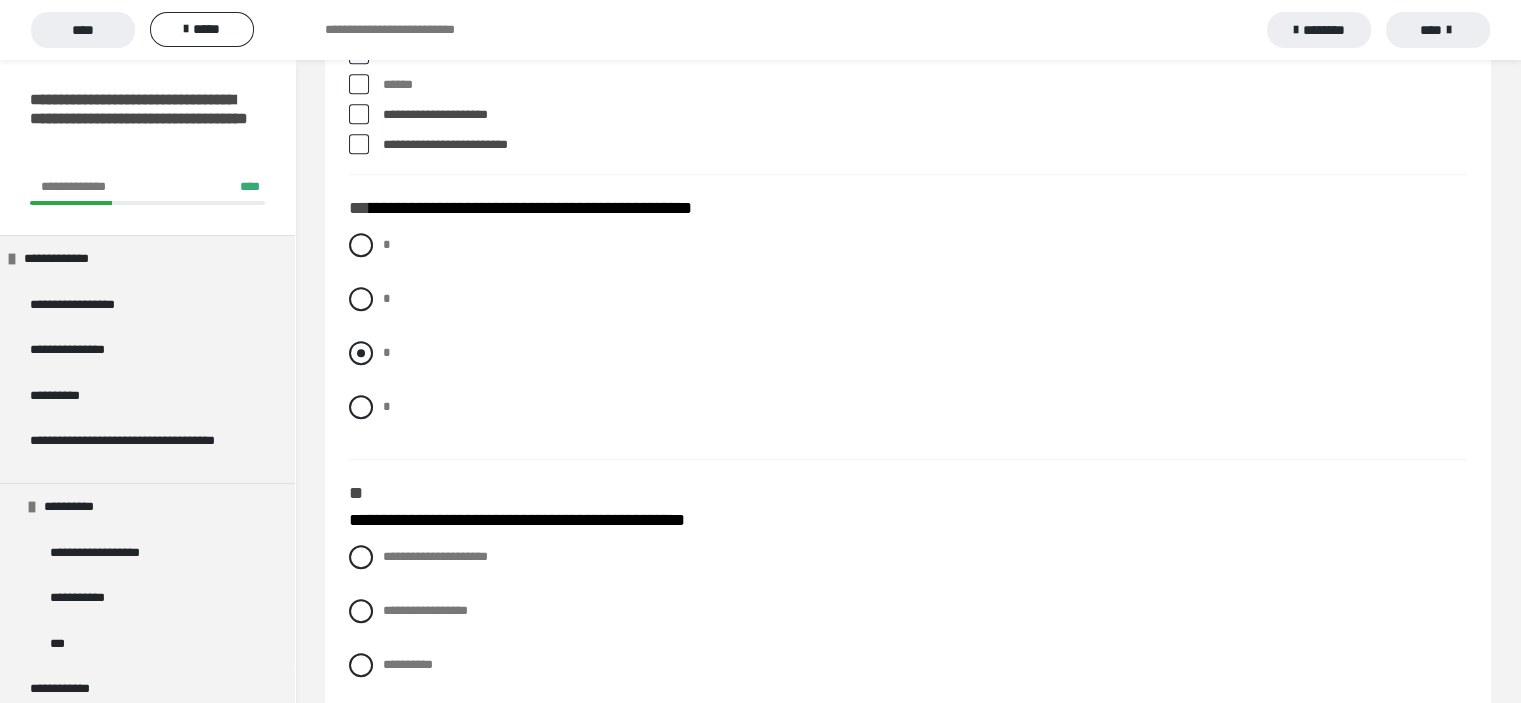 click at bounding box center (361, 353) 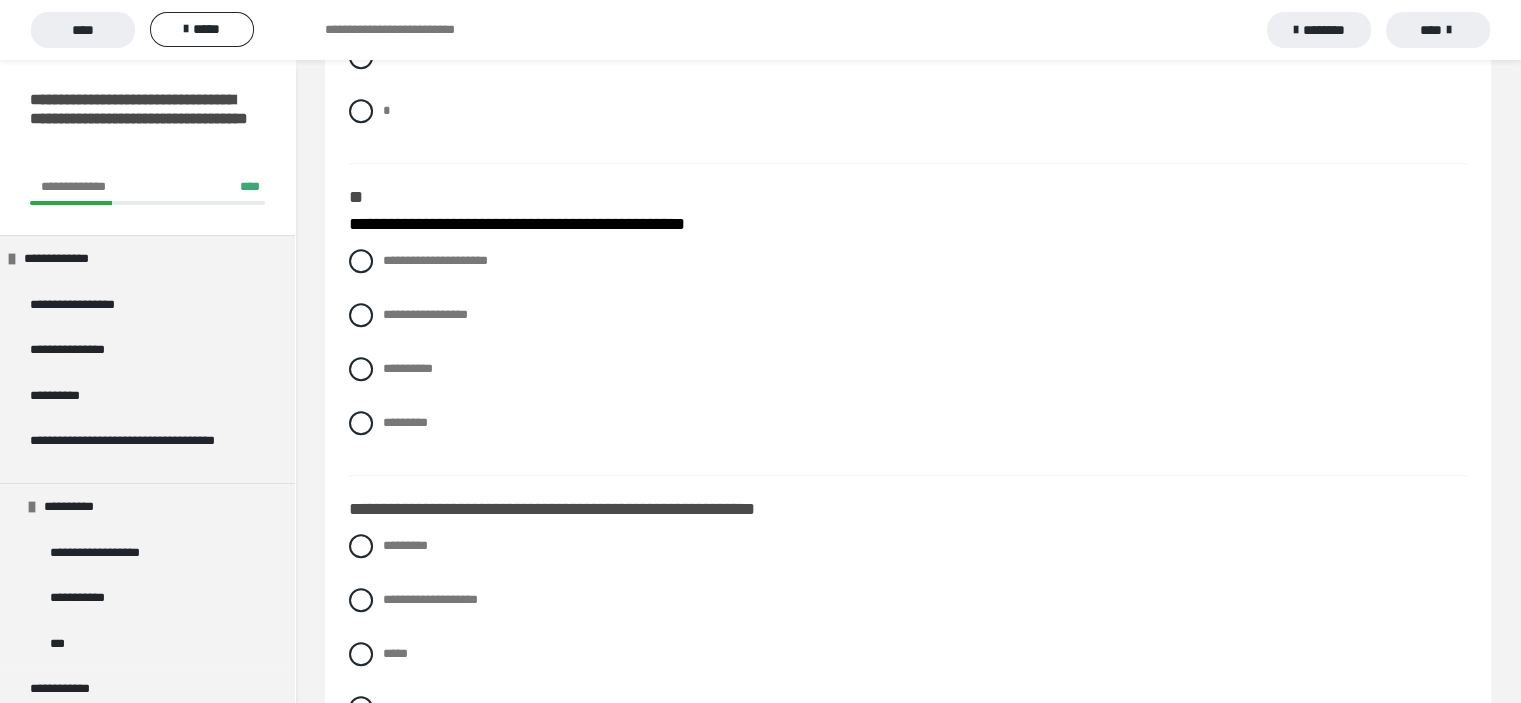 scroll, scrollTop: 1400, scrollLeft: 0, axis: vertical 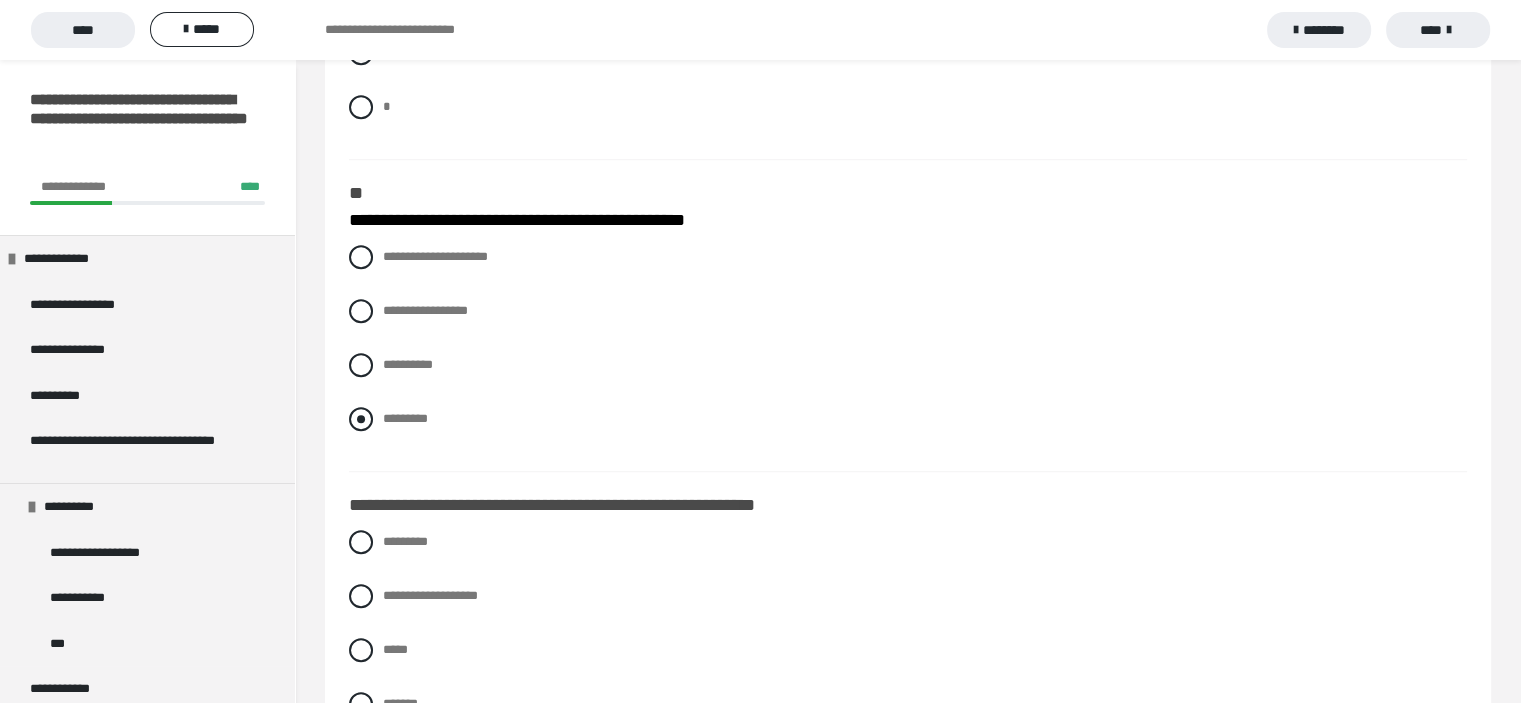 click at bounding box center (361, 419) 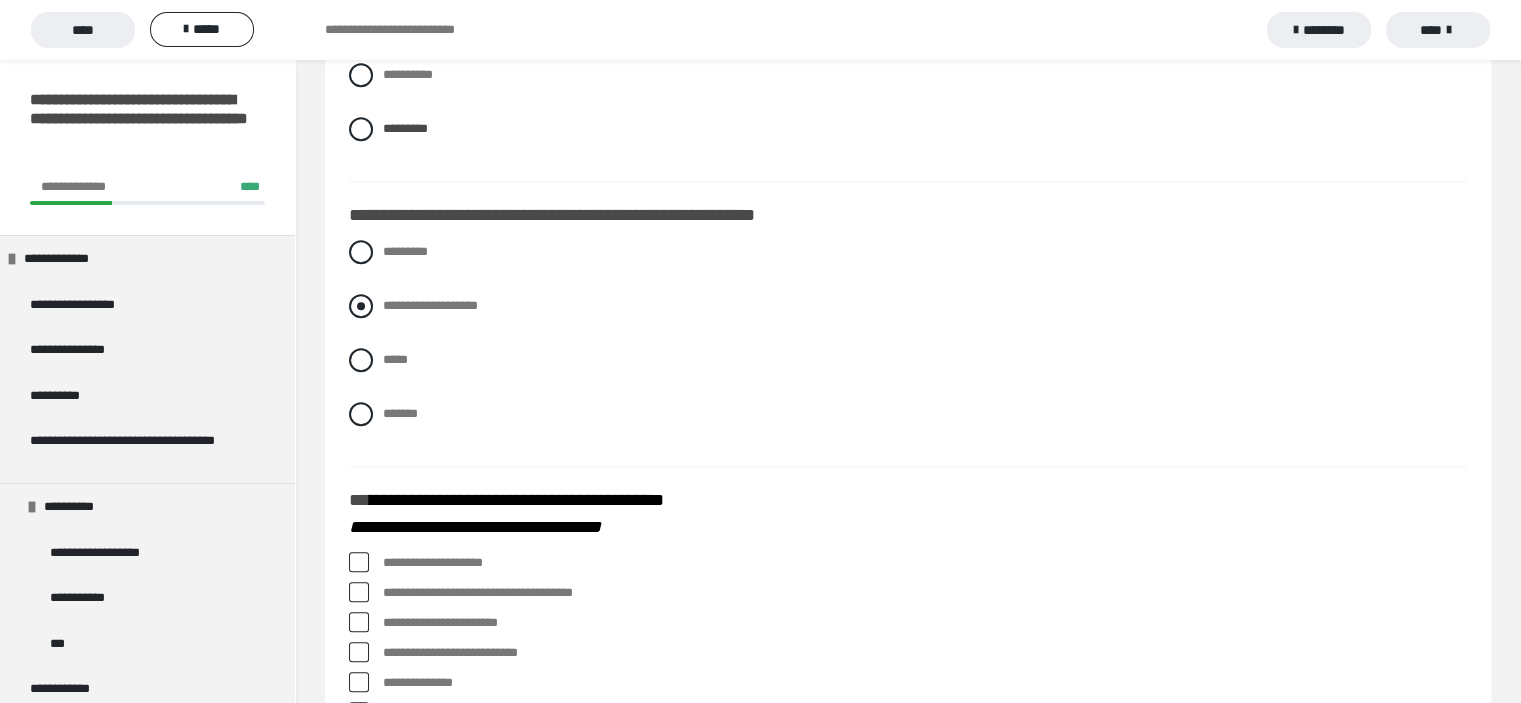 scroll, scrollTop: 1700, scrollLeft: 0, axis: vertical 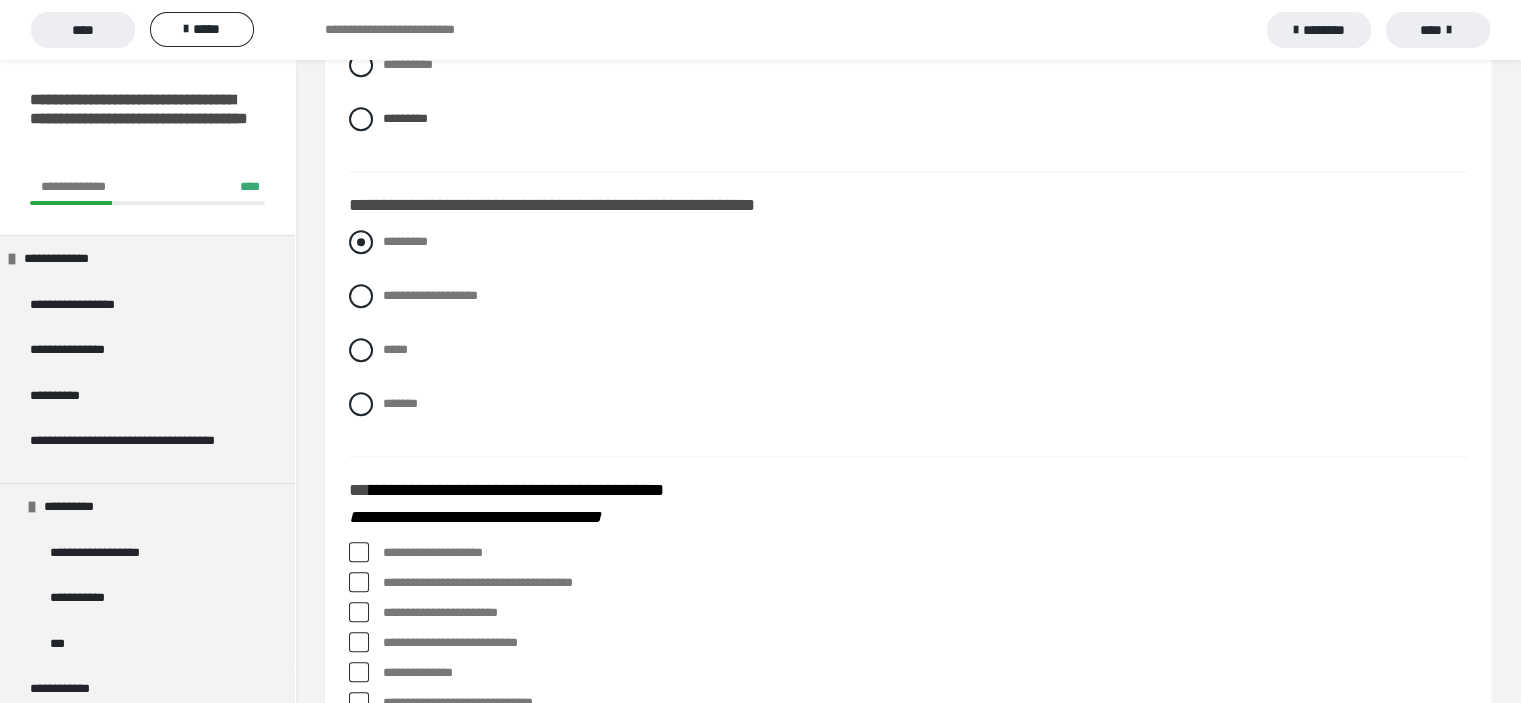 click at bounding box center (361, 242) 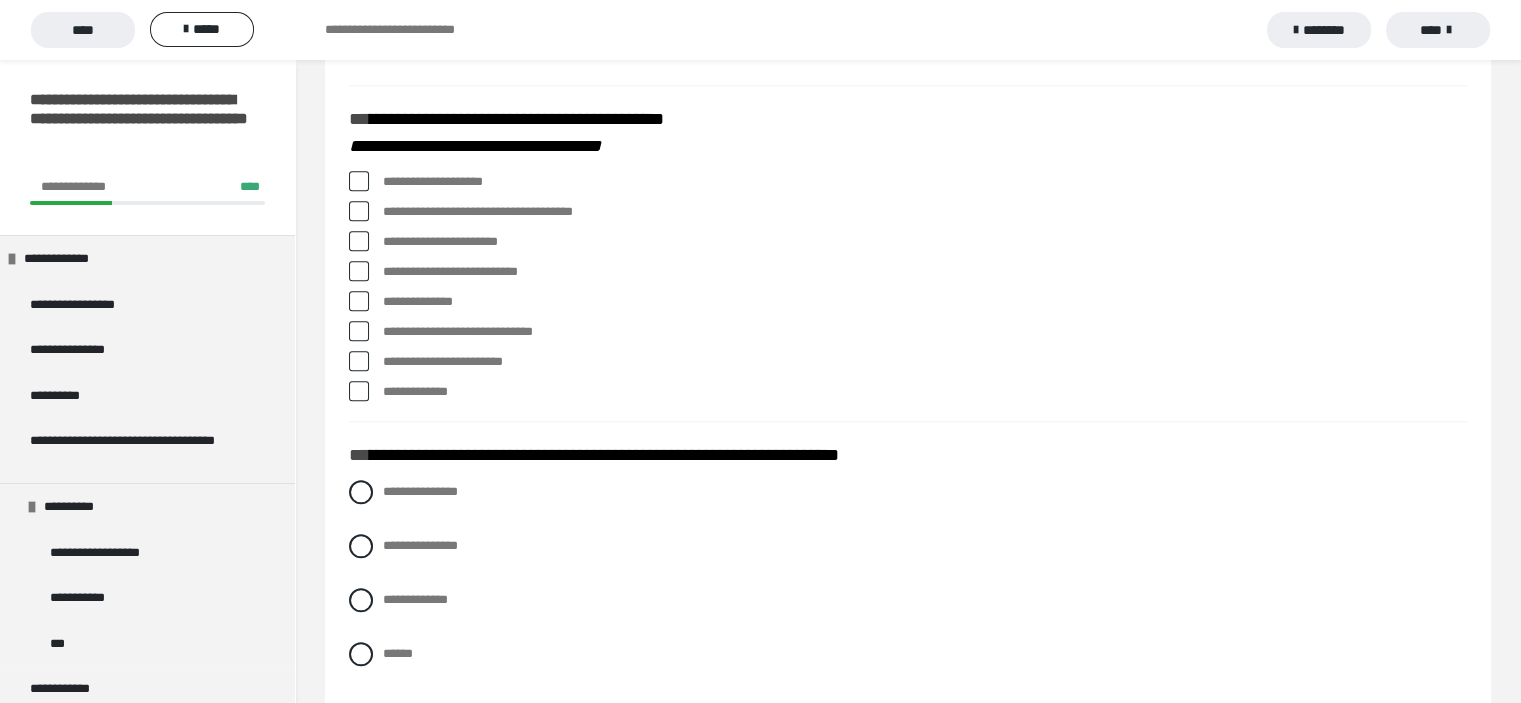 scroll, scrollTop: 2100, scrollLeft: 0, axis: vertical 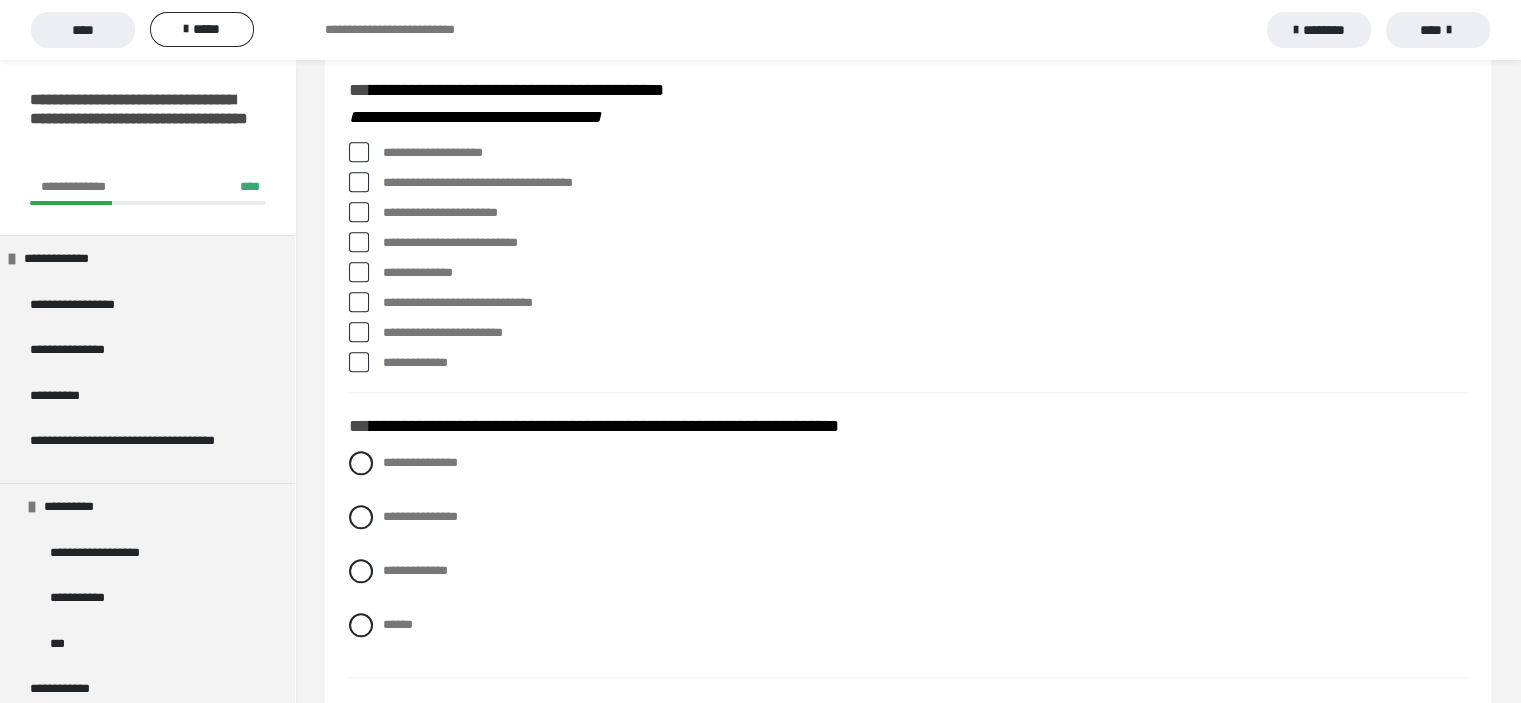click at bounding box center [359, 182] 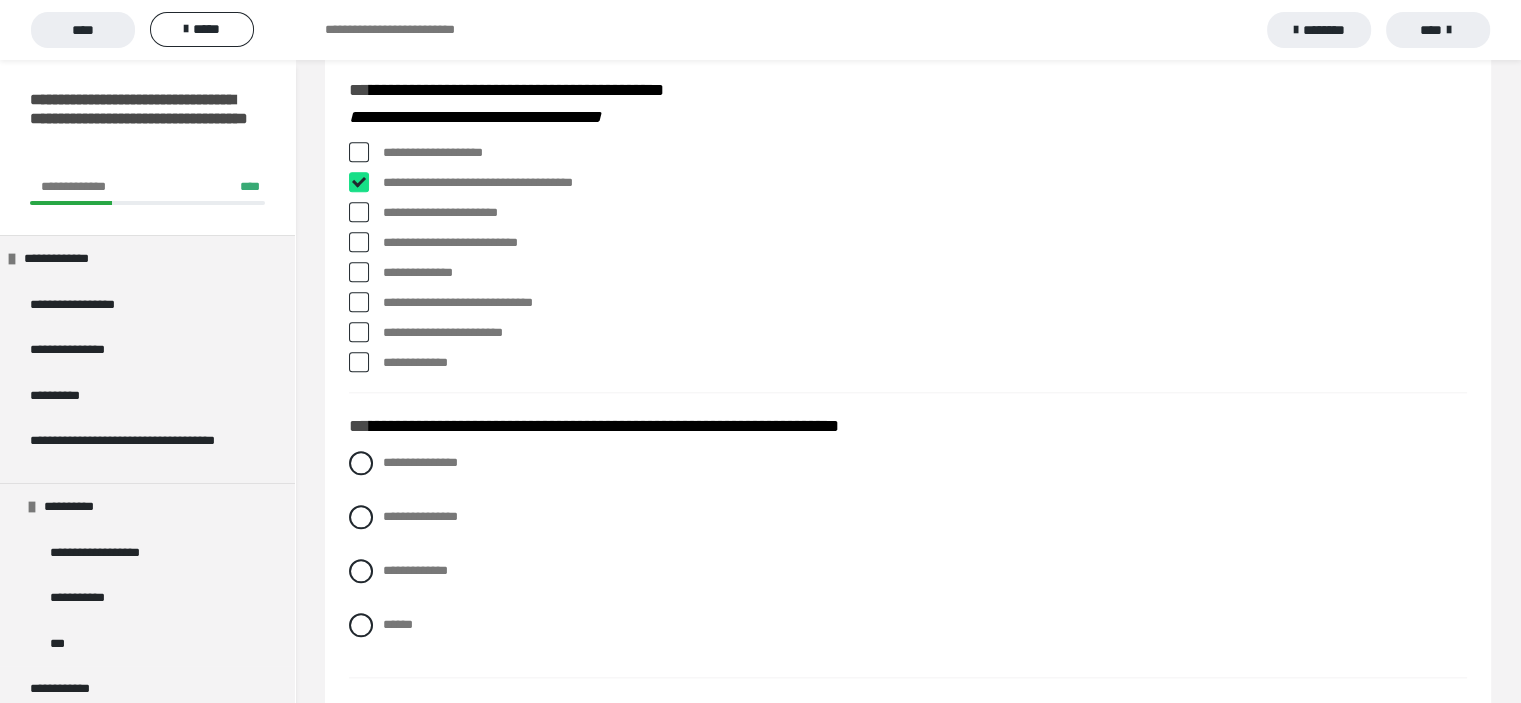 checkbox on "****" 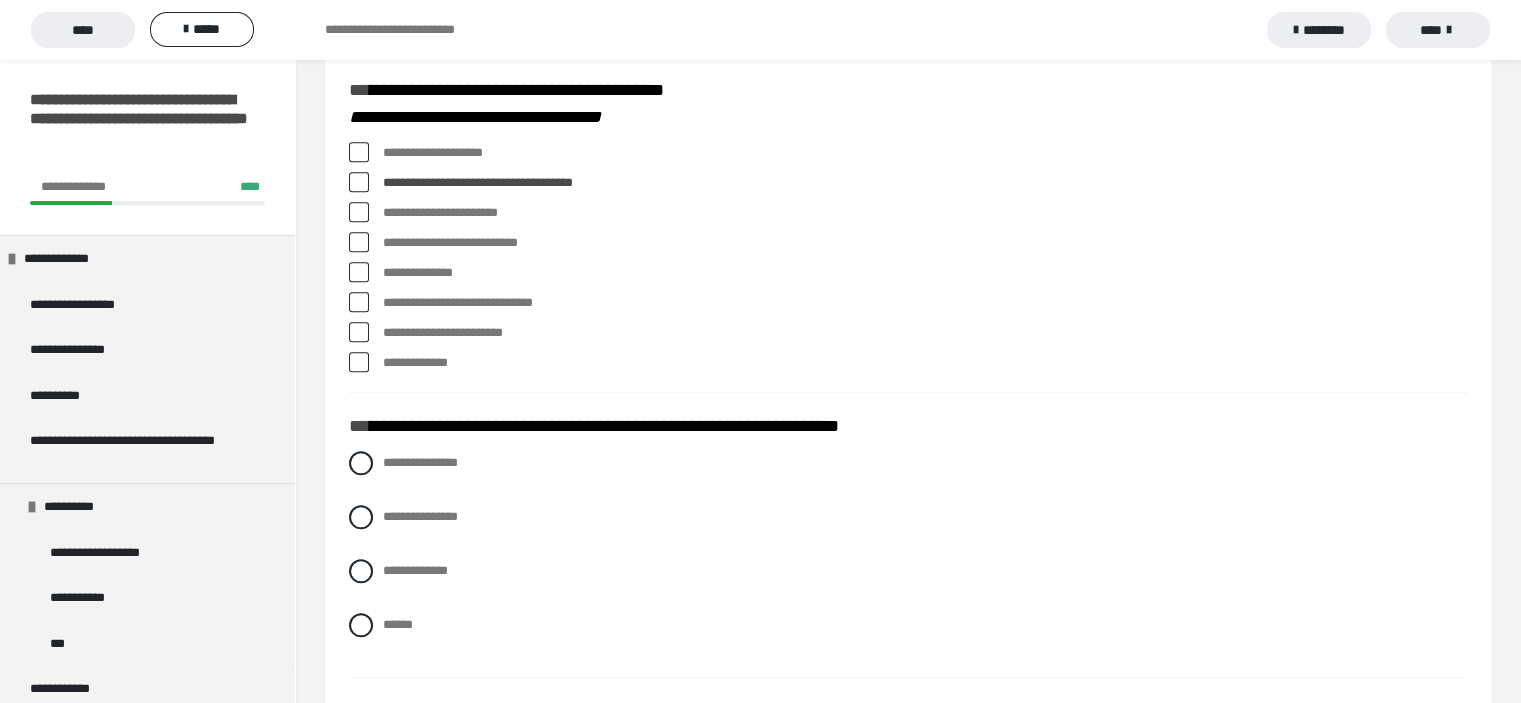 click at bounding box center (359, 212) 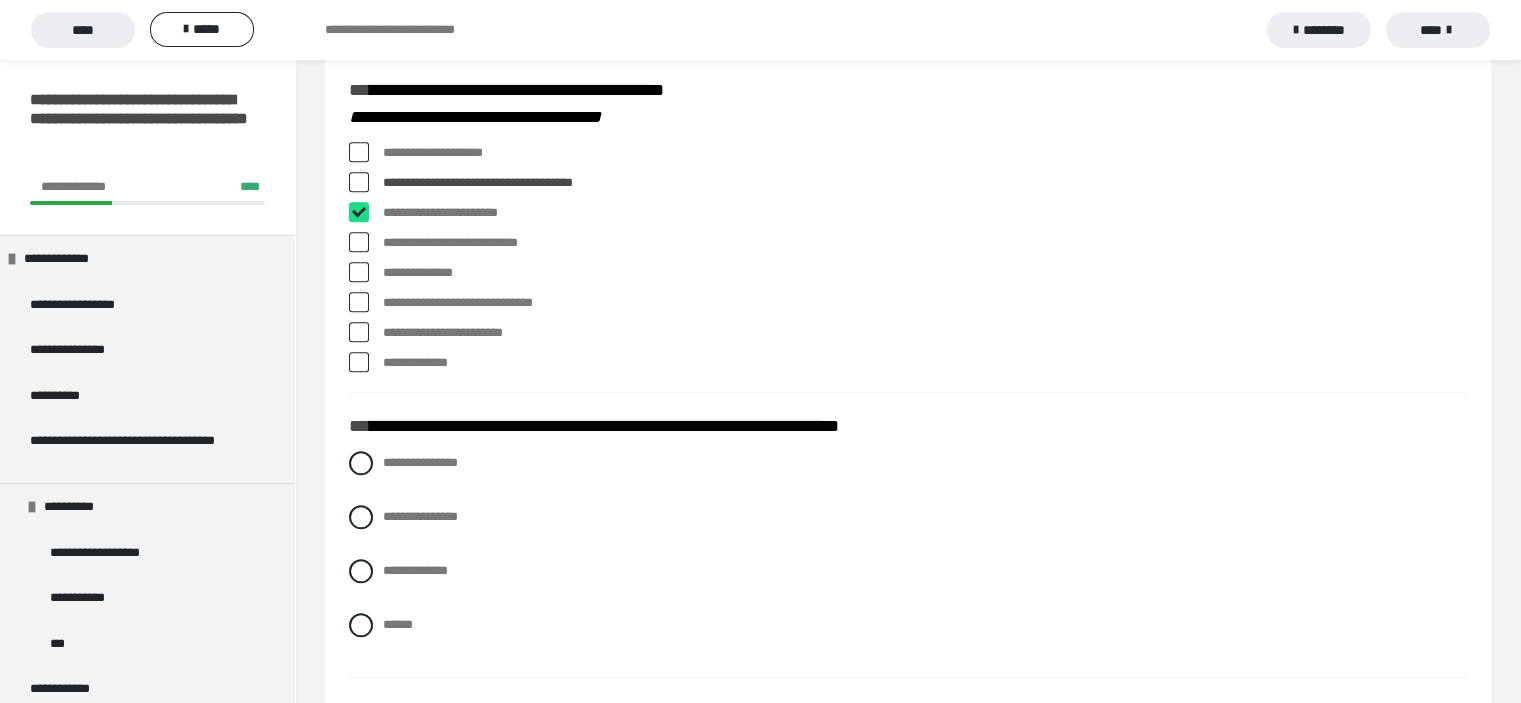 checkbox on "****" 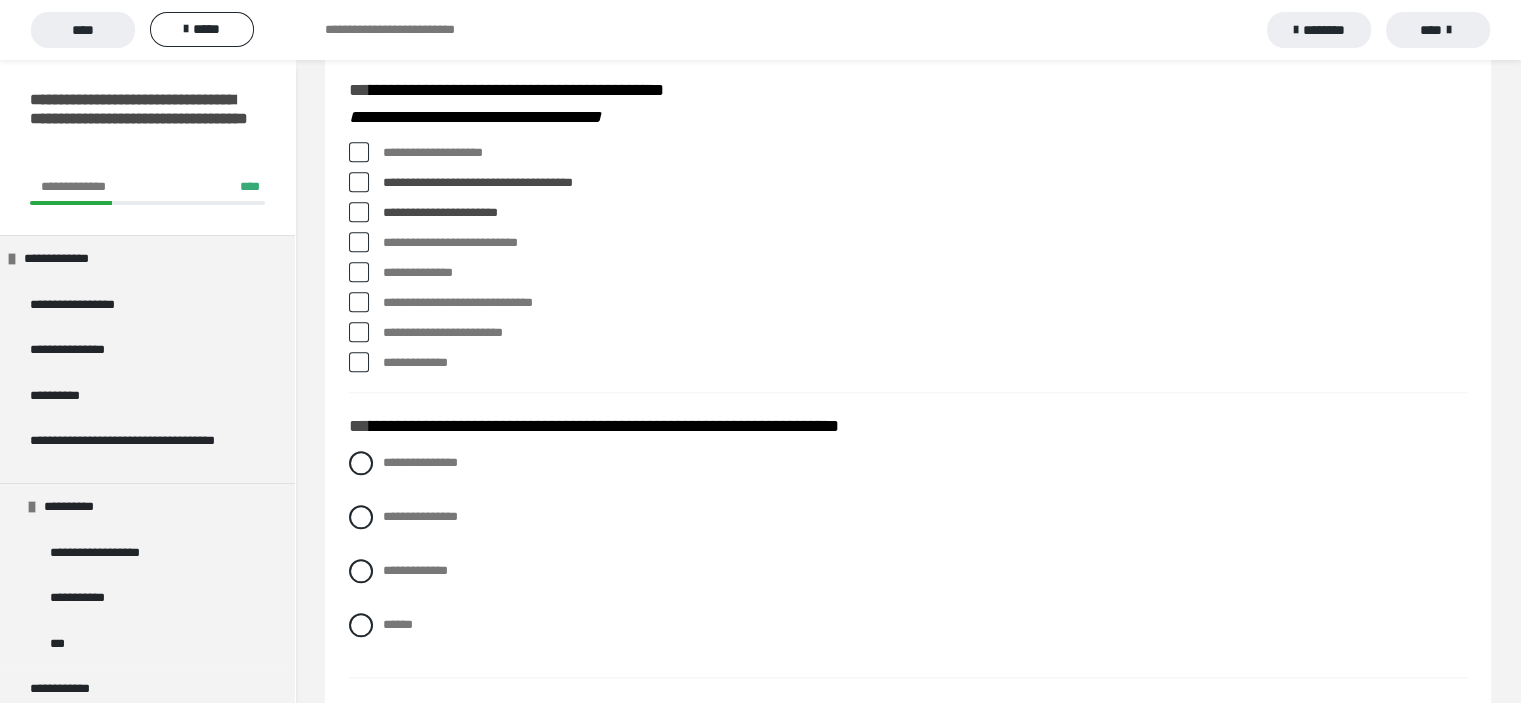 click at bounding box center (359, 242) 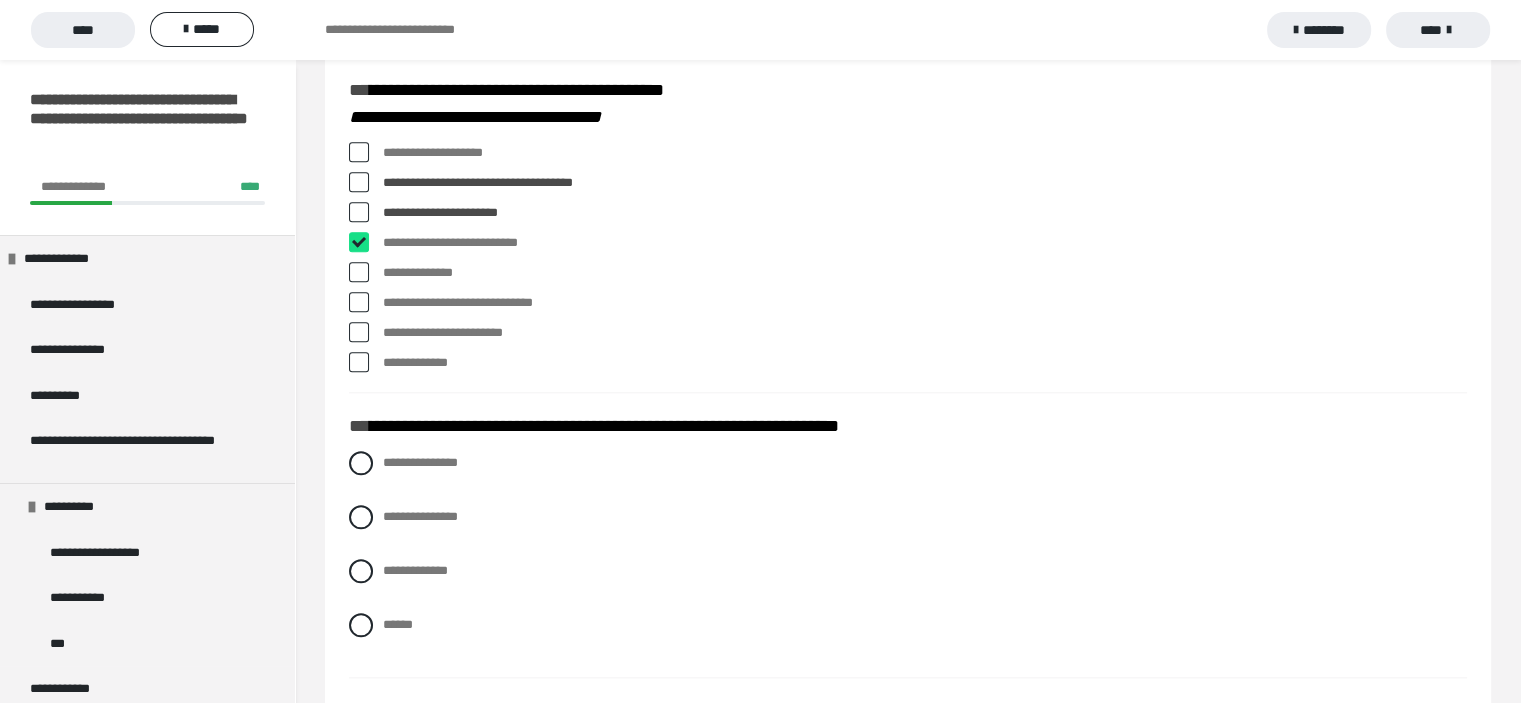 checkbox on "****" 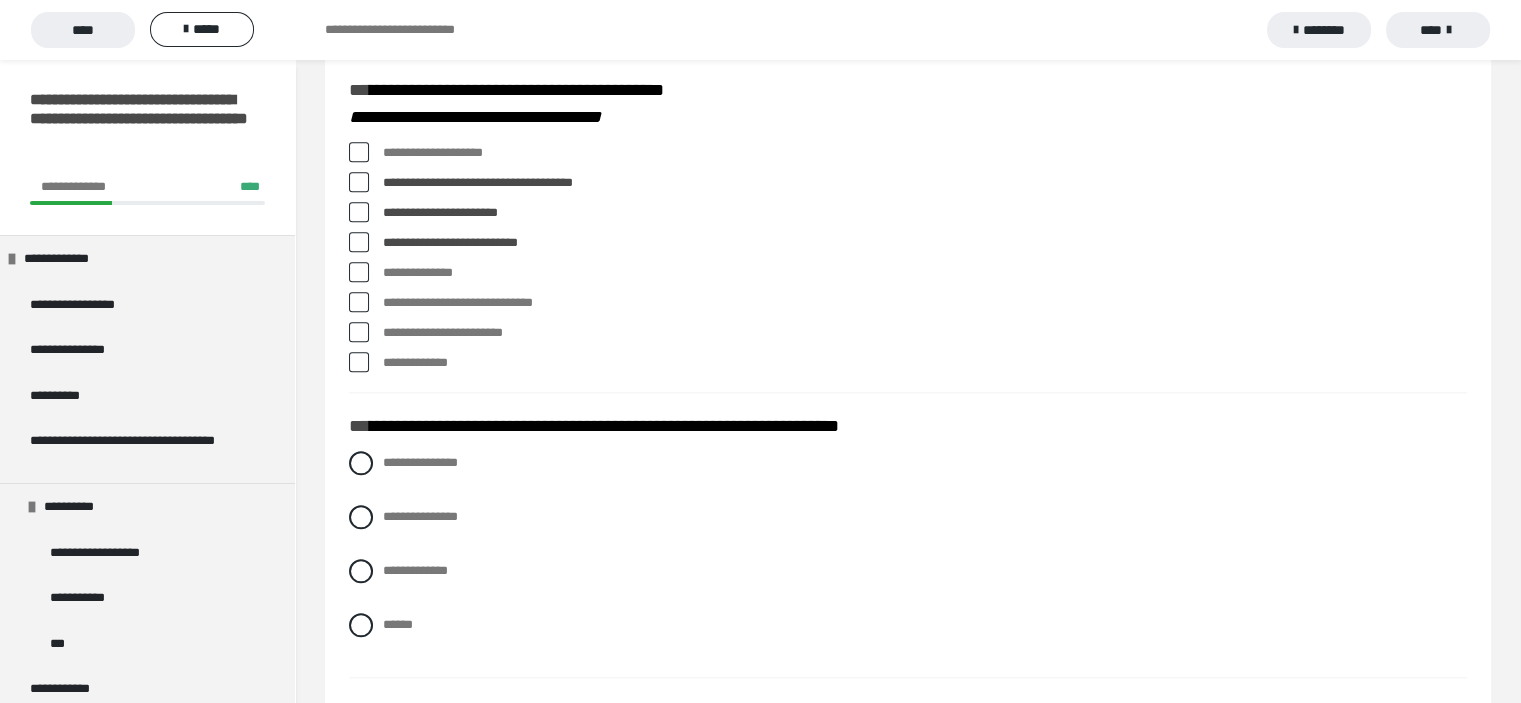 click at bounding box center (359, 302) 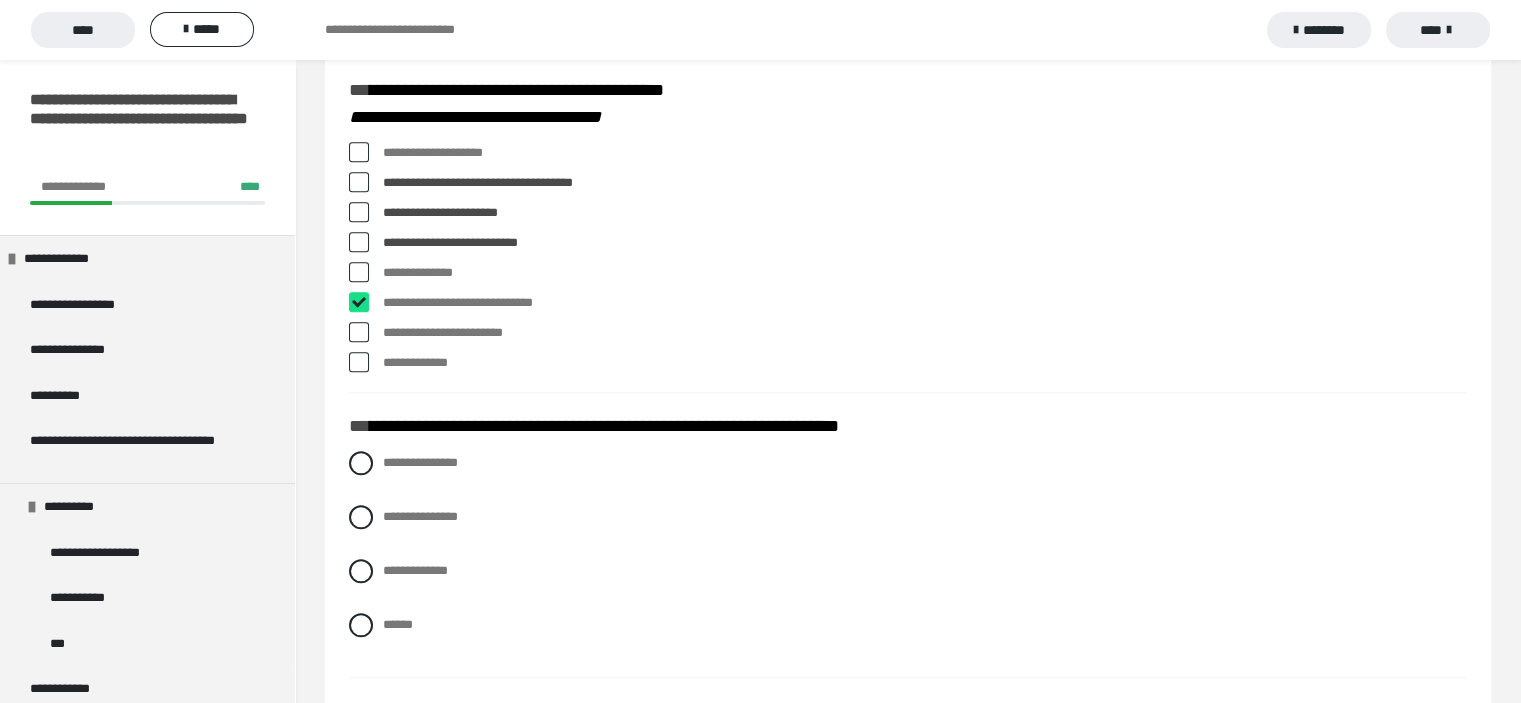 checkbox on "****" 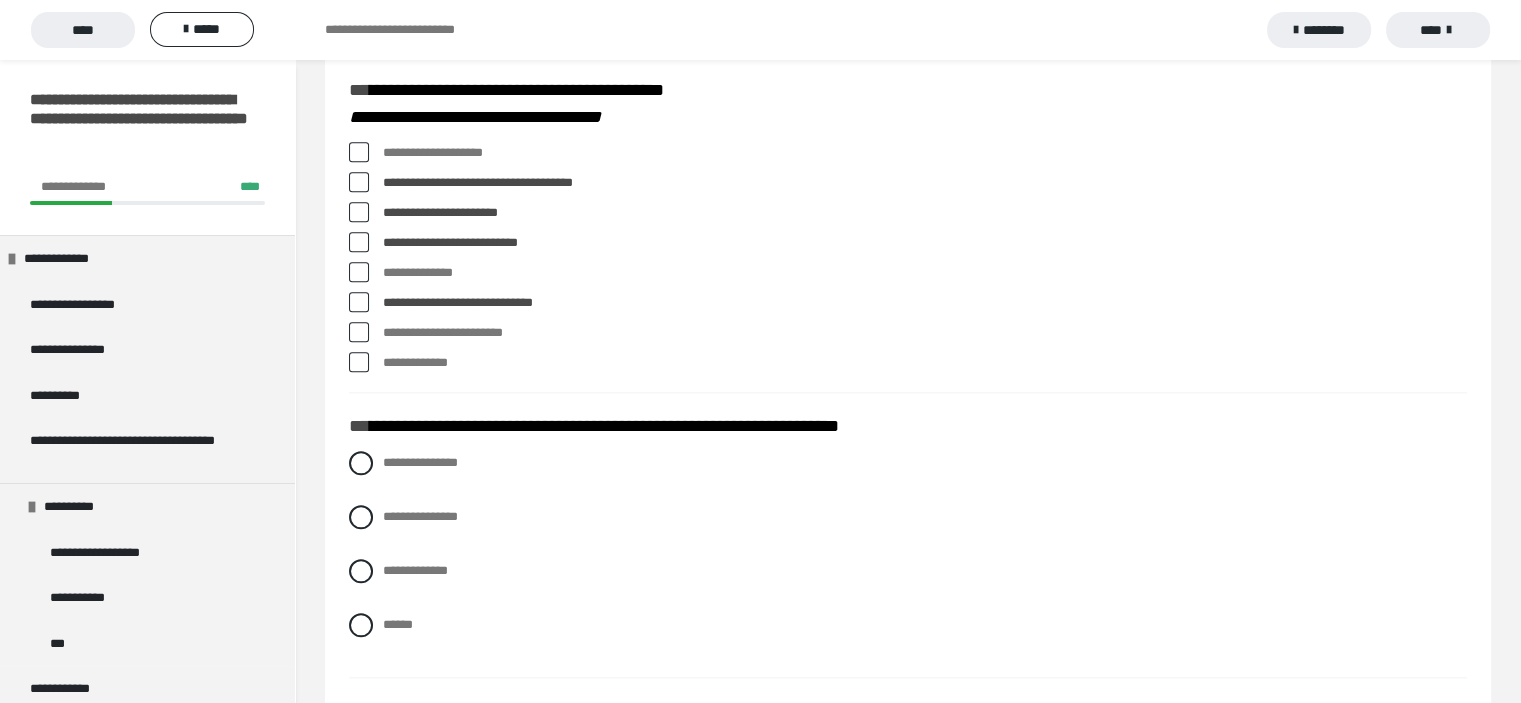 click at bounding box center (359, 332) 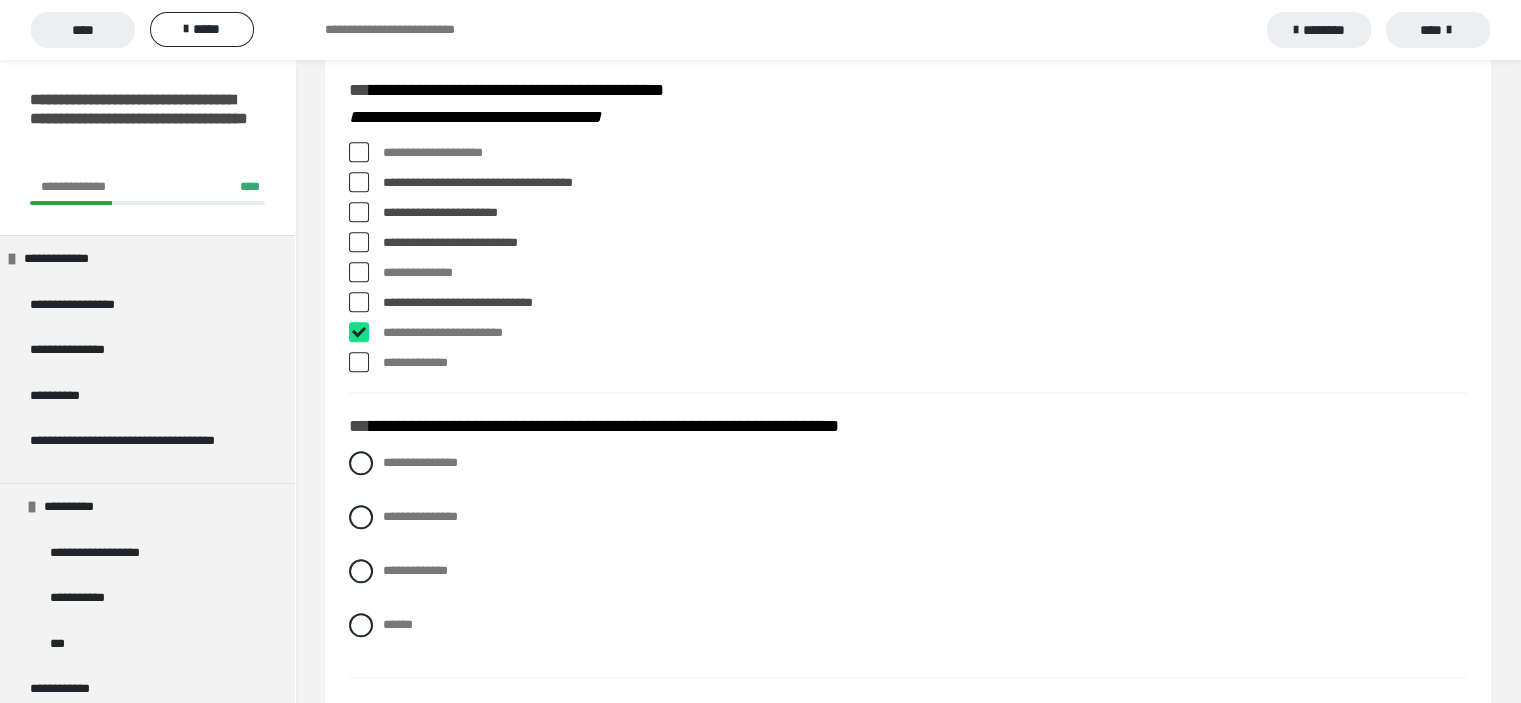 checkbox on "****" 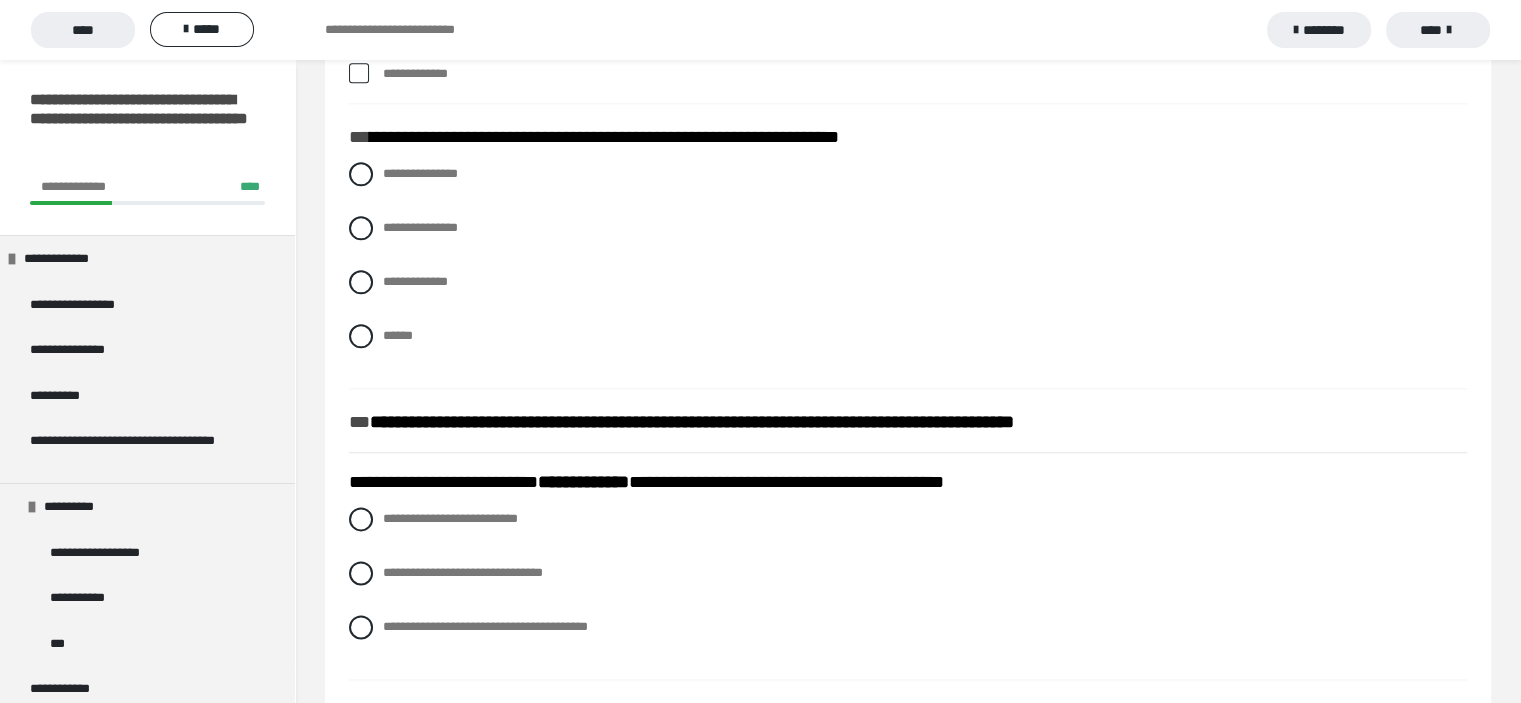 scroll, scrollTop: 2400, scrollLeft: 0, axis: vertical 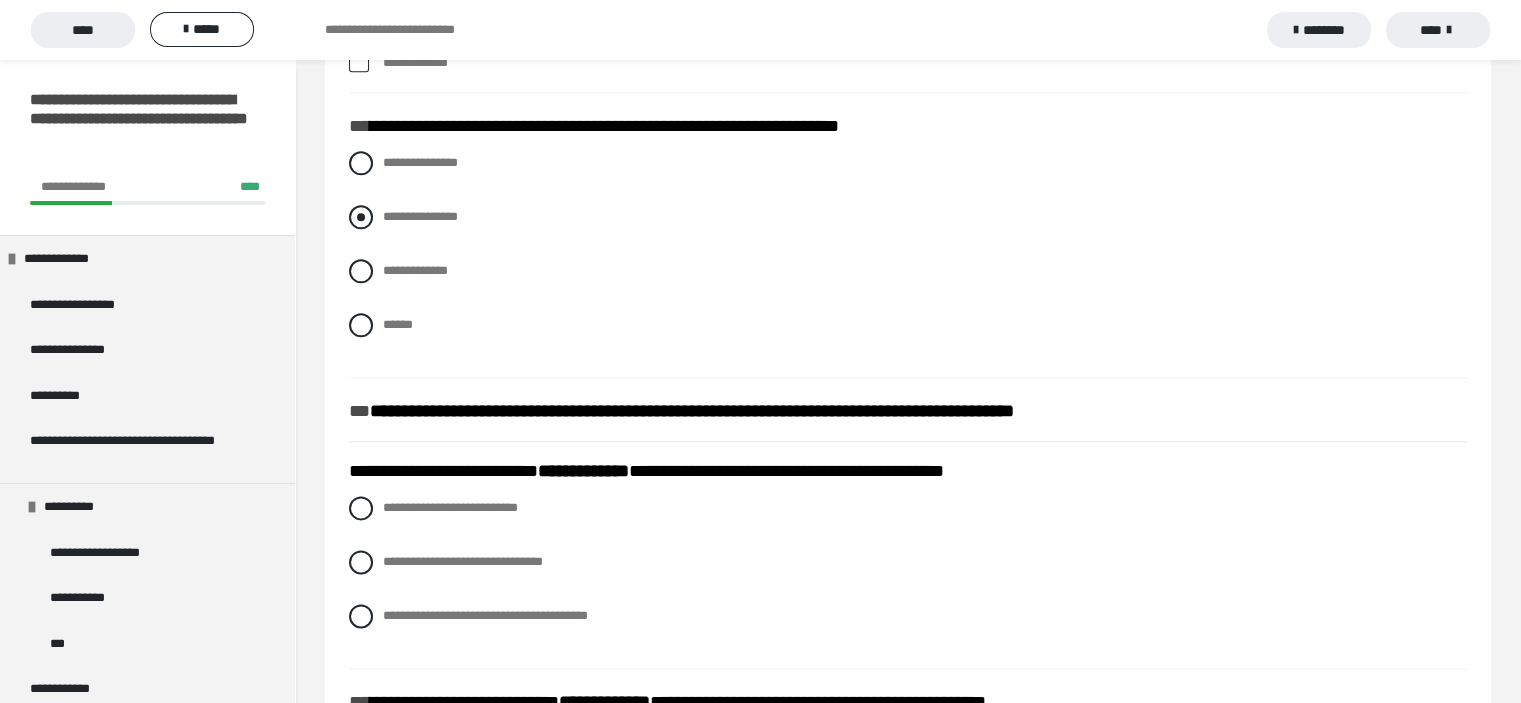 click at bounding box center [361, 217] 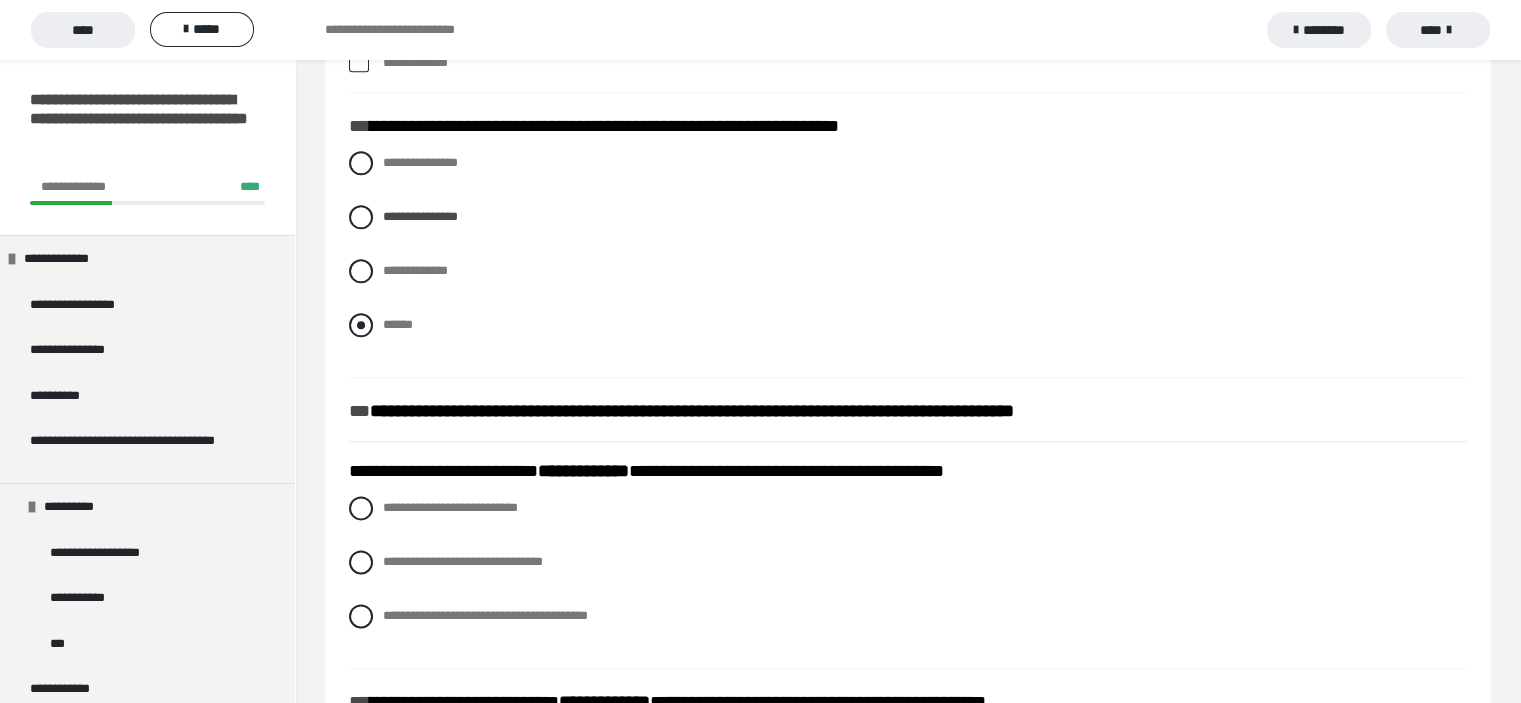 click at bounding box center [361, 325] 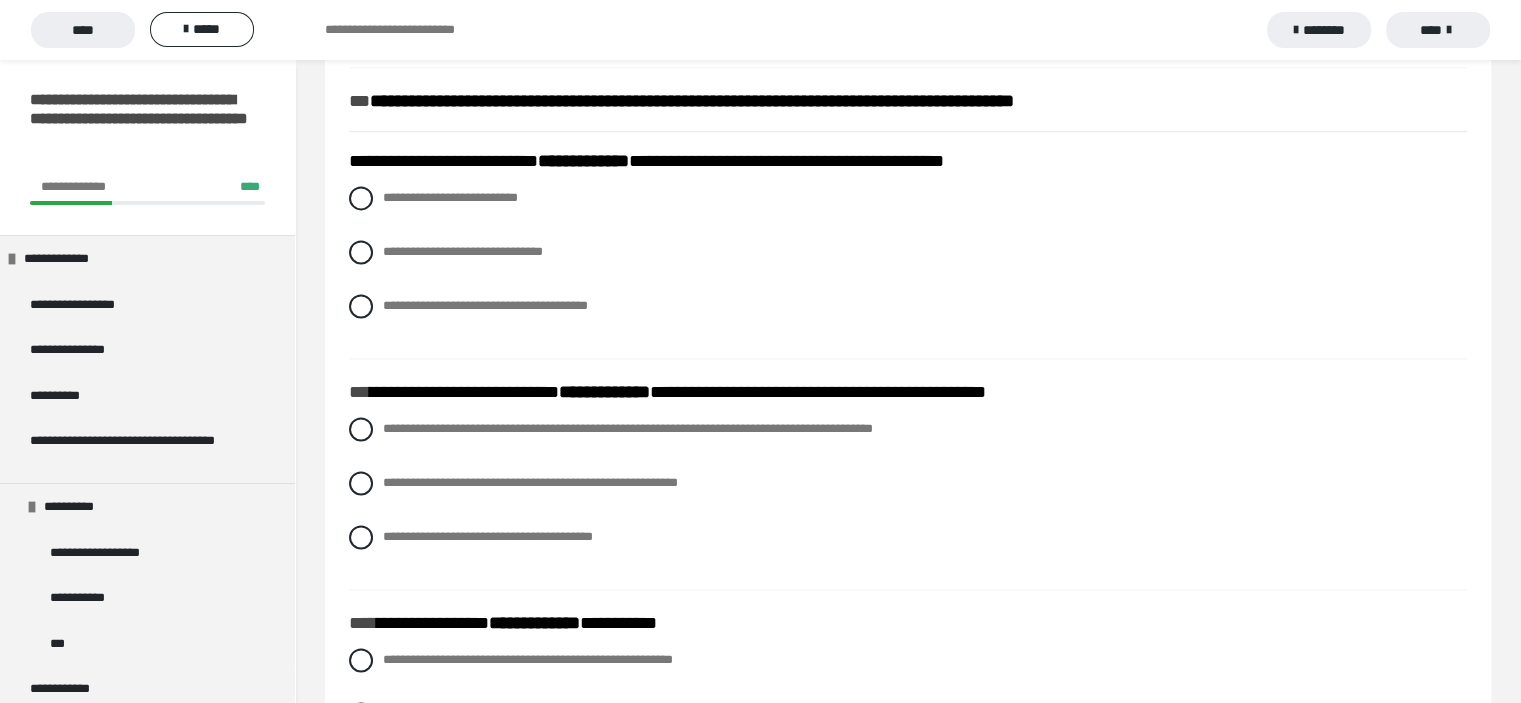 scroll, scrollTop: 2740, scrollLeft: 0, axis: vertical 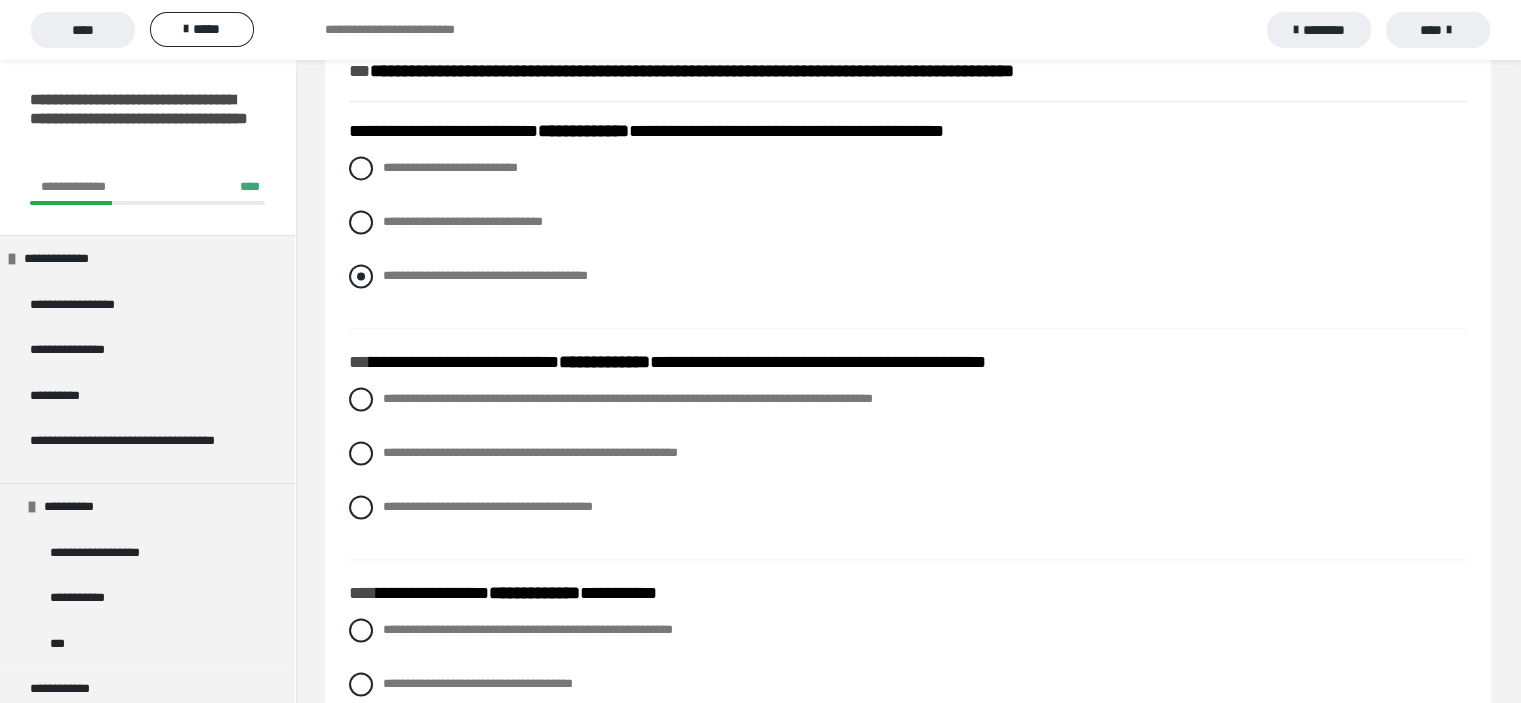 click at bounding box center (361, 276) 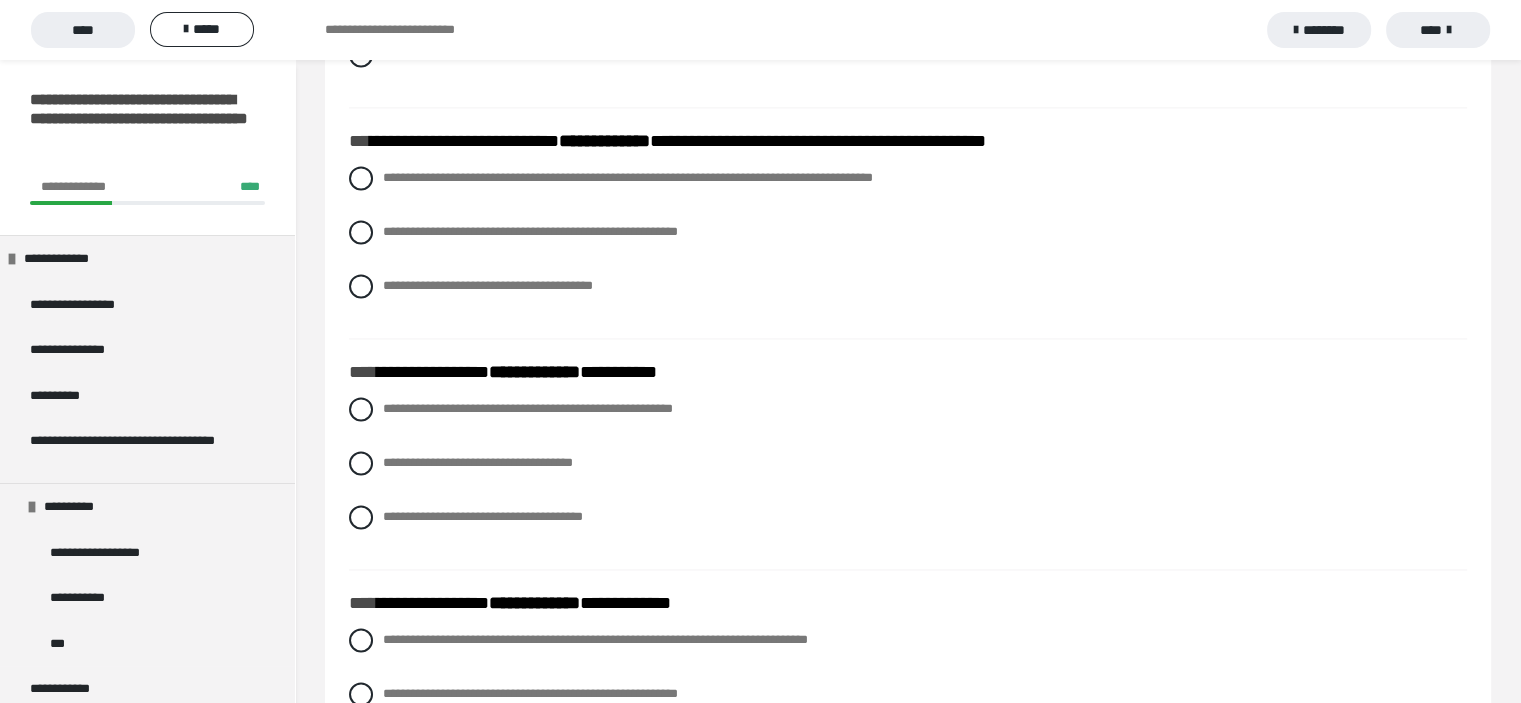 scroll, scrollTop: 3040, scrollLeft: 0, axis: vertical 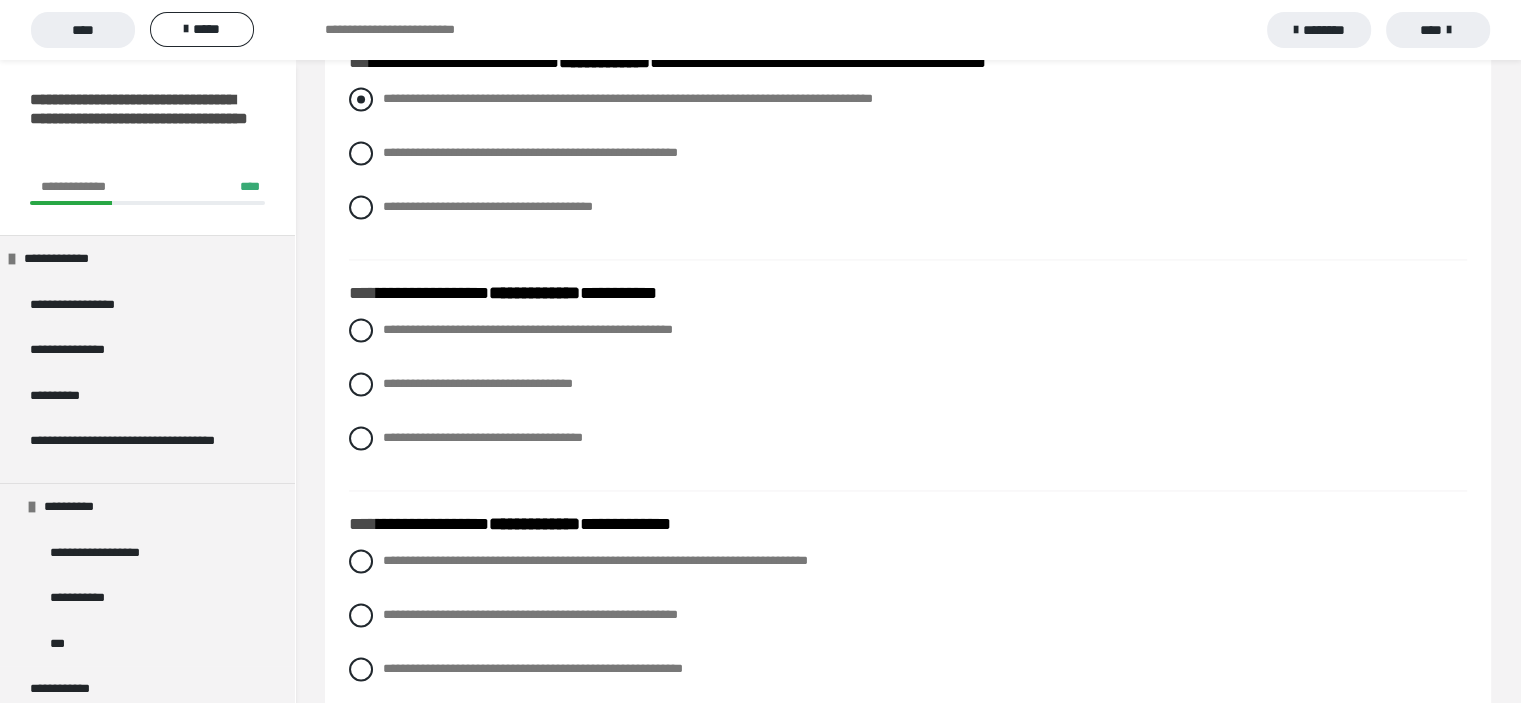 click at bounding box center [361, 99] 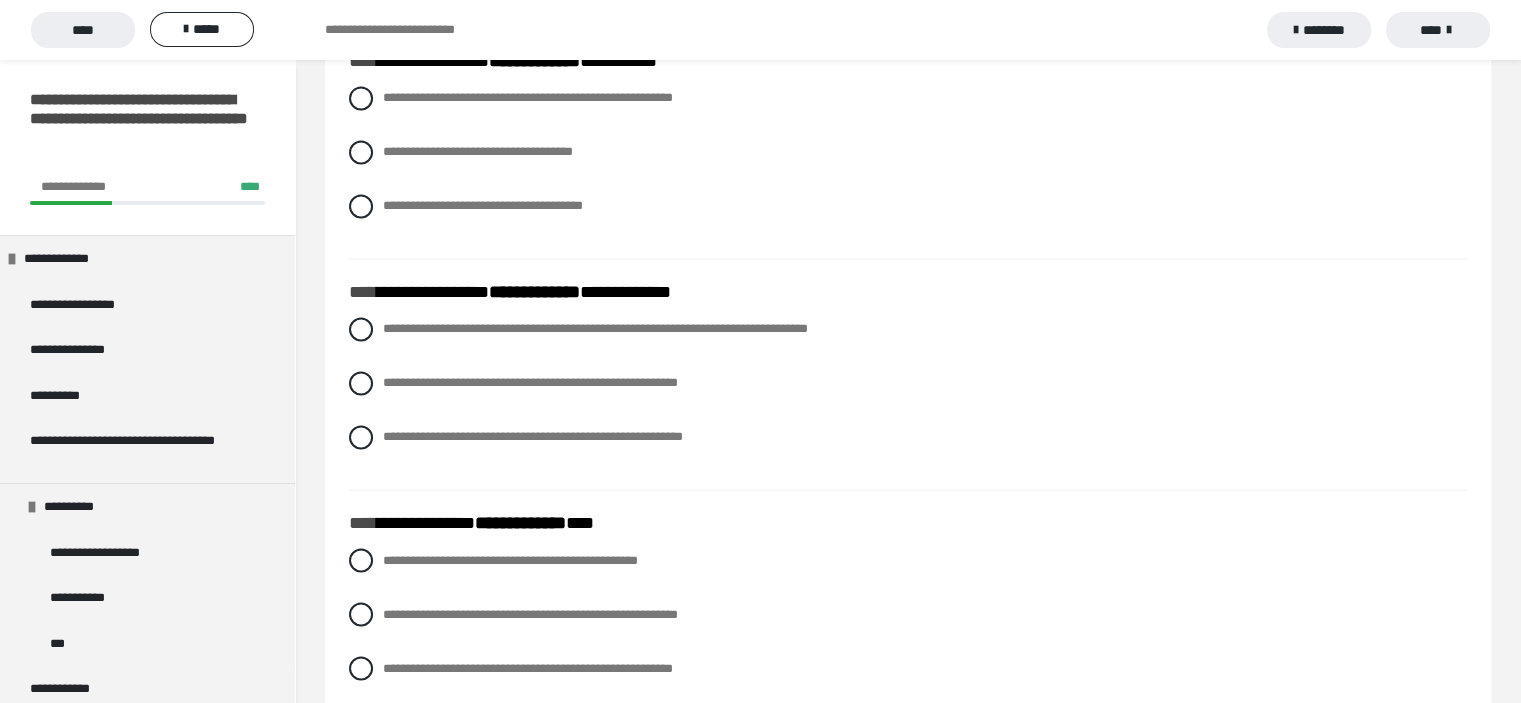 scroll, scrollTop: 3240, scrollLeft: 0, axis: vertical 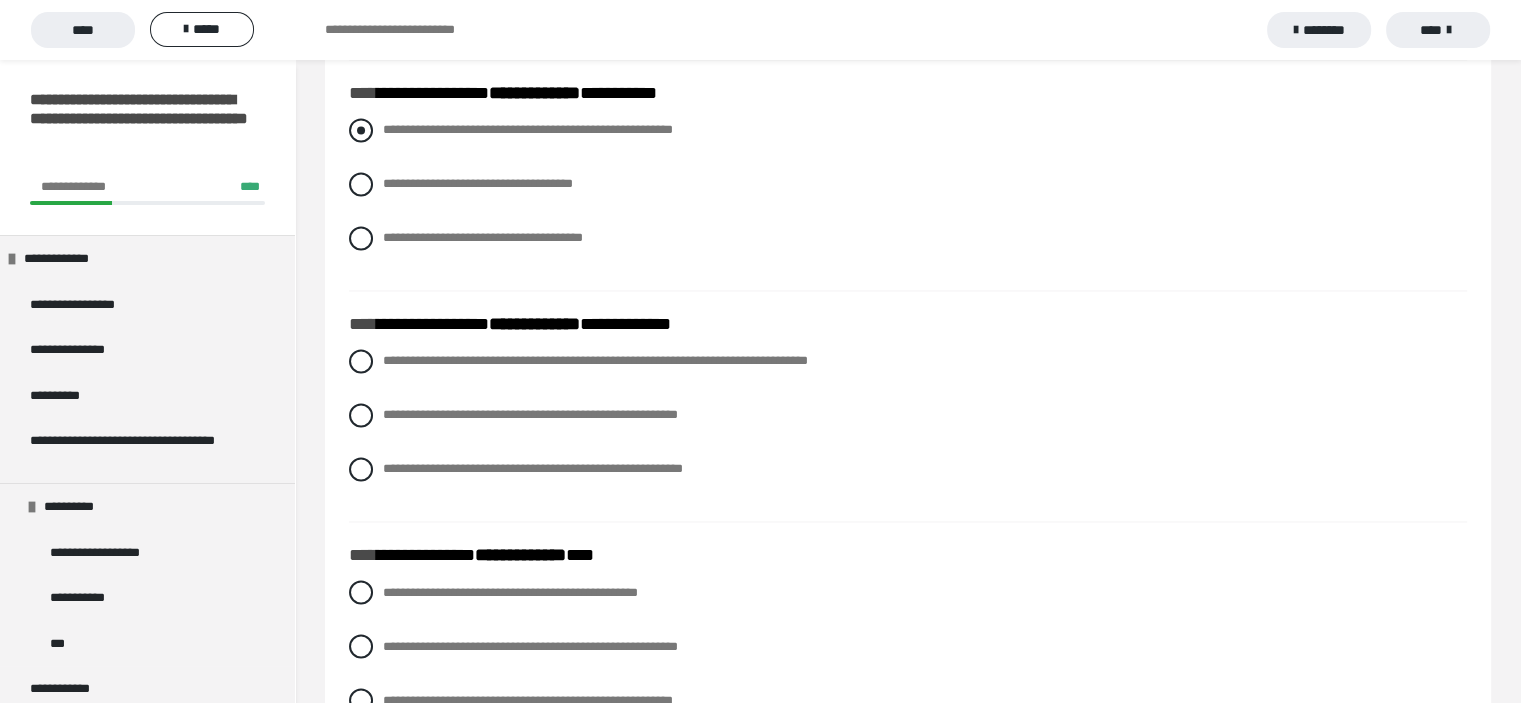 click at bounding box center [361, 130] 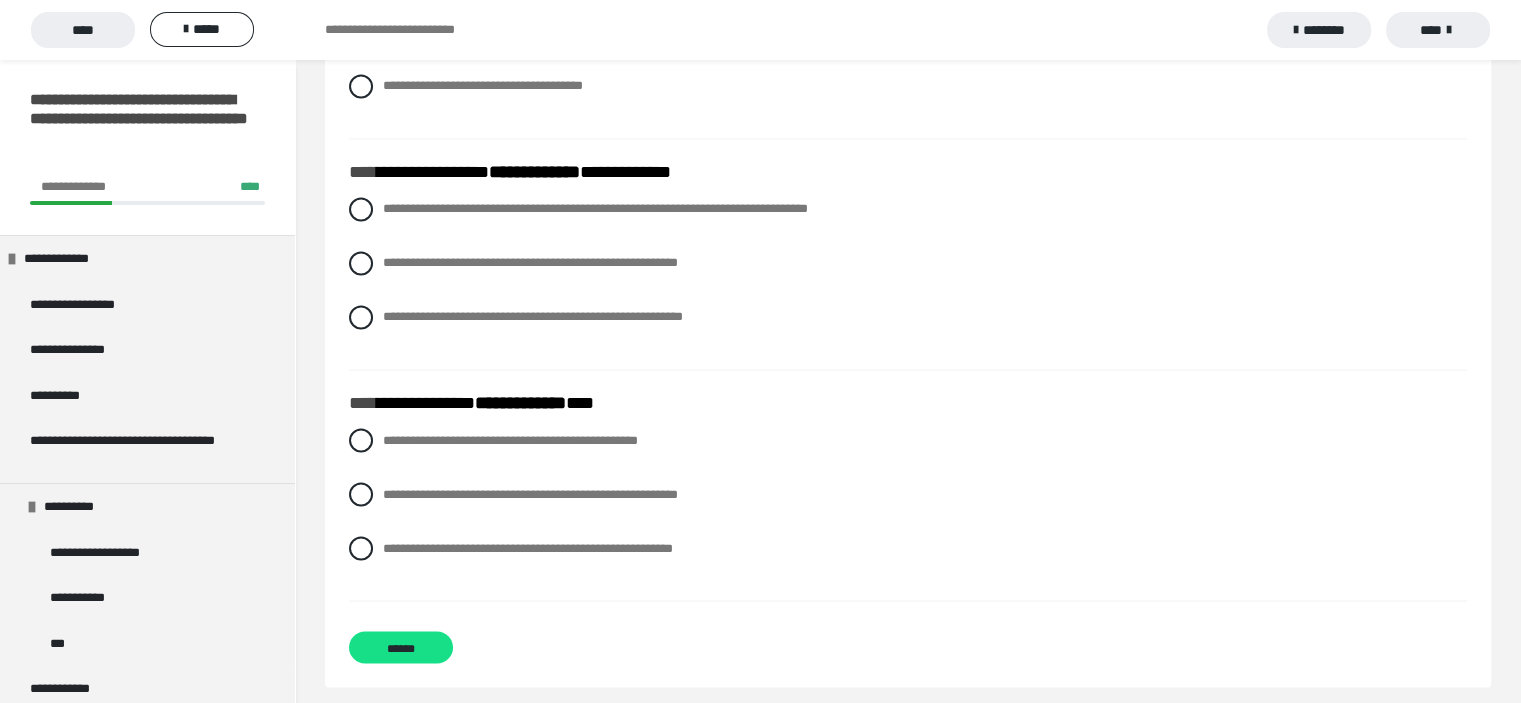 scroll, scrollTop: 3440, scrollLeft: 0, axis: vertical 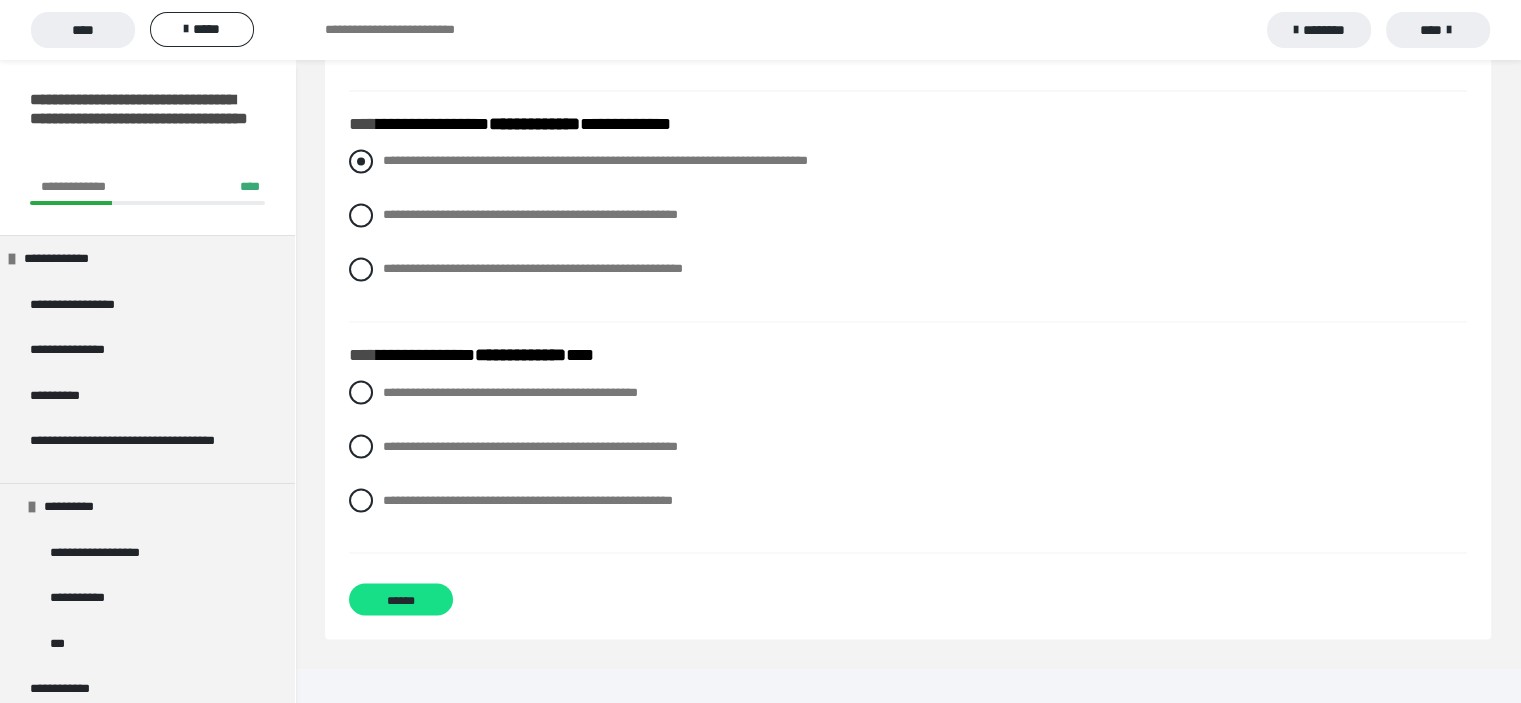 click at bounding box center [361, 161] 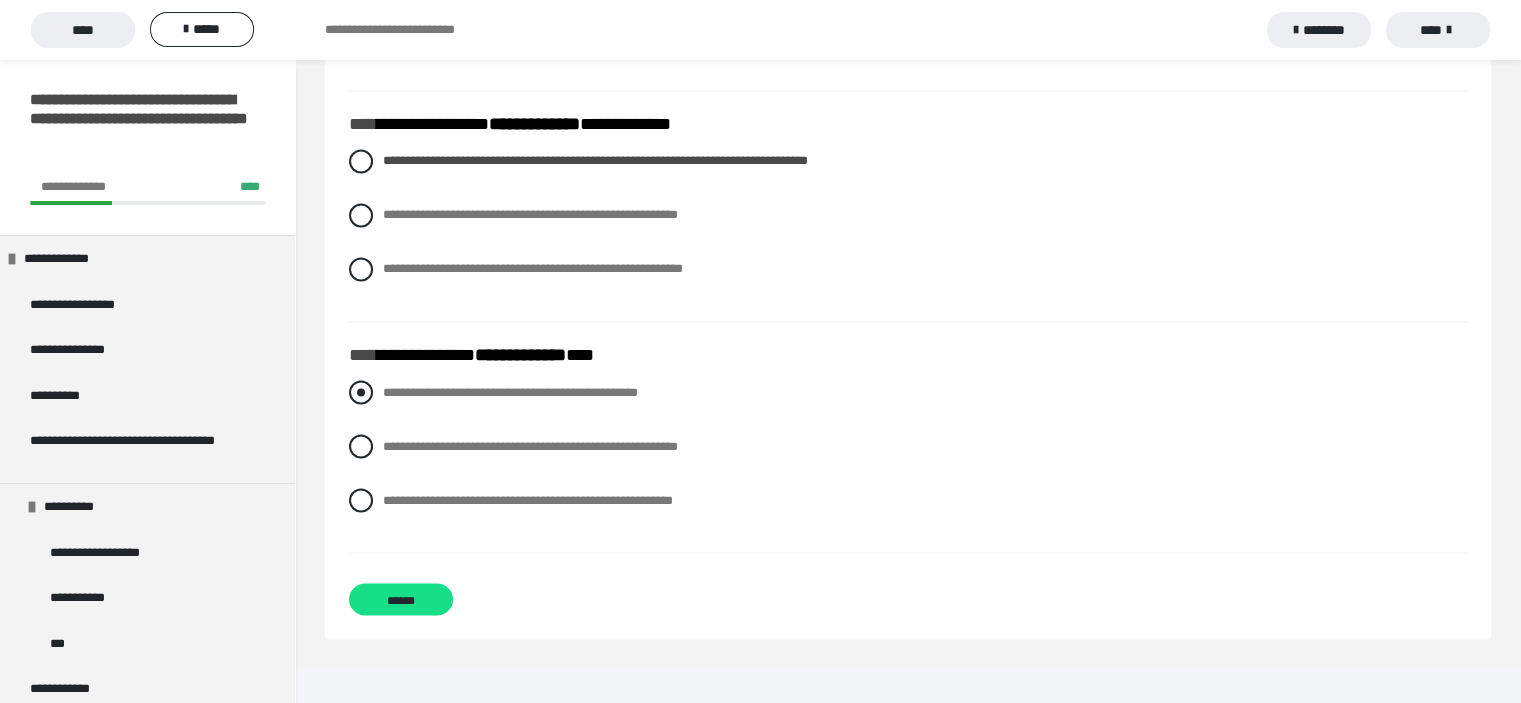 click at bounding box center [361, 392] 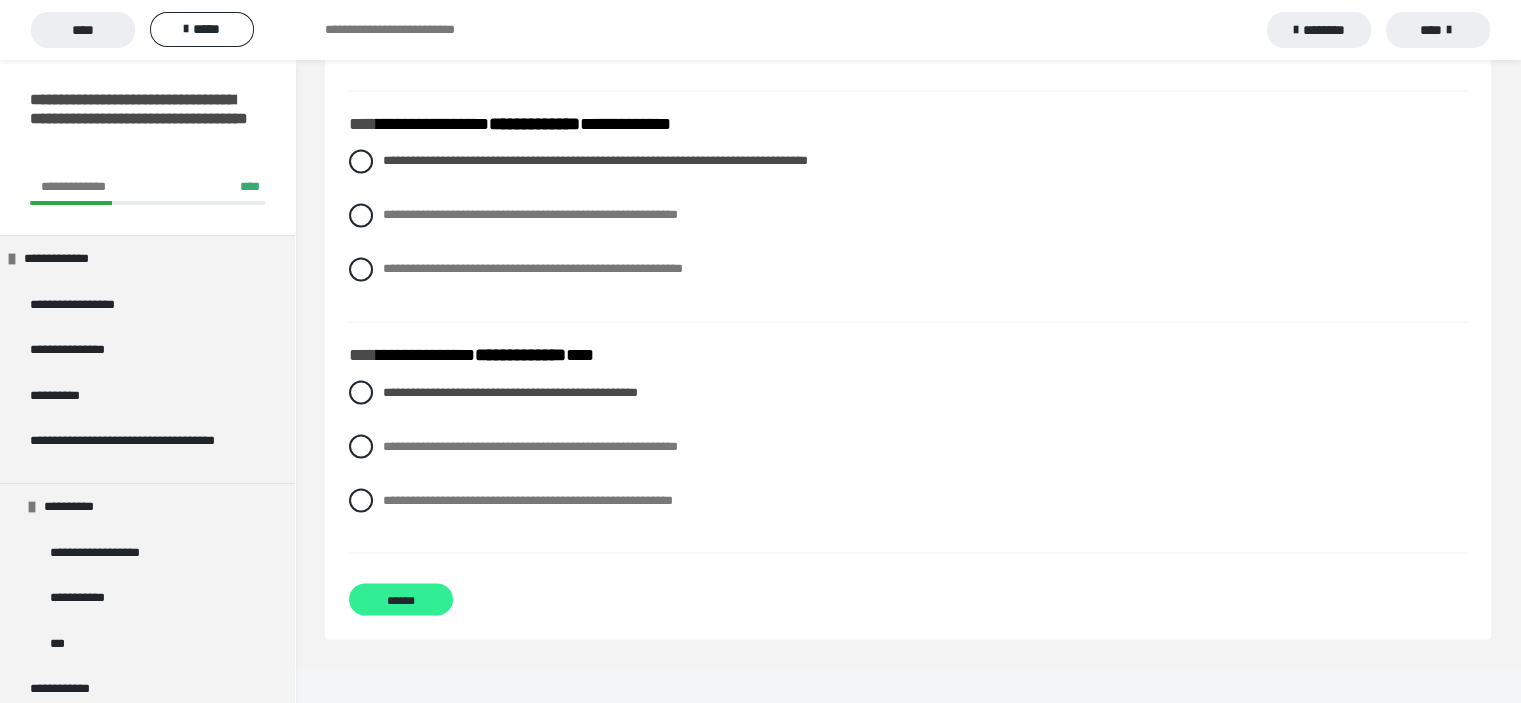click on "******" at bounding box center (401, 599) 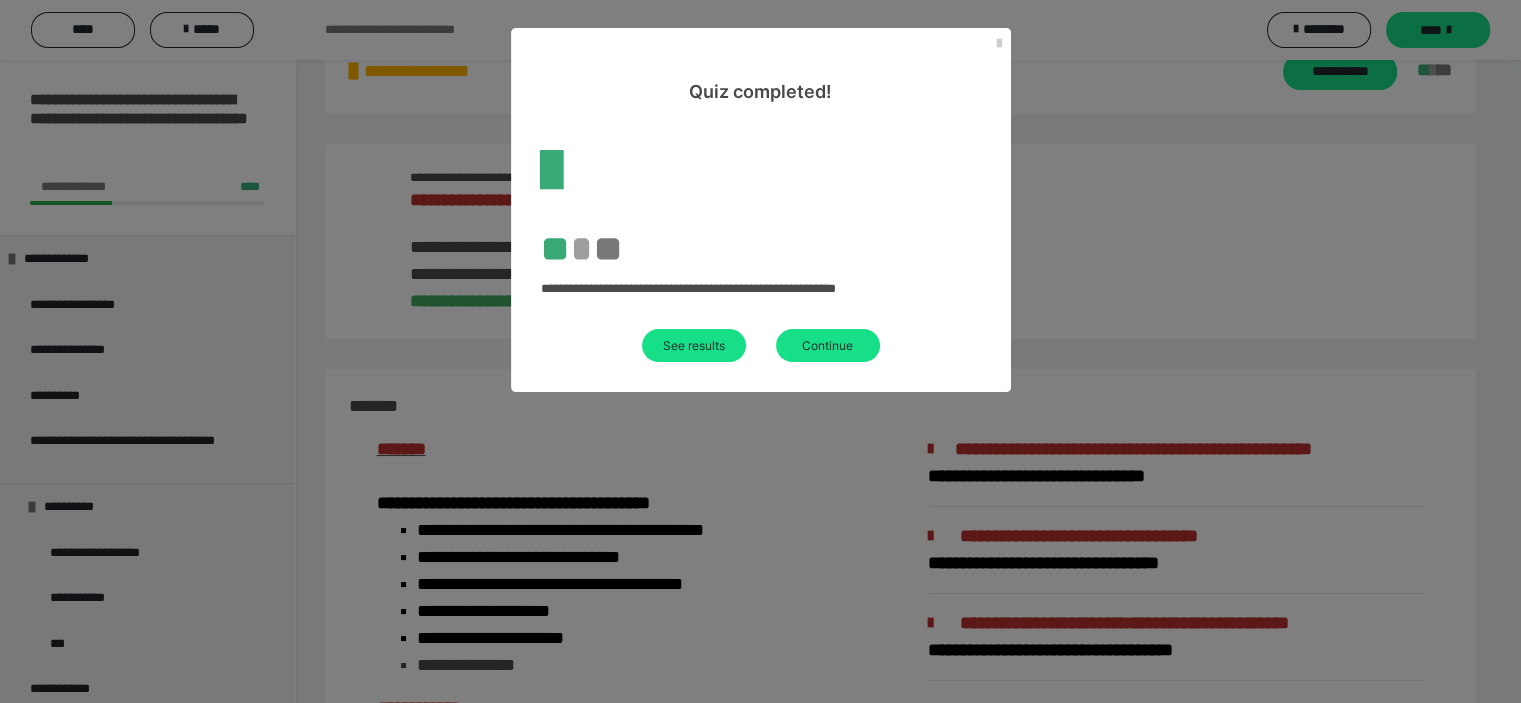 scroll, scrollTop: 2617, scrollLeft: 0, axis: vertical 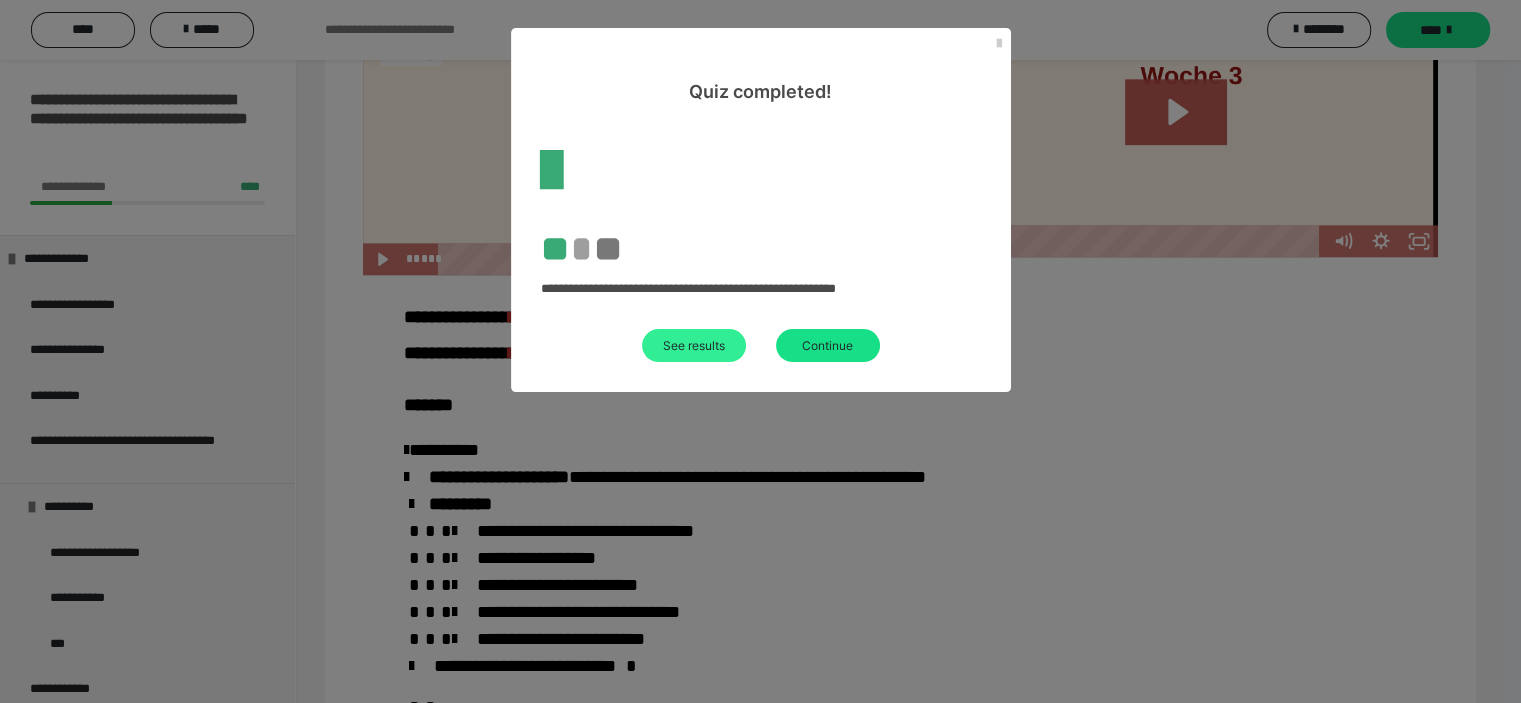 click on "See results" at bounding box center (694, 345) 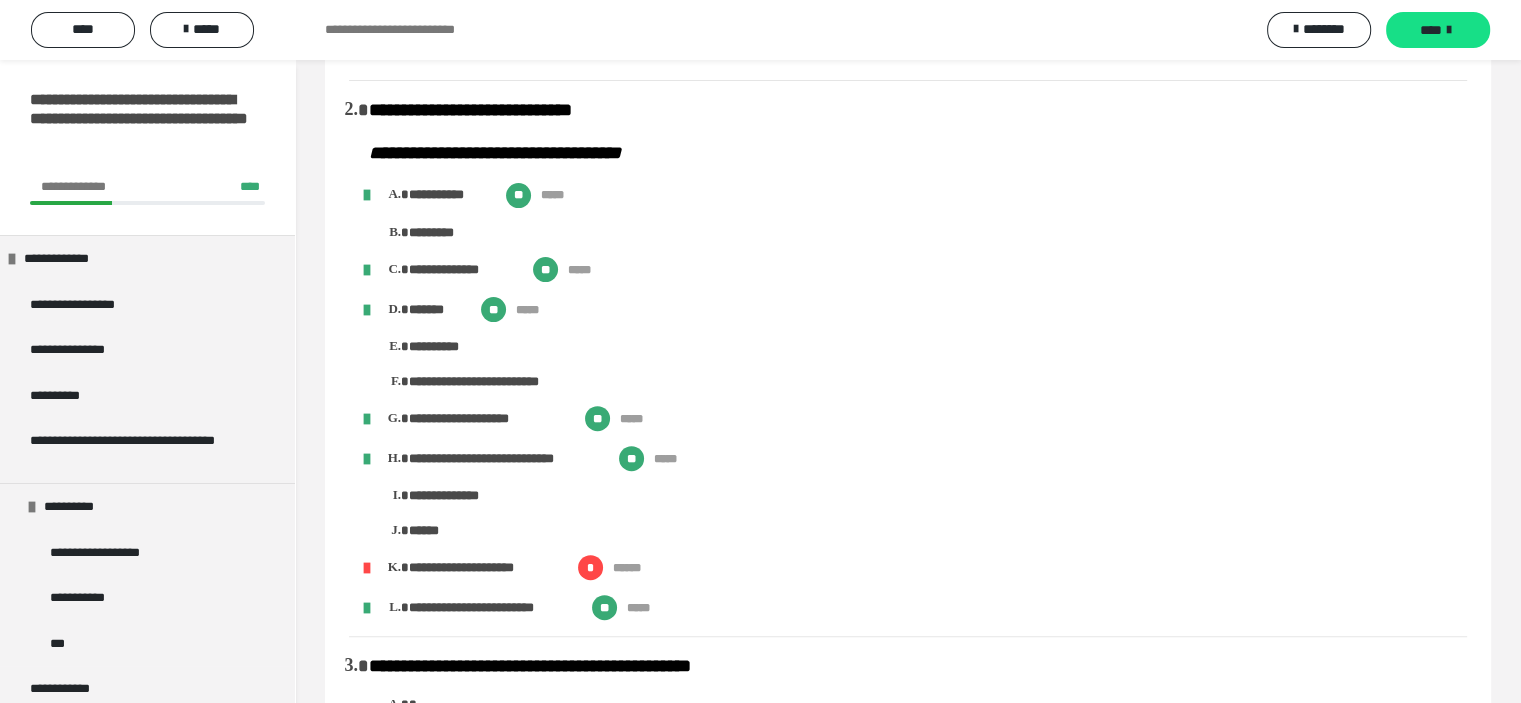 scroll, scrollTop: 700, scrollLeft: 0, axis: vertical 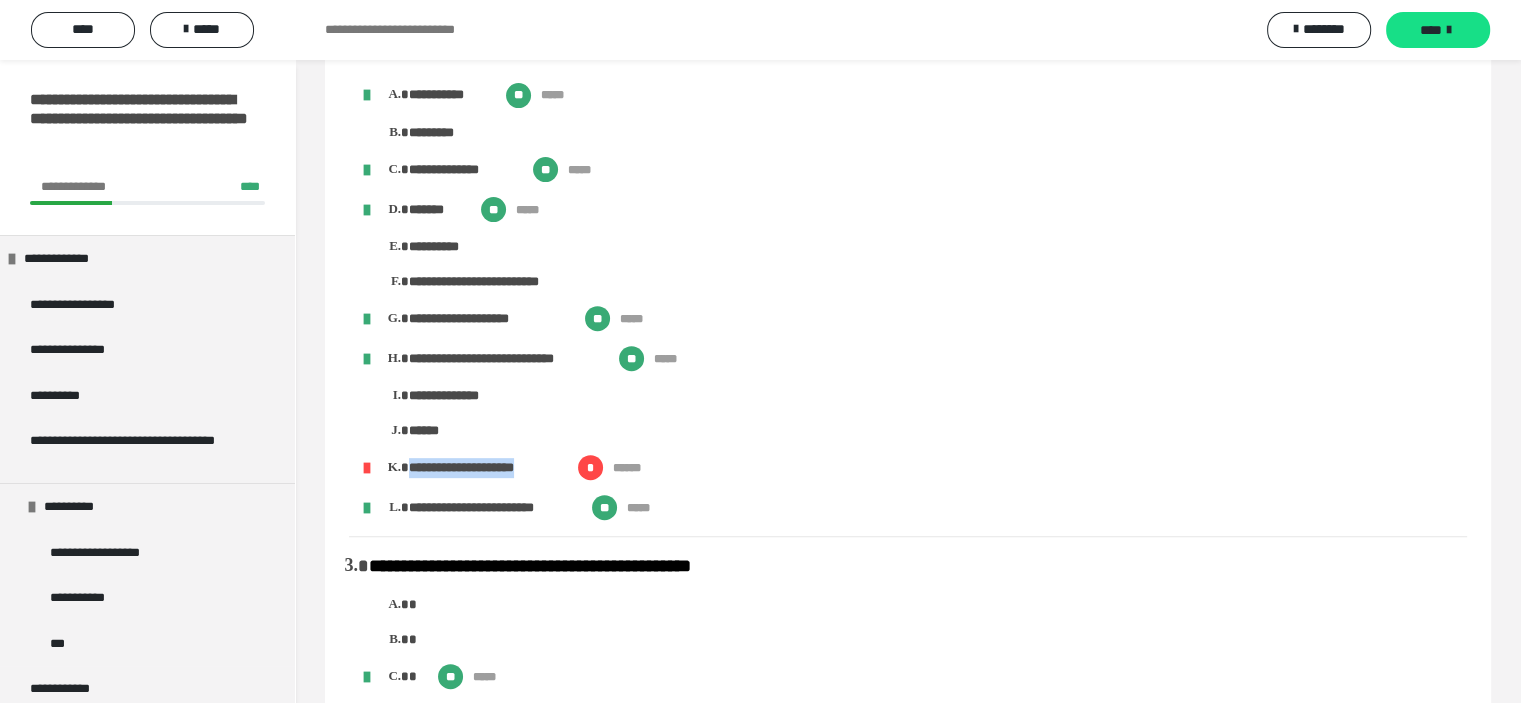 drag, startPoint x: 412, startPoint y: 469, endPoint x: 560, endPoint y: 466, distance: 148.0304 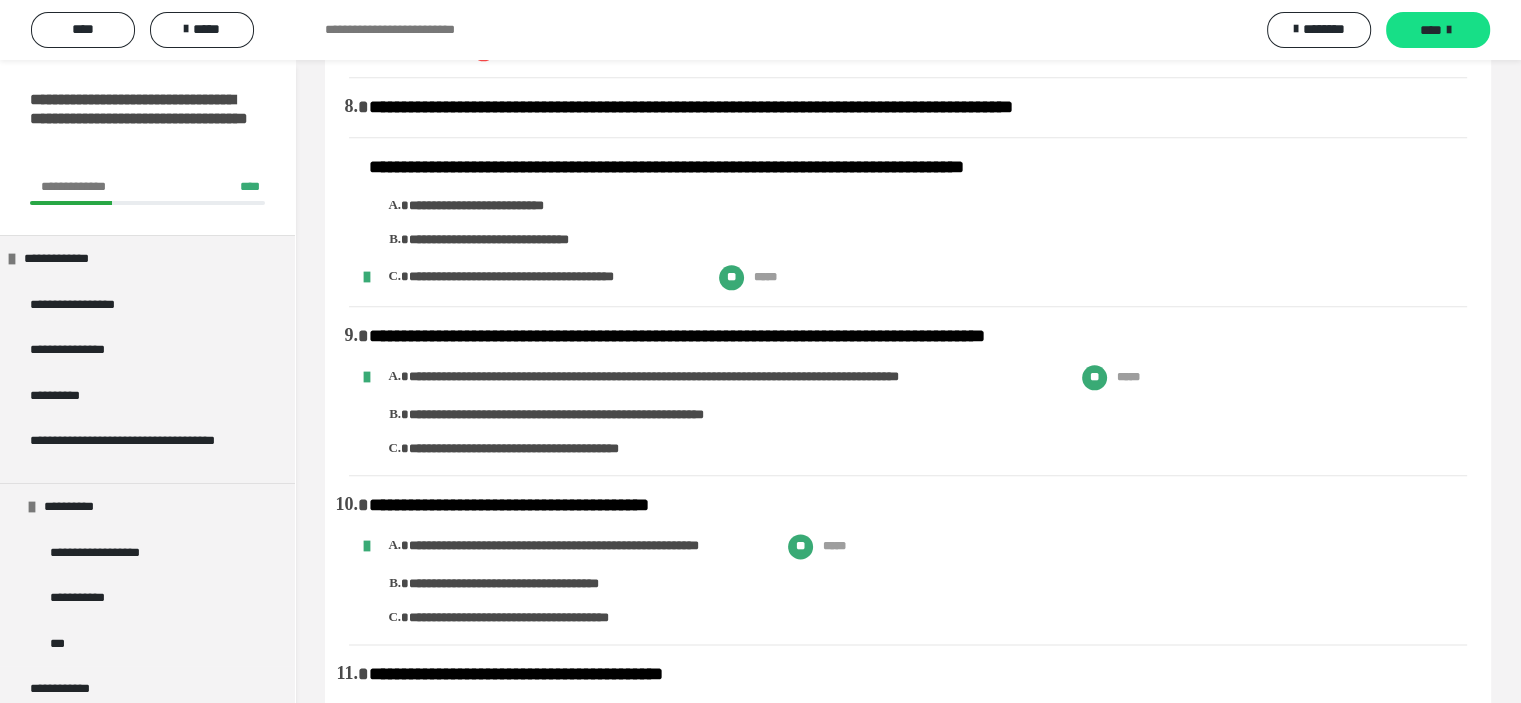 scroll, scrollTop: 2200, scrollLeft: 0, axis: vertical 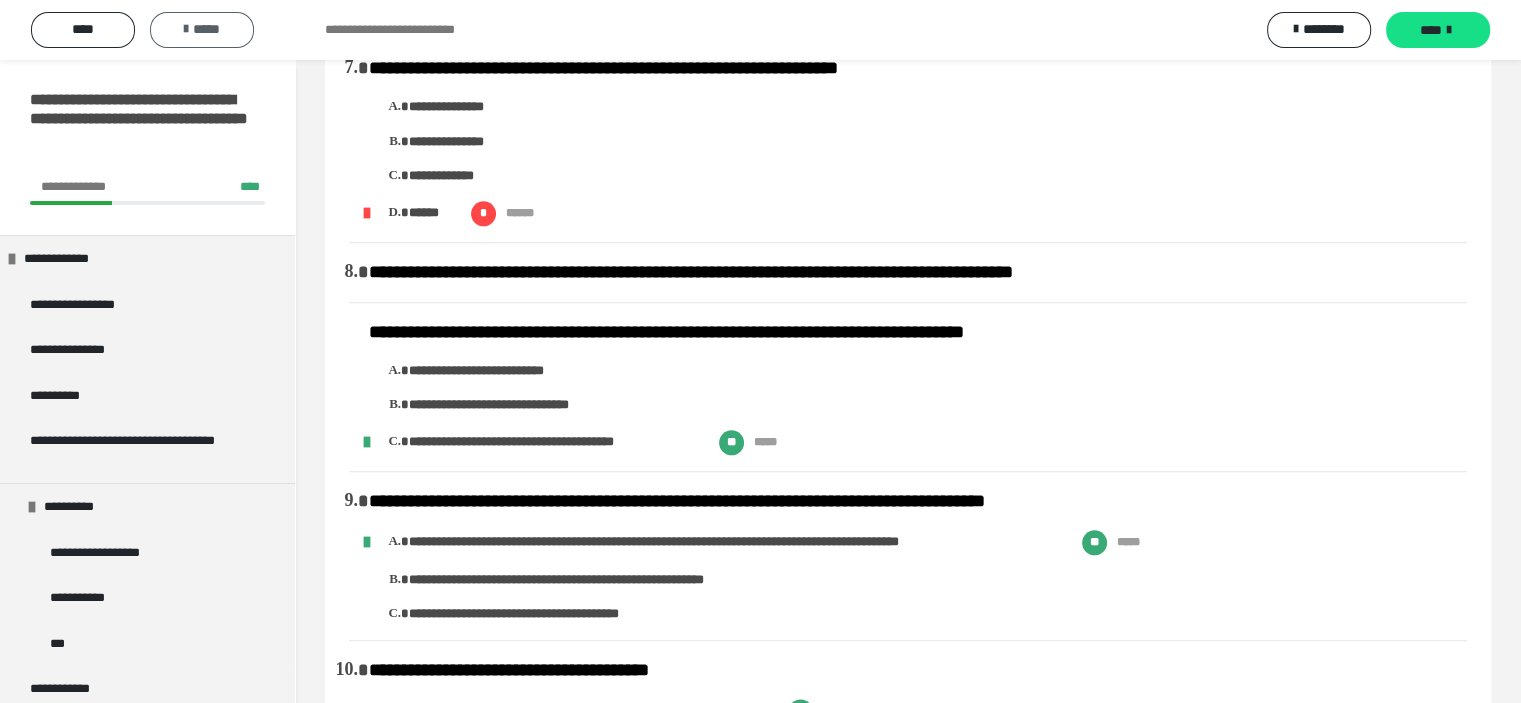 click on "*****" at bounding box center [202, 29] 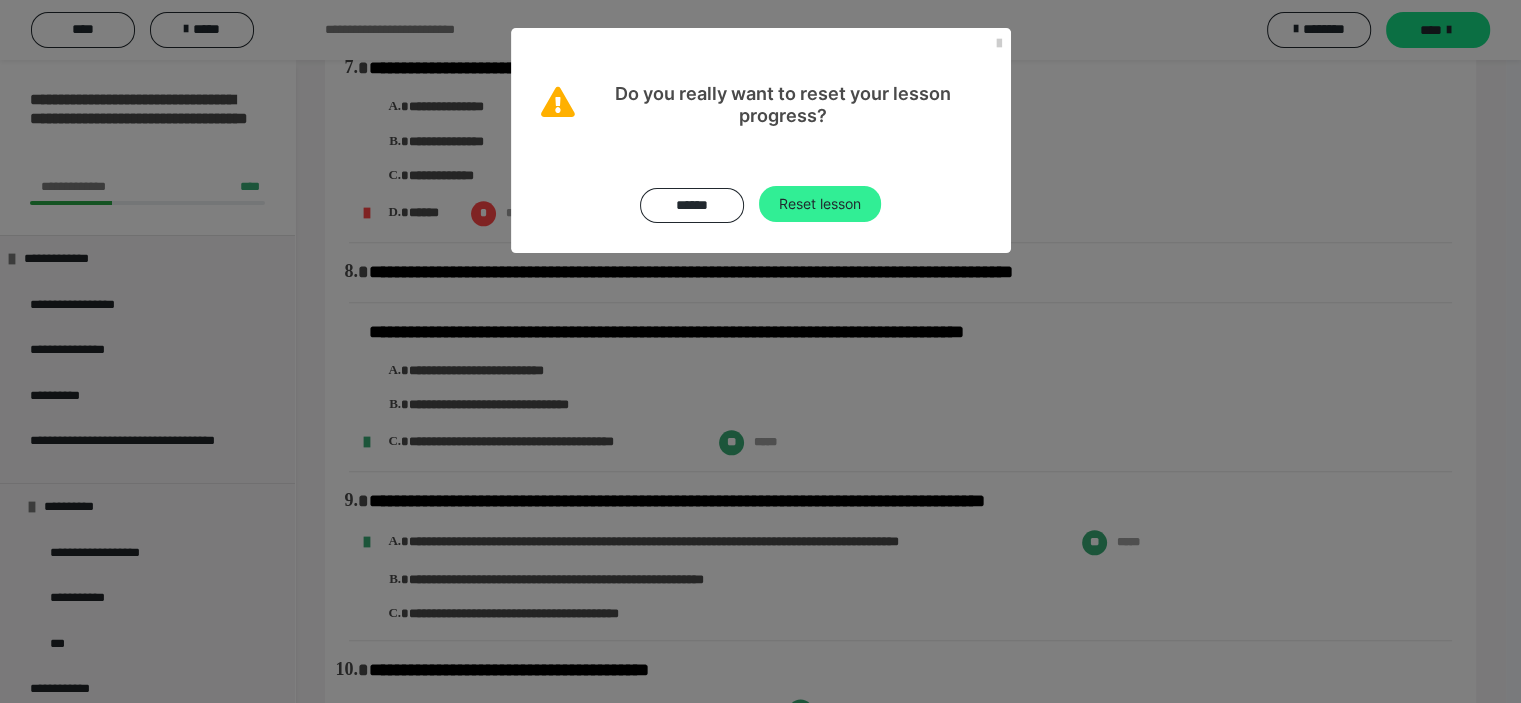 click on "Reset lesson" at bounding box center [820, 204] 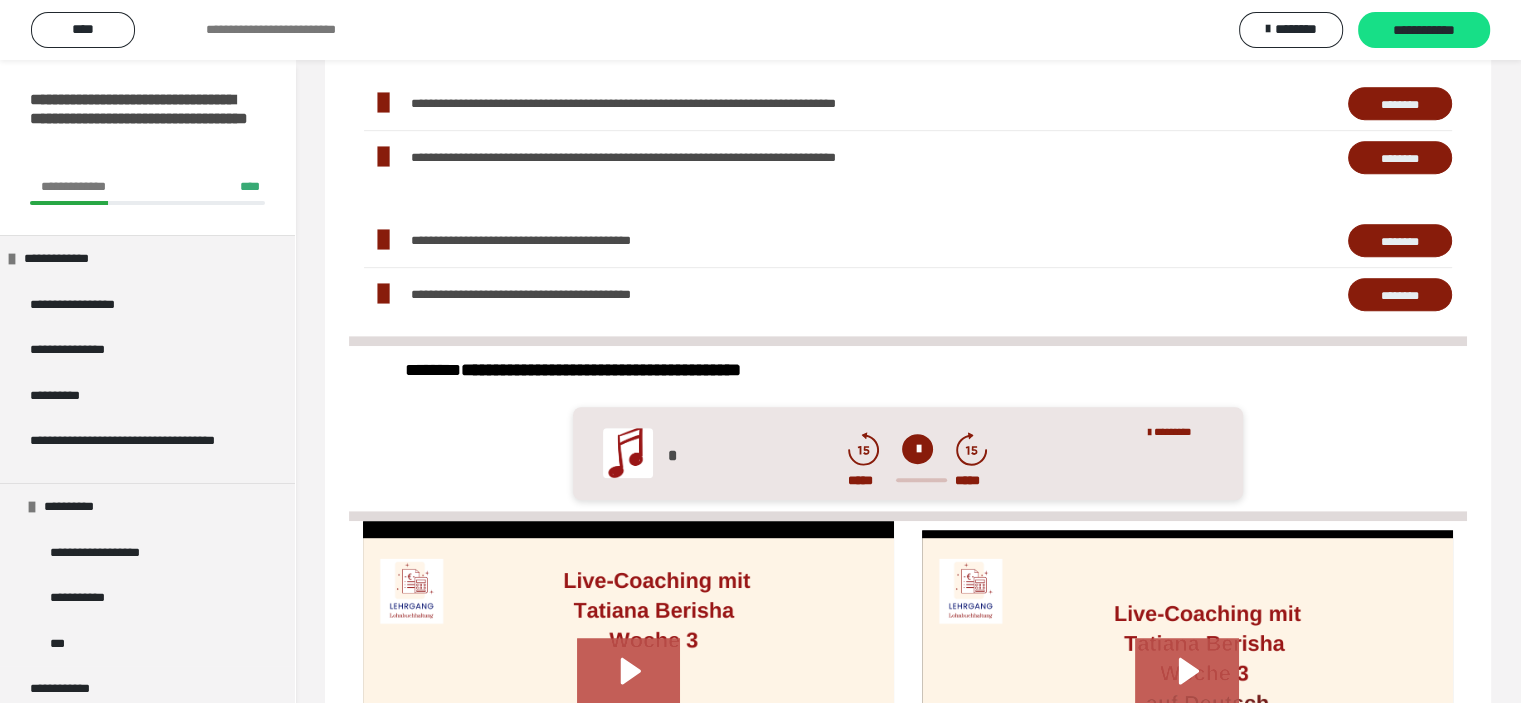 scroll, scrollTop: 1000, scrollLeft: 0, axis: vertical 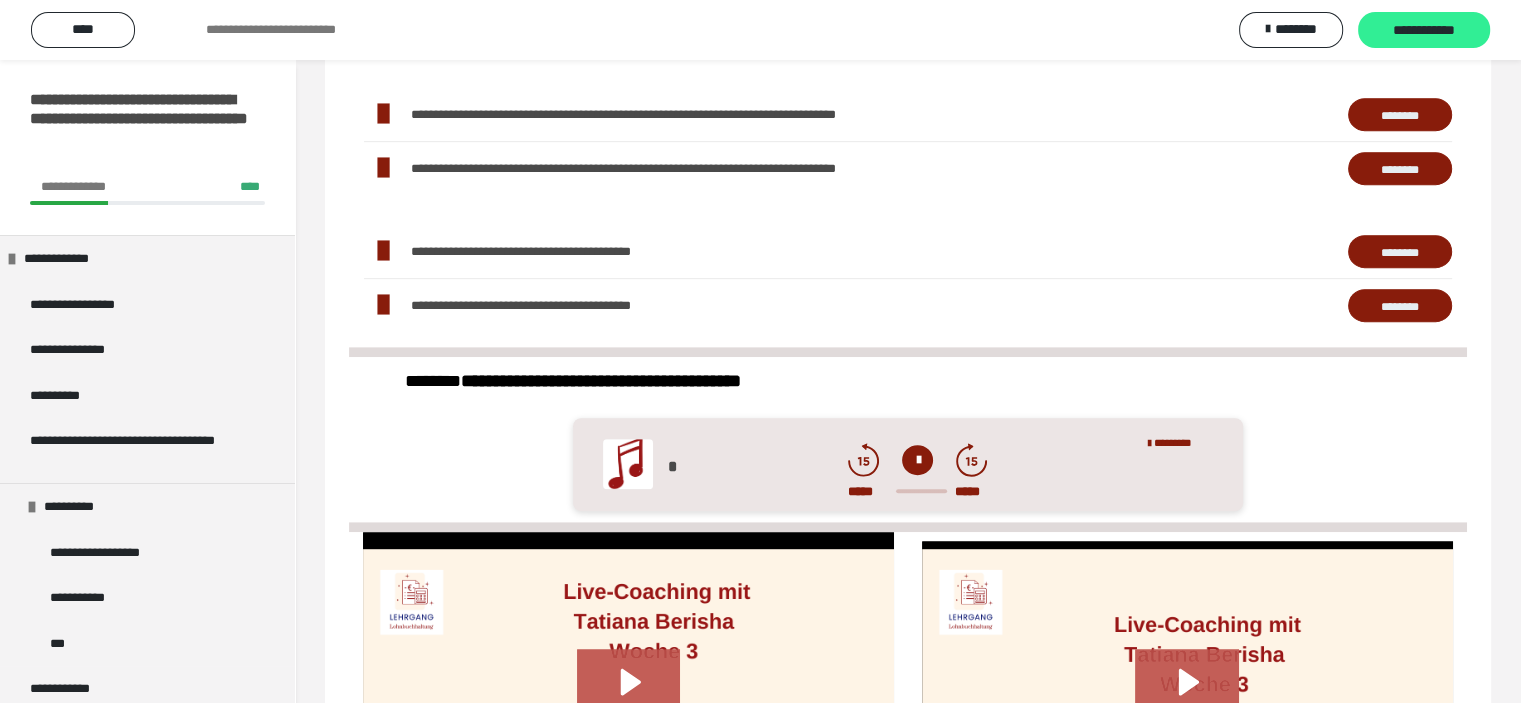 click on "**********" at bounding box center [1424, 31] 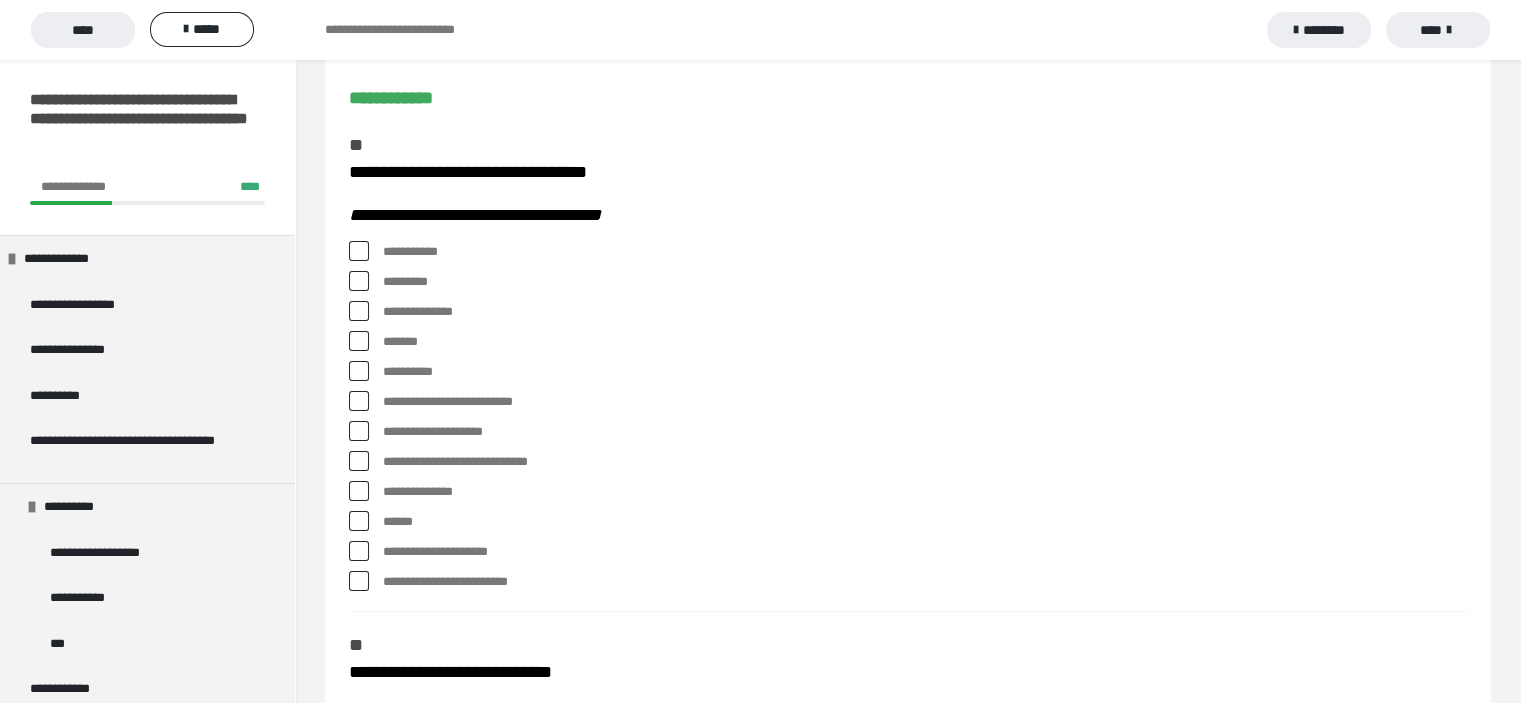 scroll, scrollTop: 200, scrollLeft: 0, axis: vertical 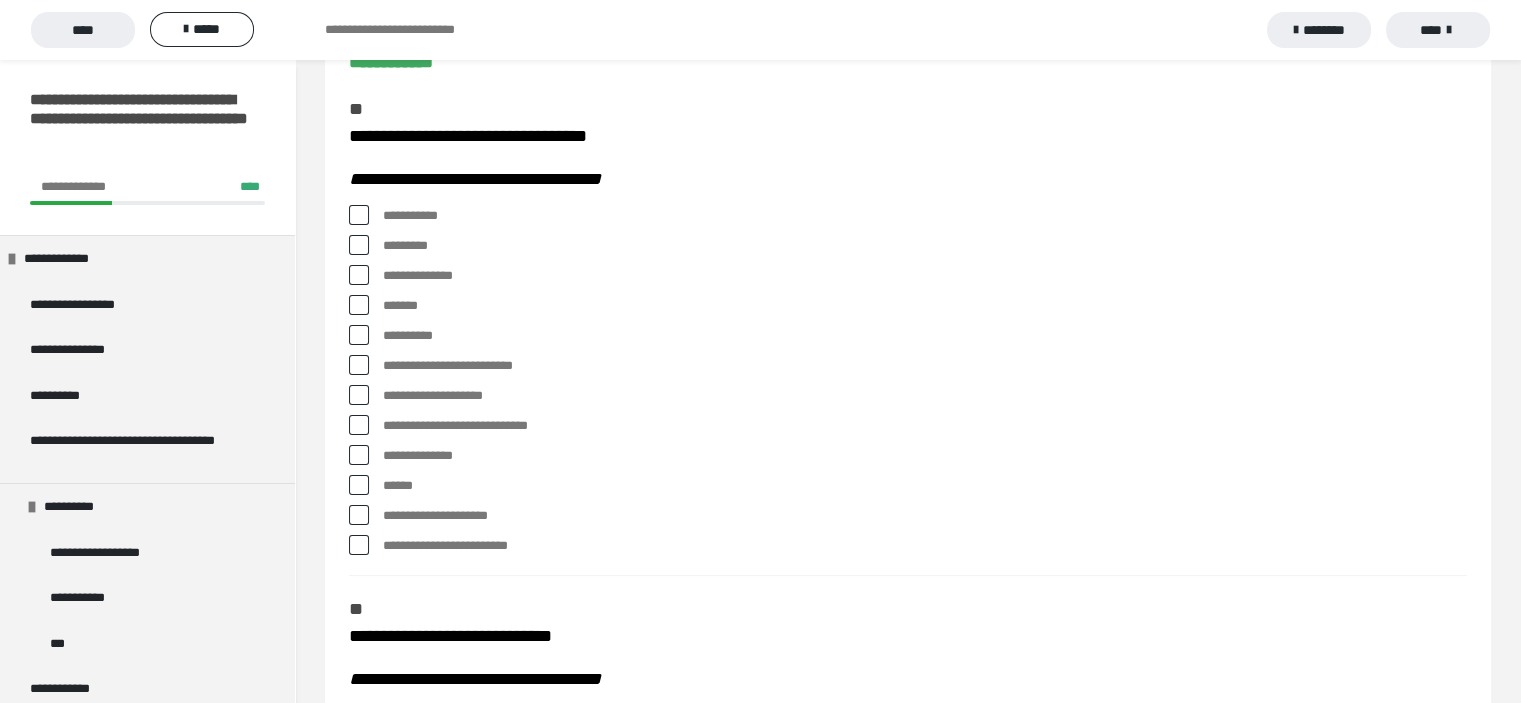 click at bounding box center (359, 245) 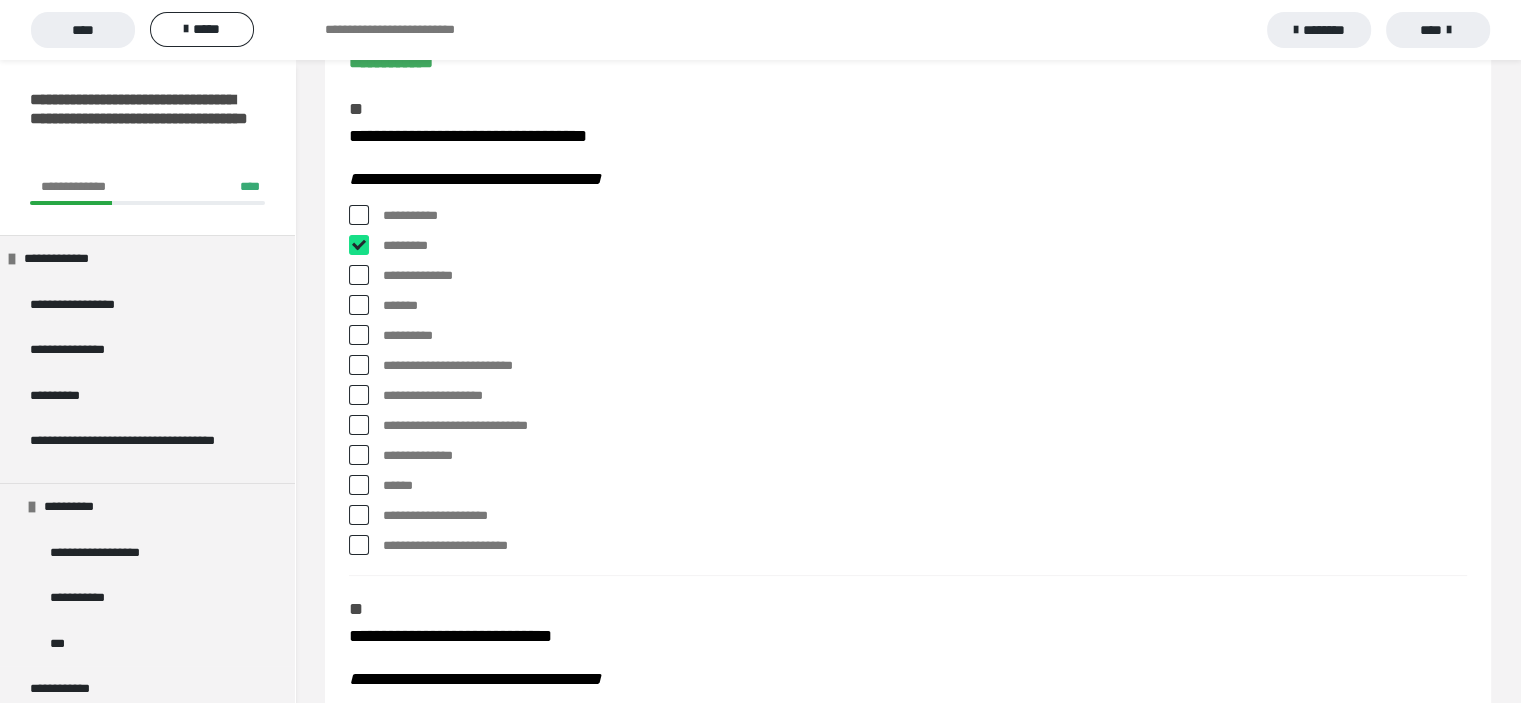 checkbox on "****" 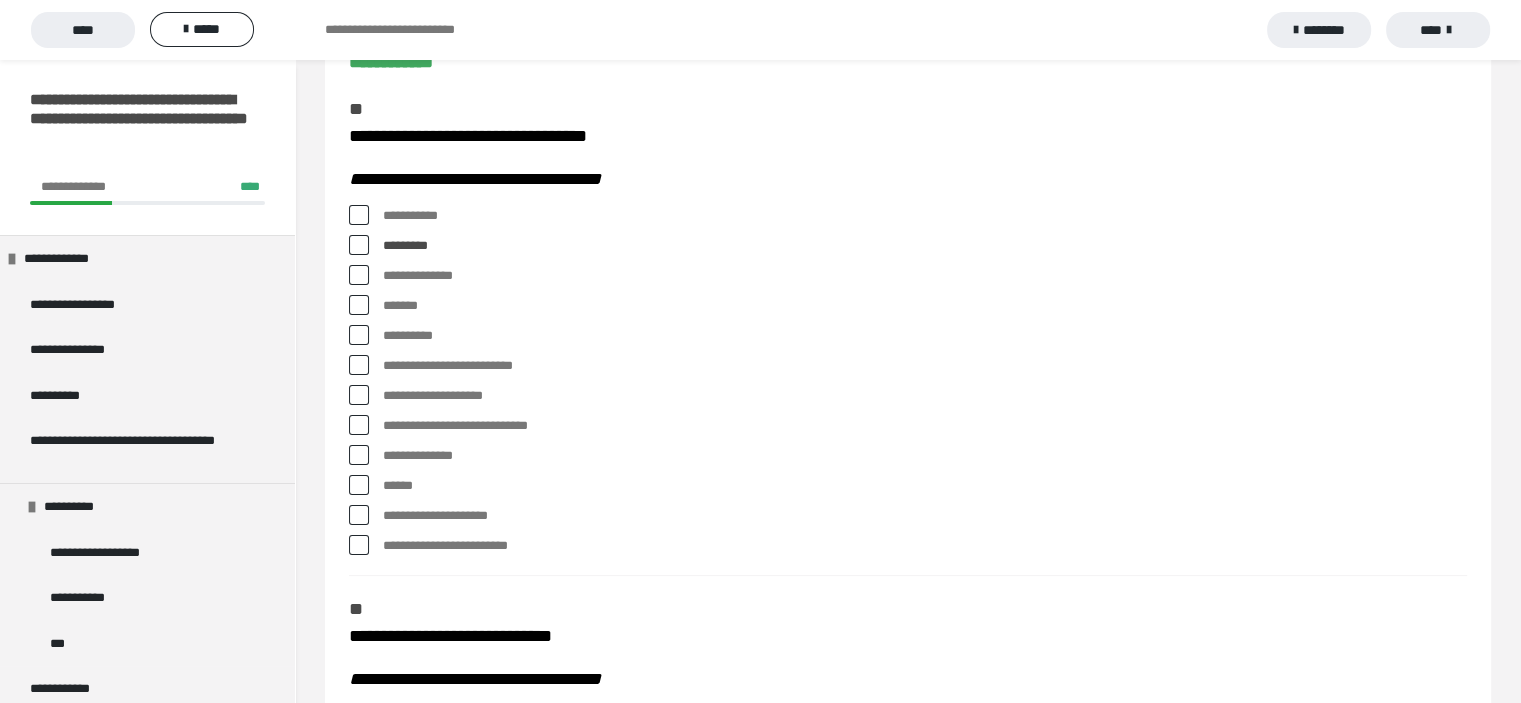 click at bounding box center [359, 335] 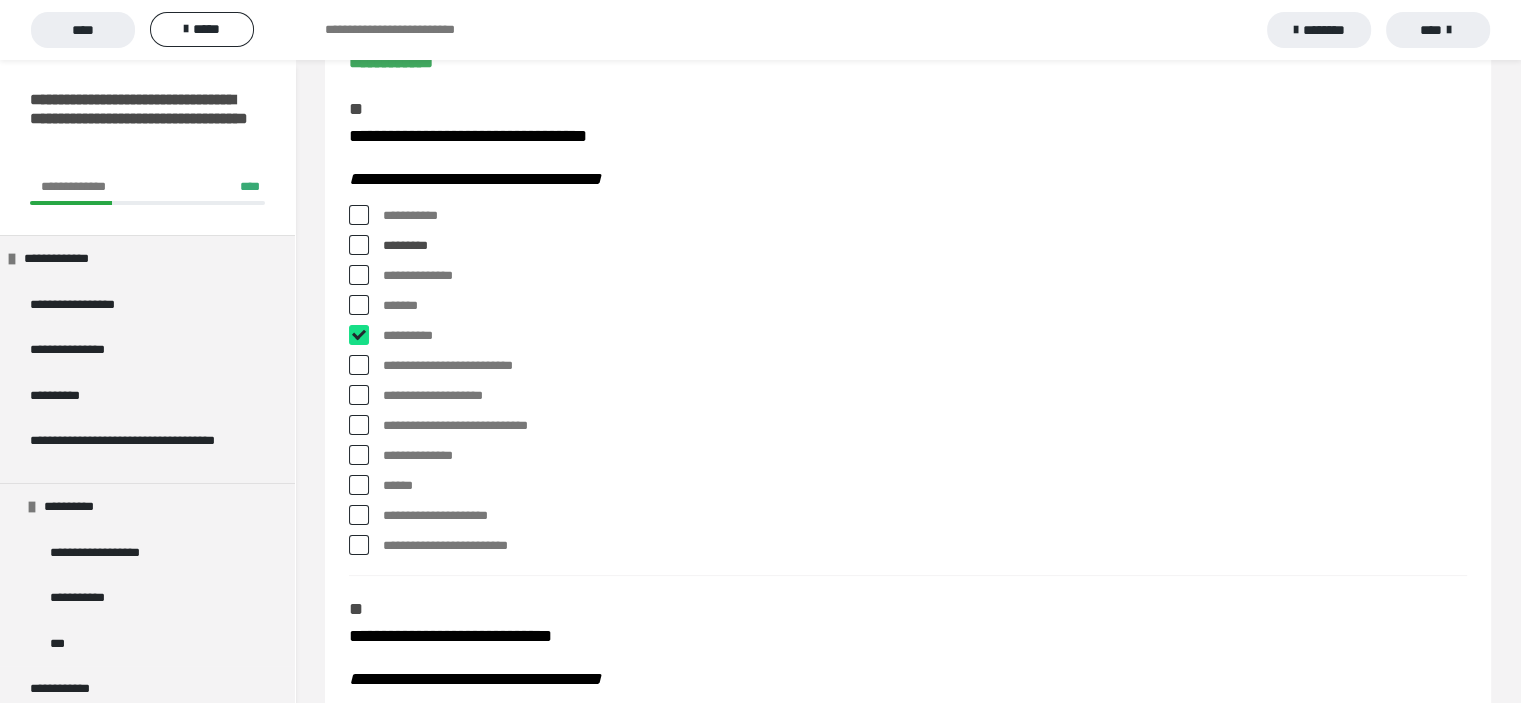 checkbox on "****" 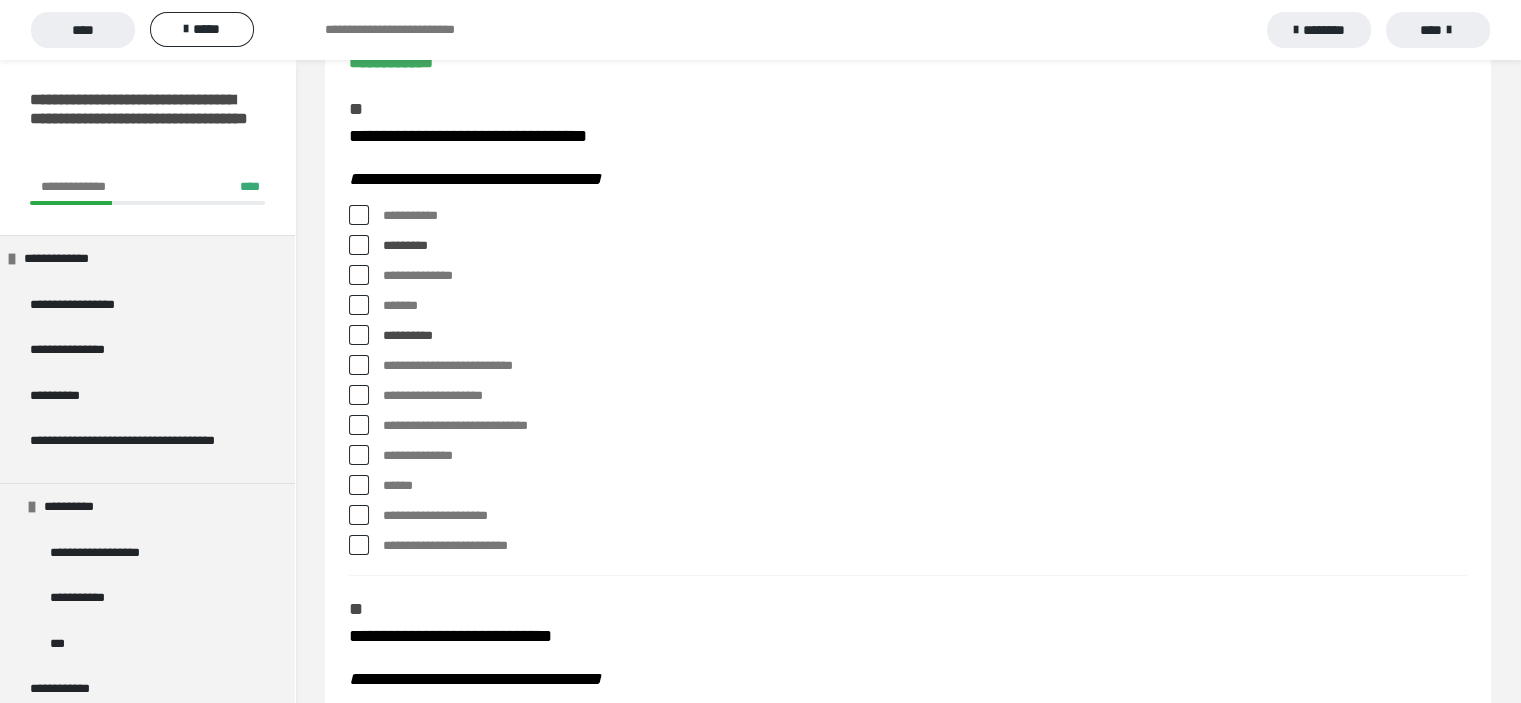 click at bounding box center [359, 365] 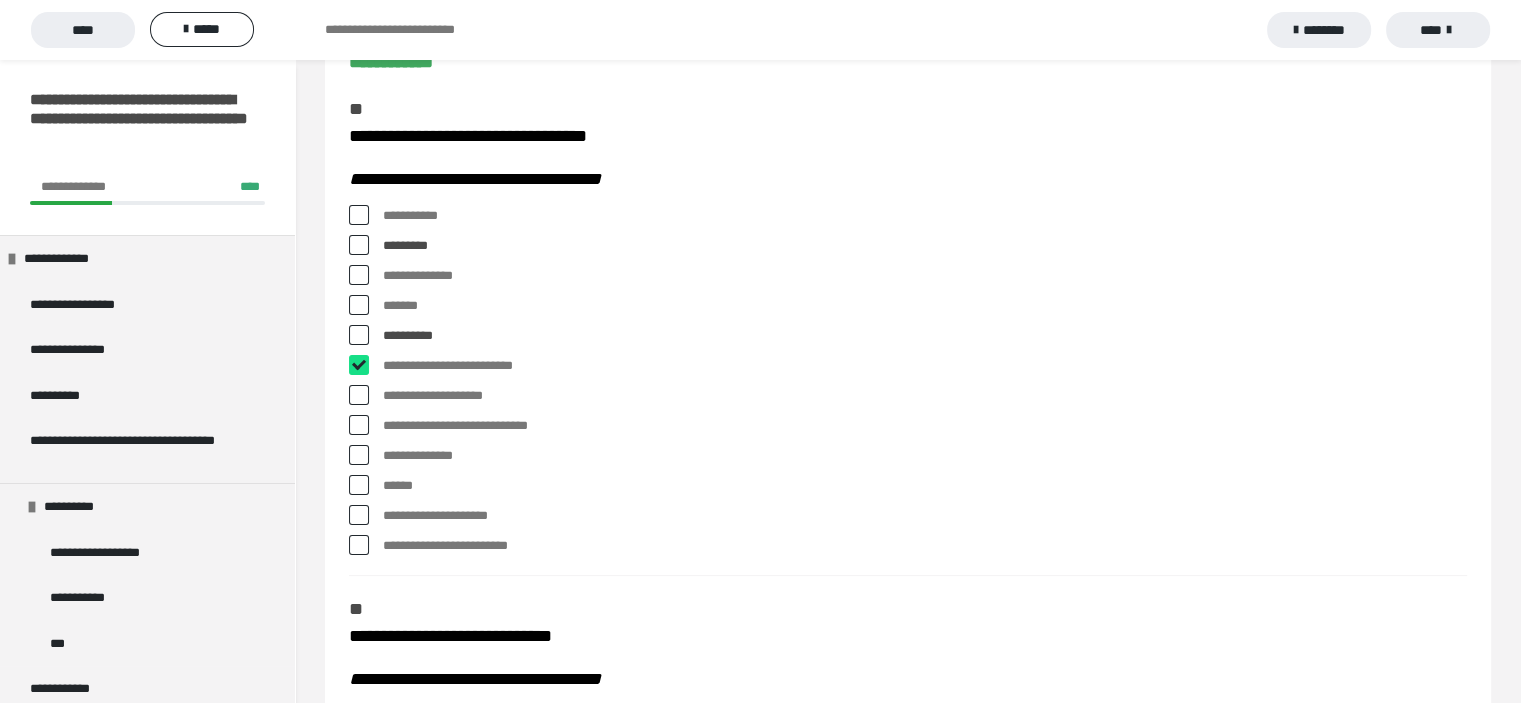 checkbox on "****" 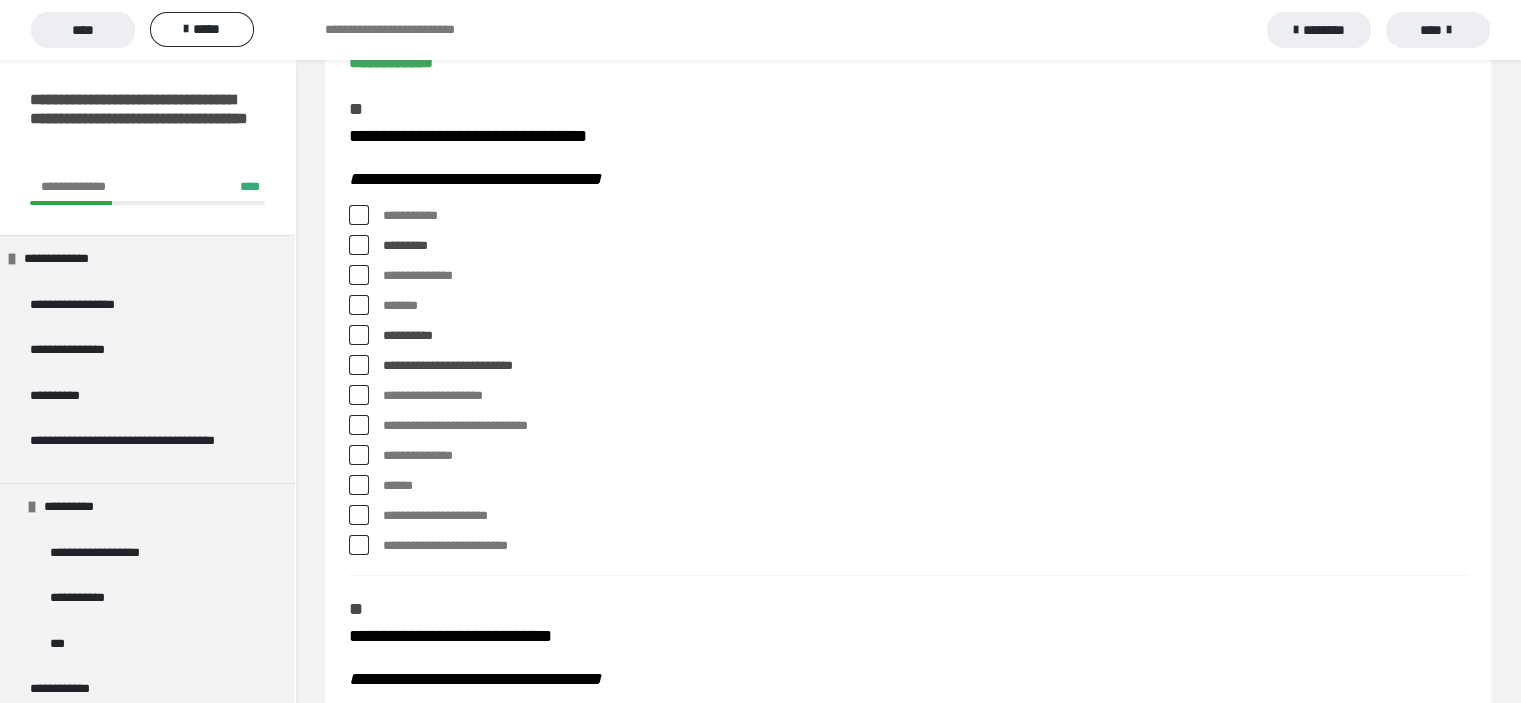 scroll, scrollTop: 300, scrollLeft: 0, axis: vertical 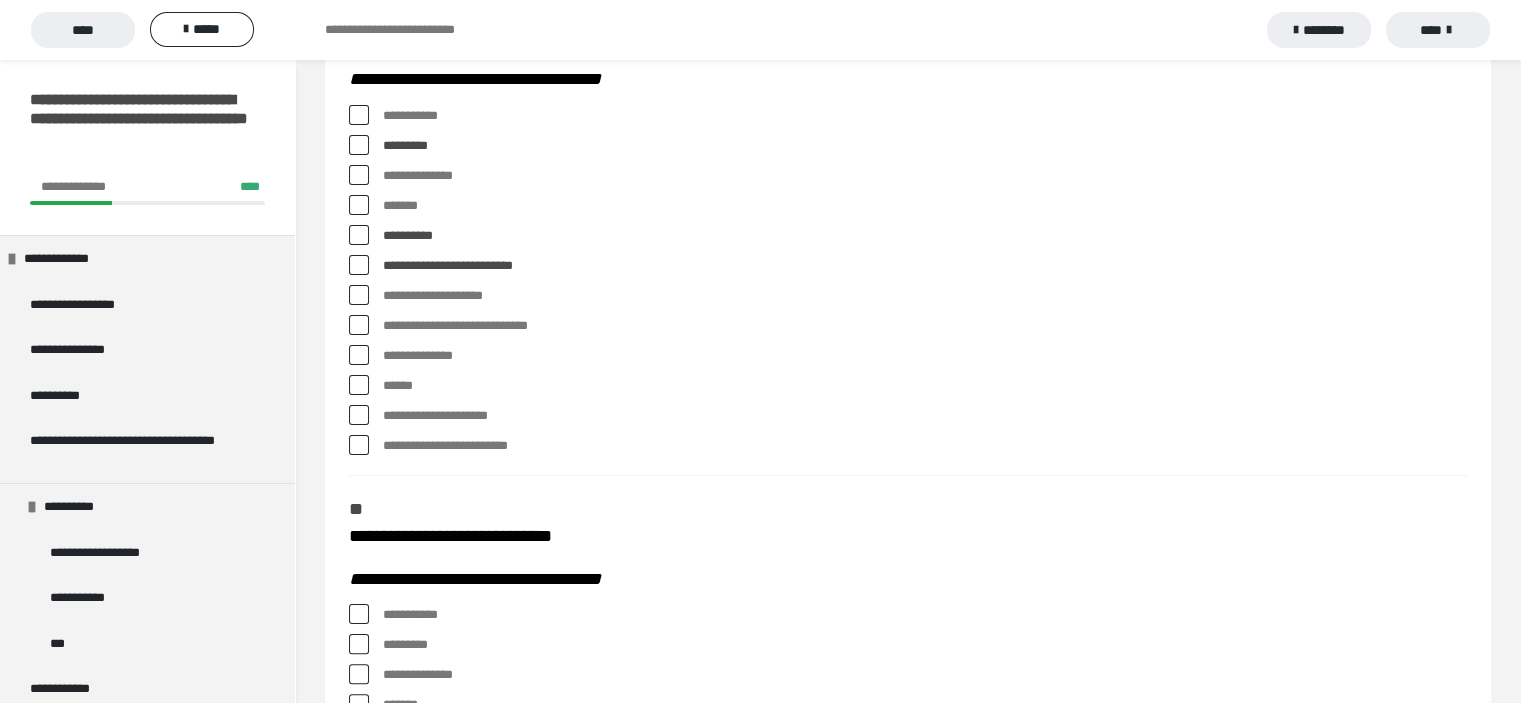 click at bounding box center (359, 385) 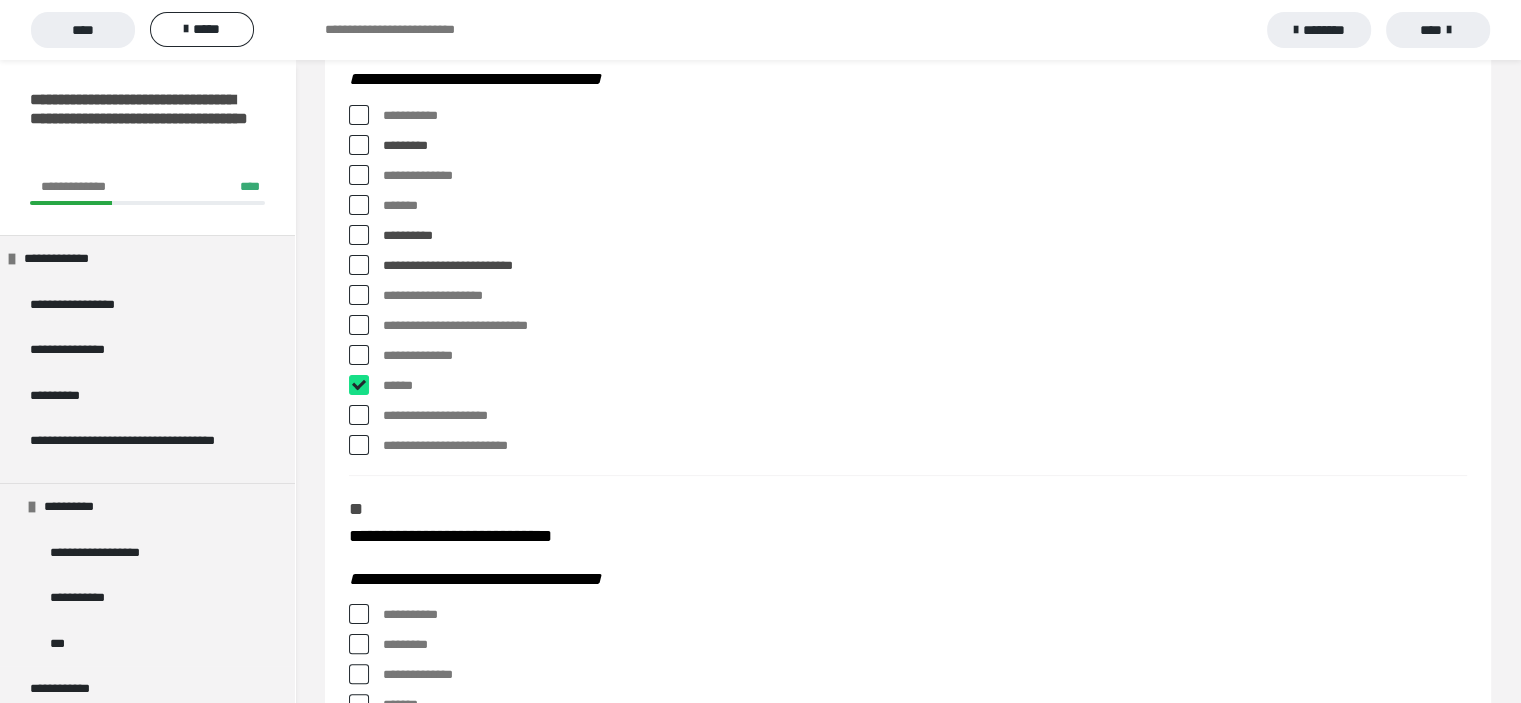 checkbox on "****" 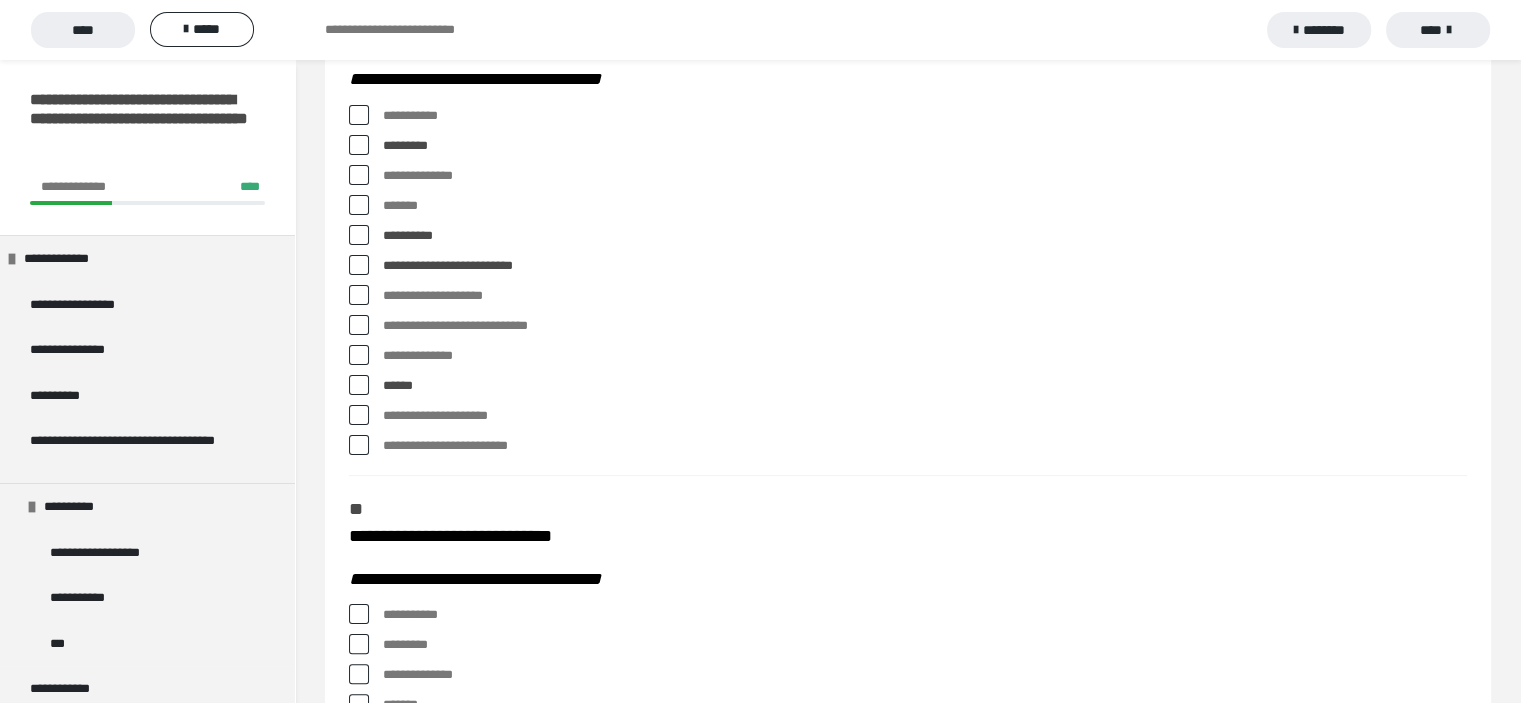 click at bounding box center (359, 355) 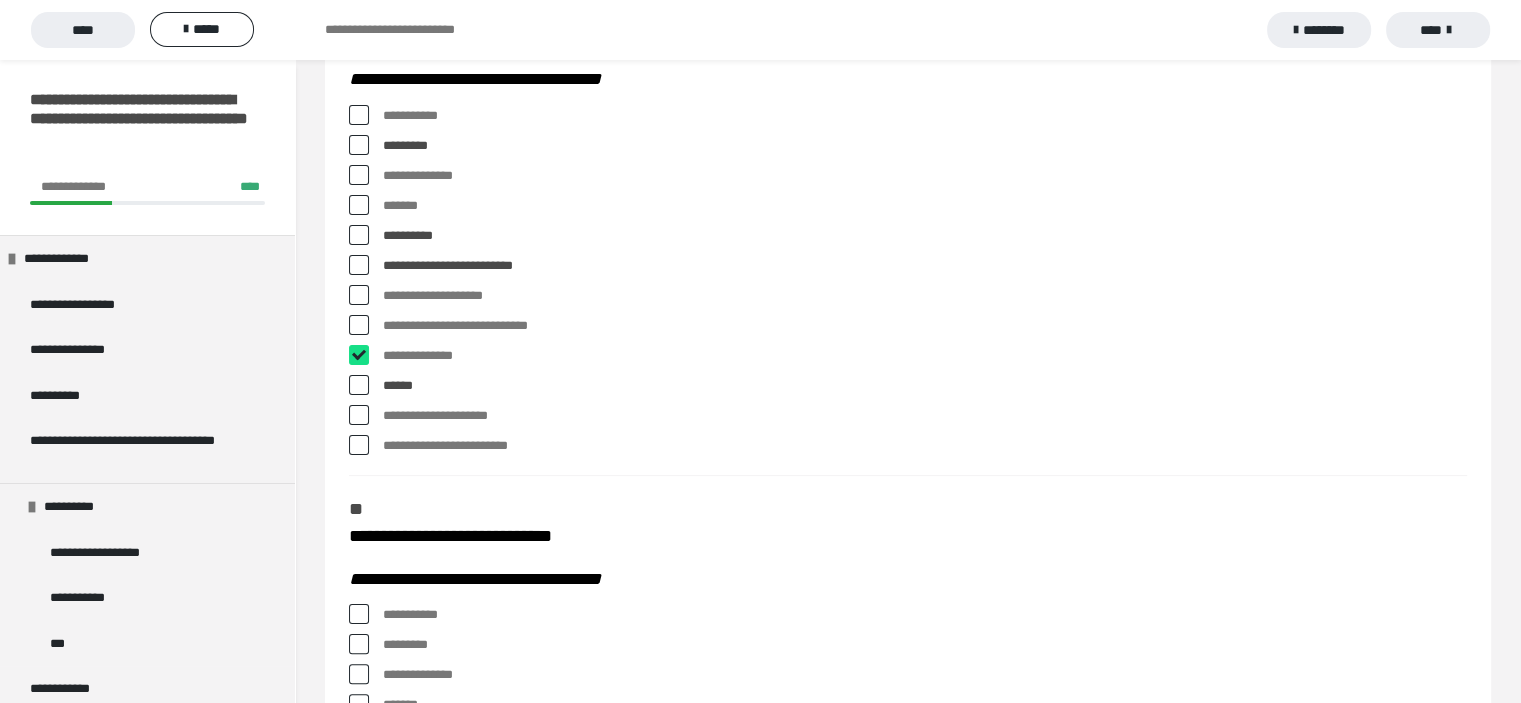 checkbox on "****" 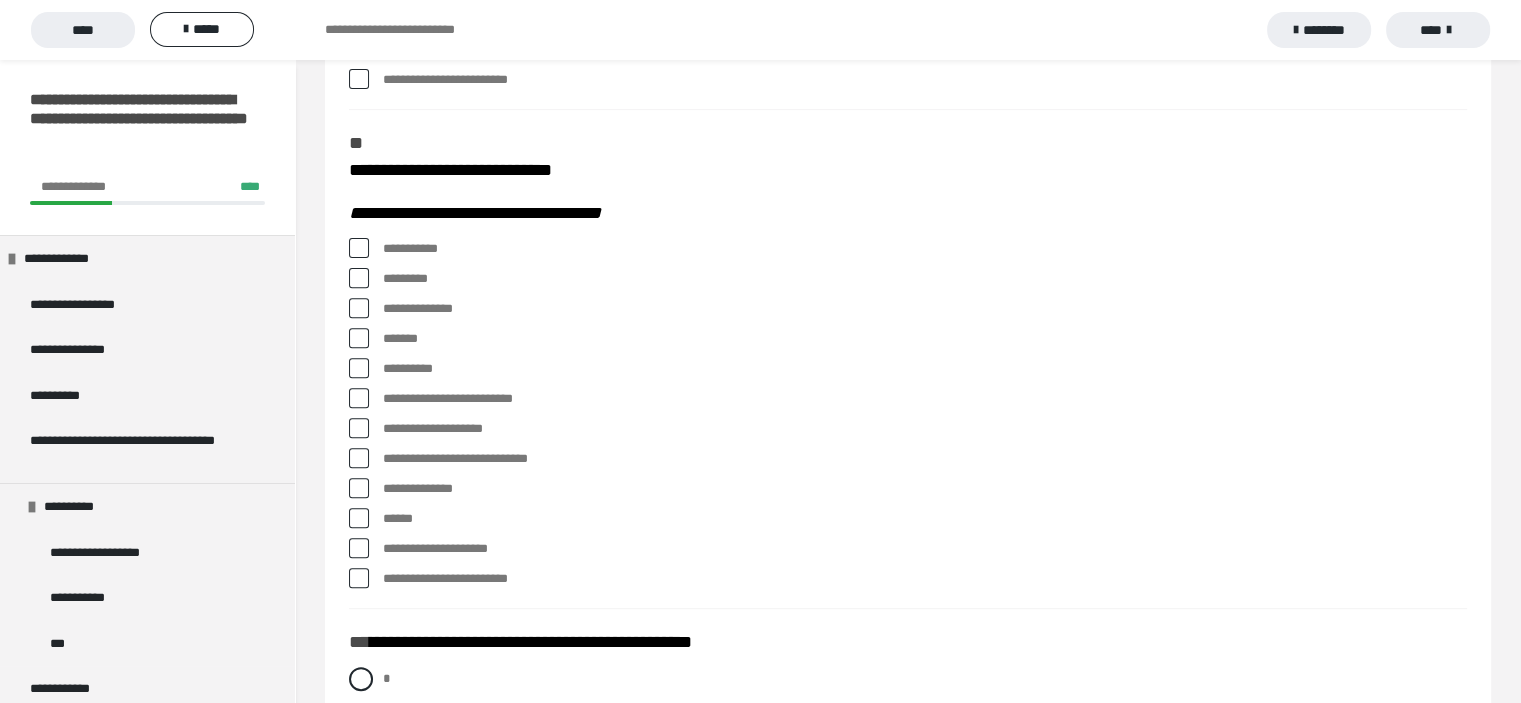 scroll, scrollTop: 700, scrollLeft: 0, axis: vertical 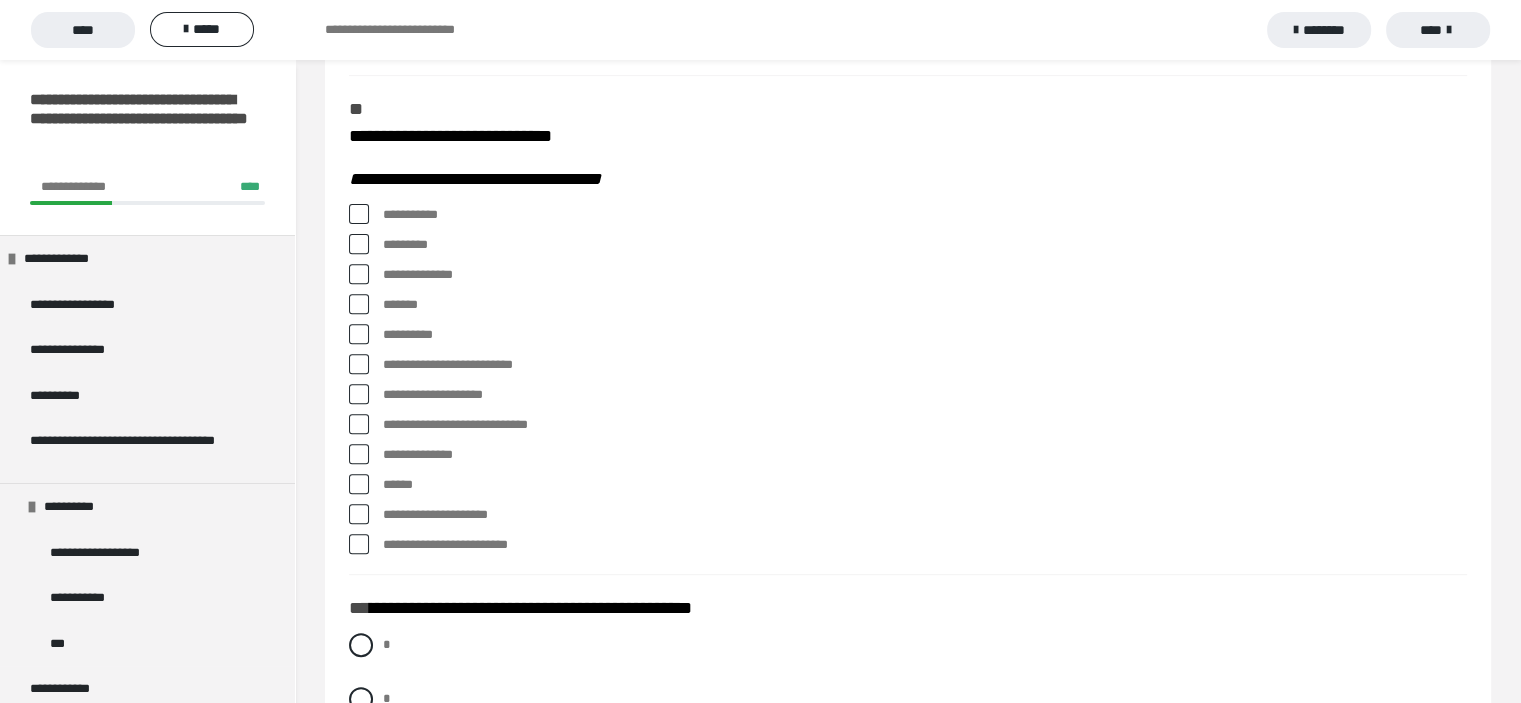 click at bounding box center (359, 214) 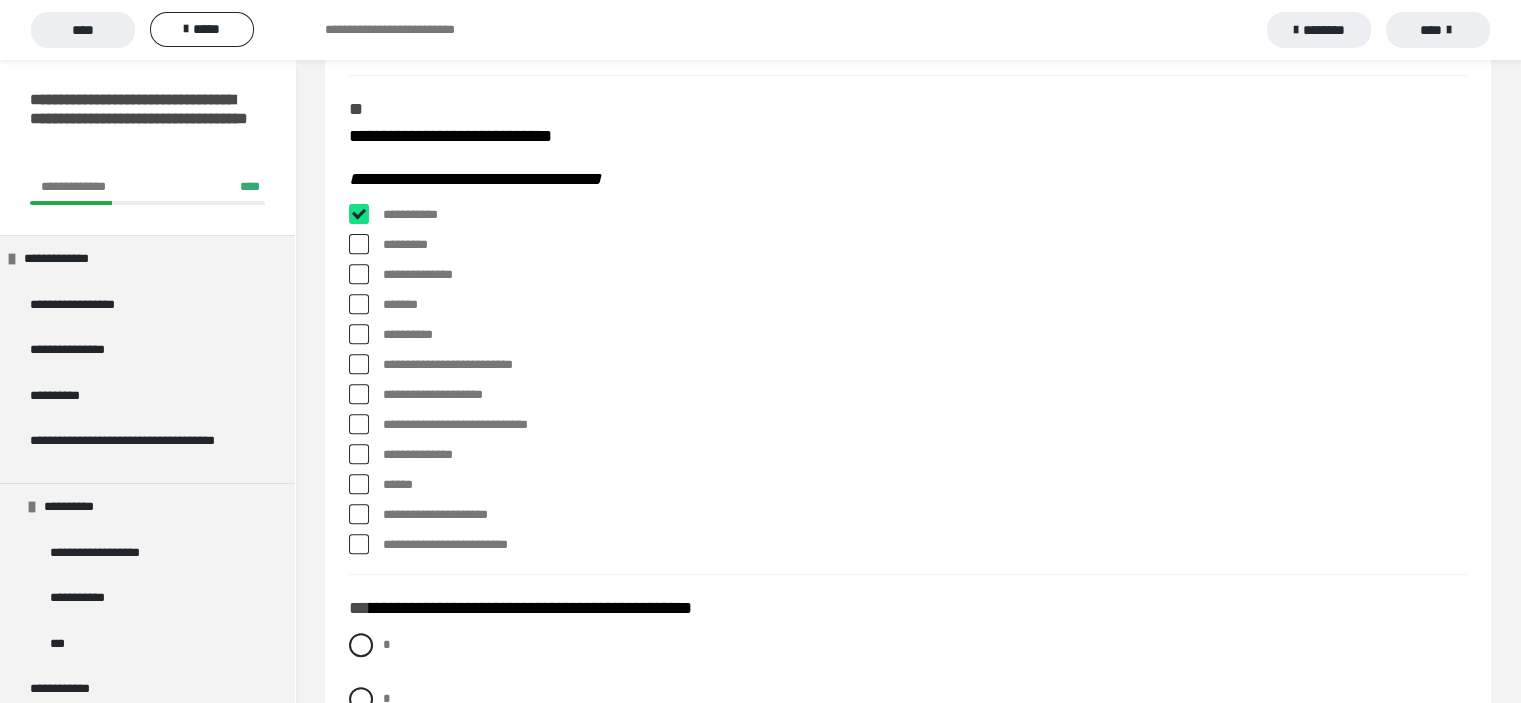 checkbox on "****" 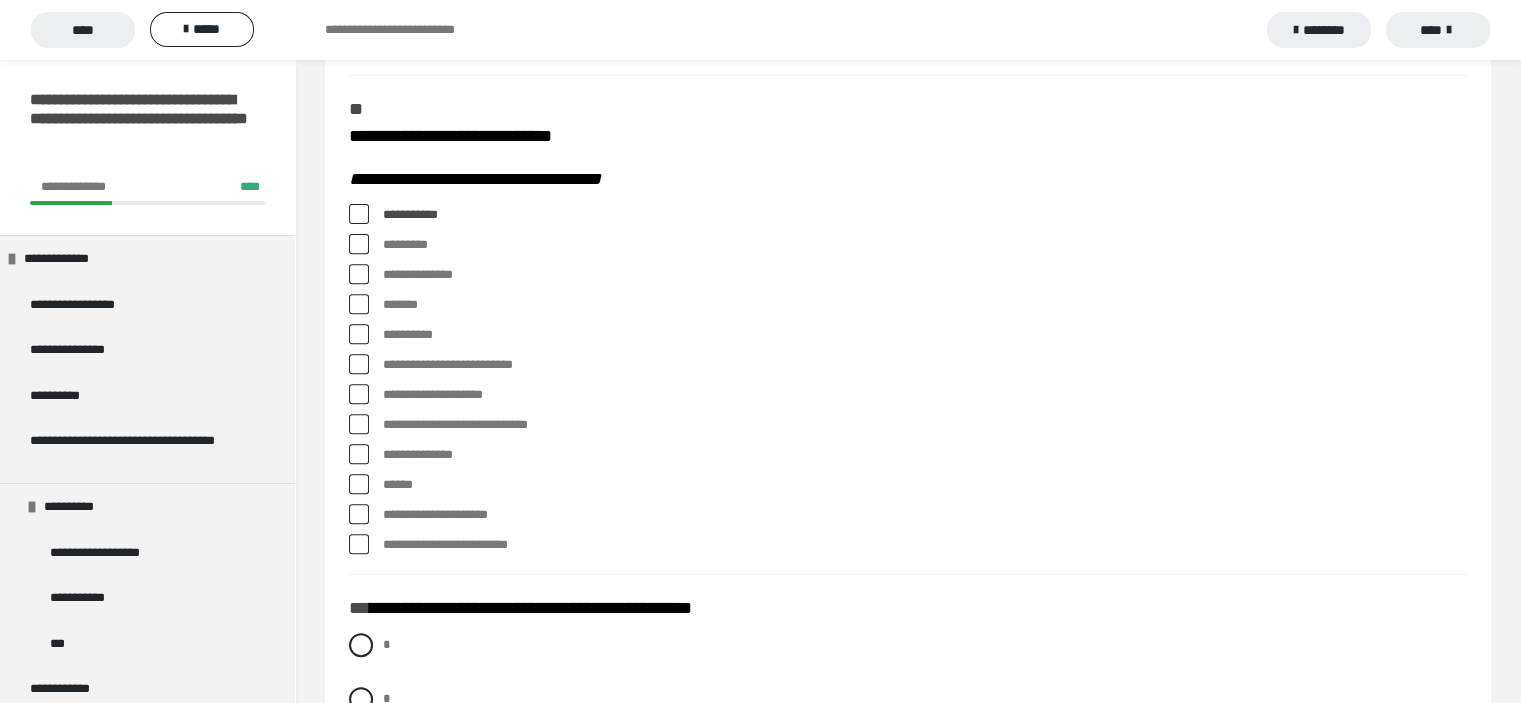 click at bounding box center (359, 274) 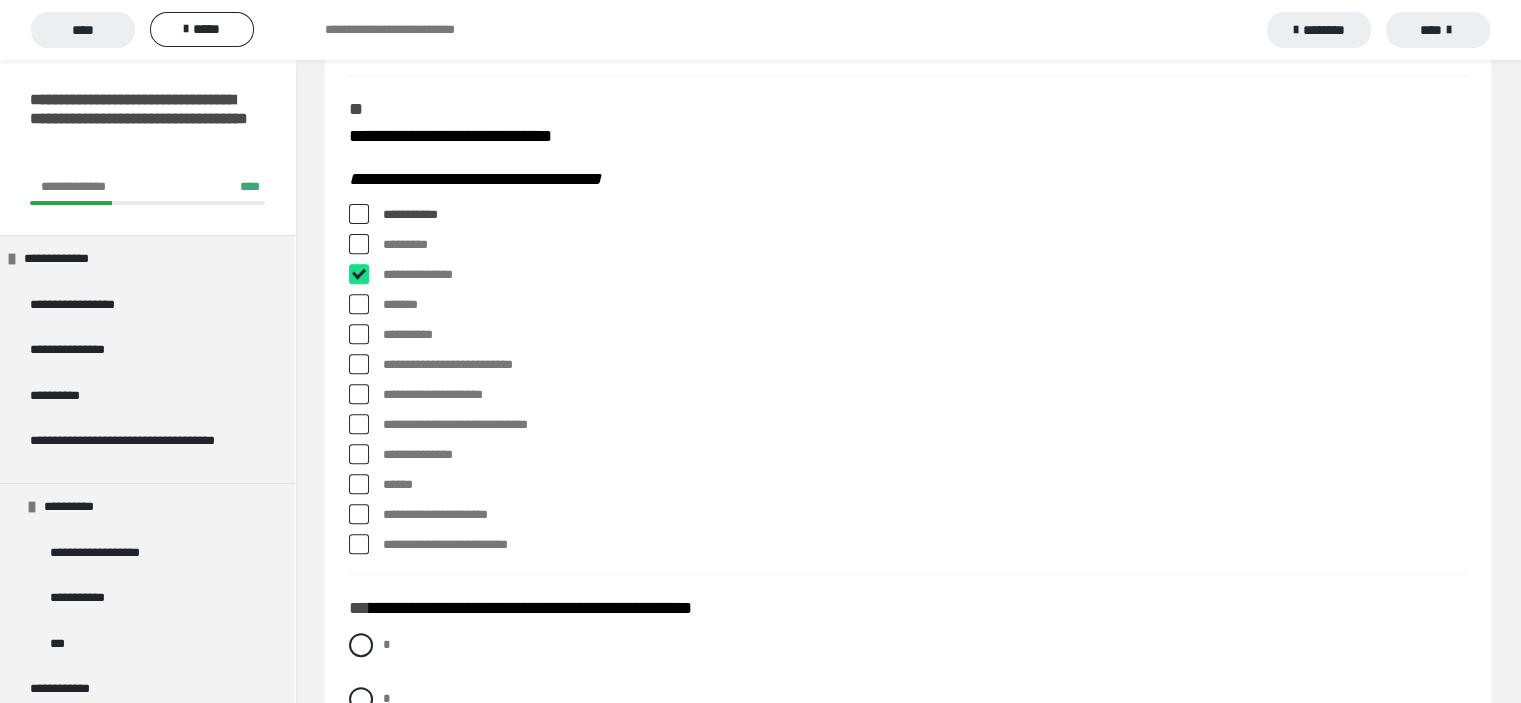 checkbox on "****" 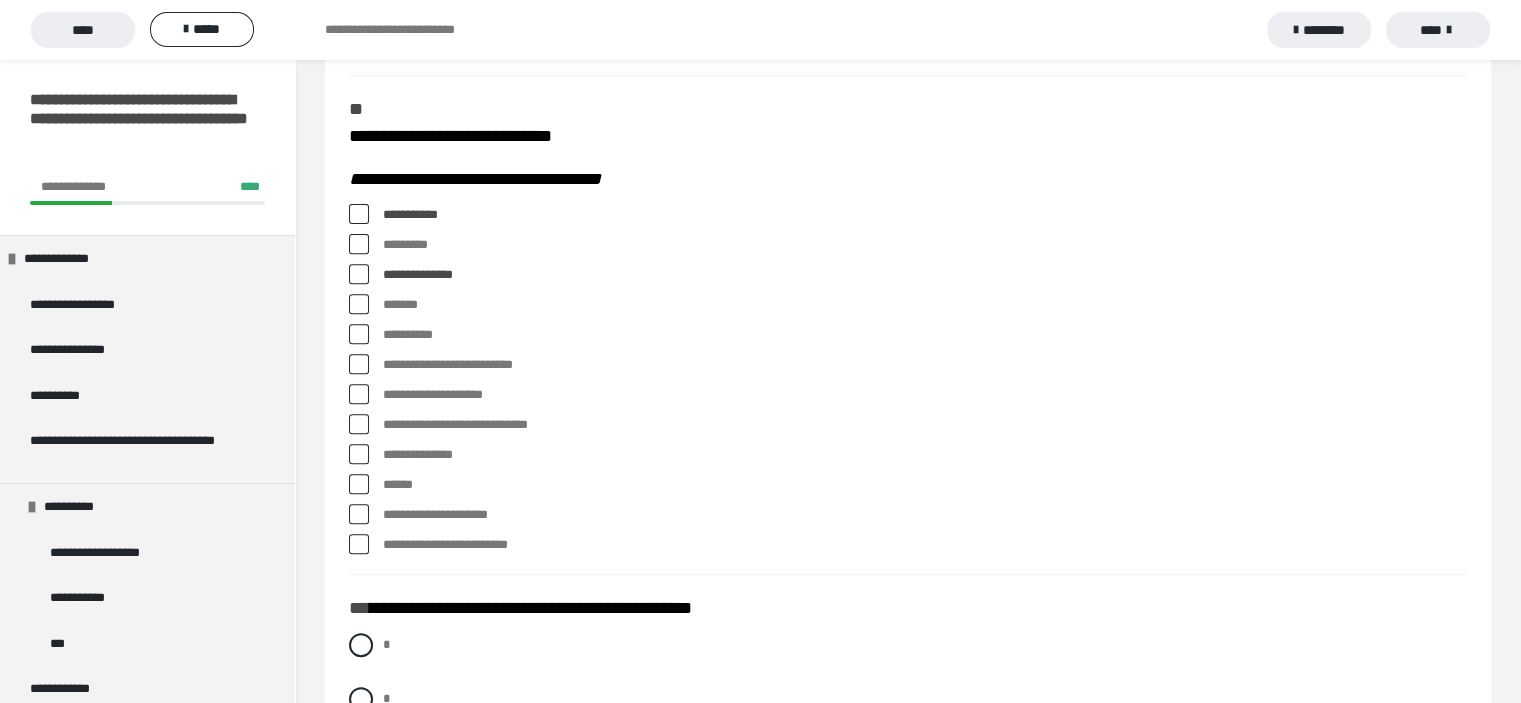 click at bounding box center (359, 304) 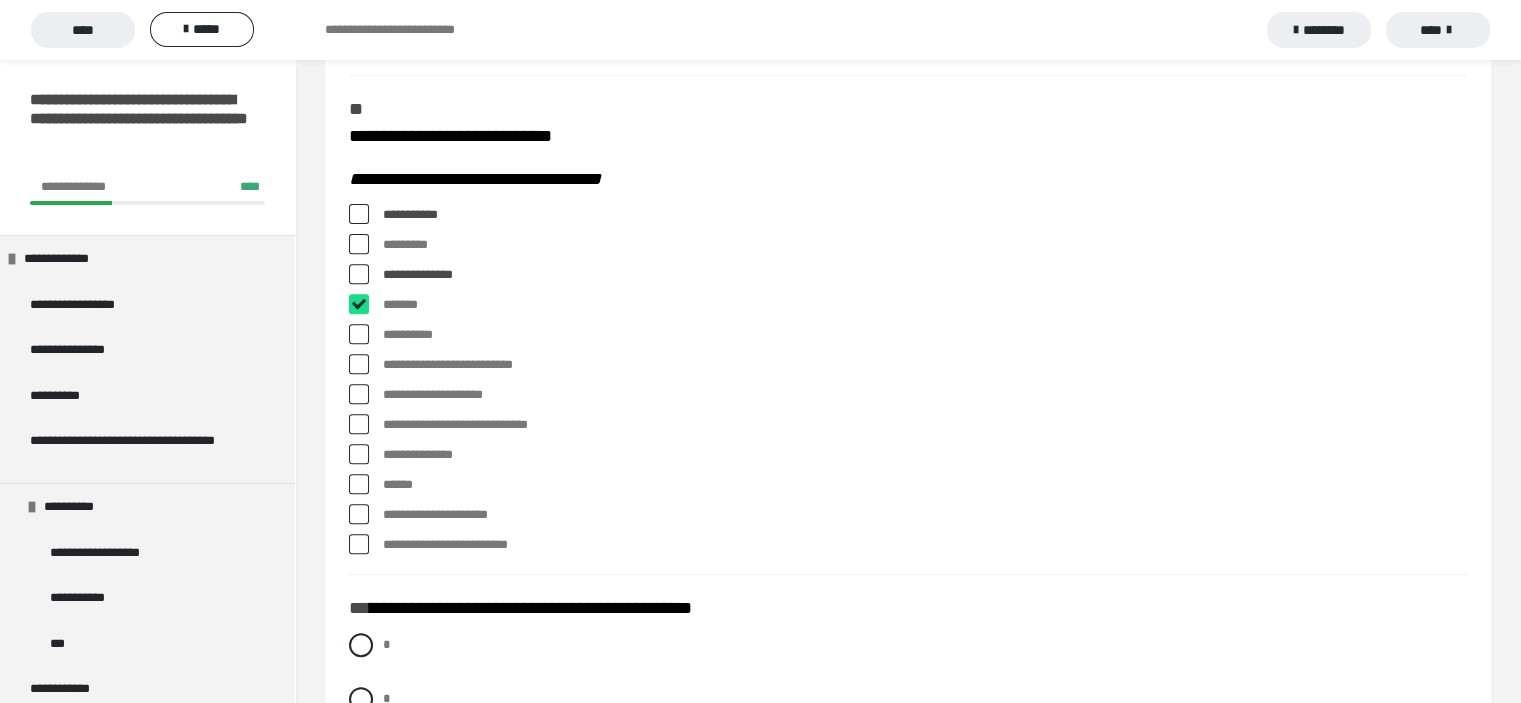 checkbox on "****" 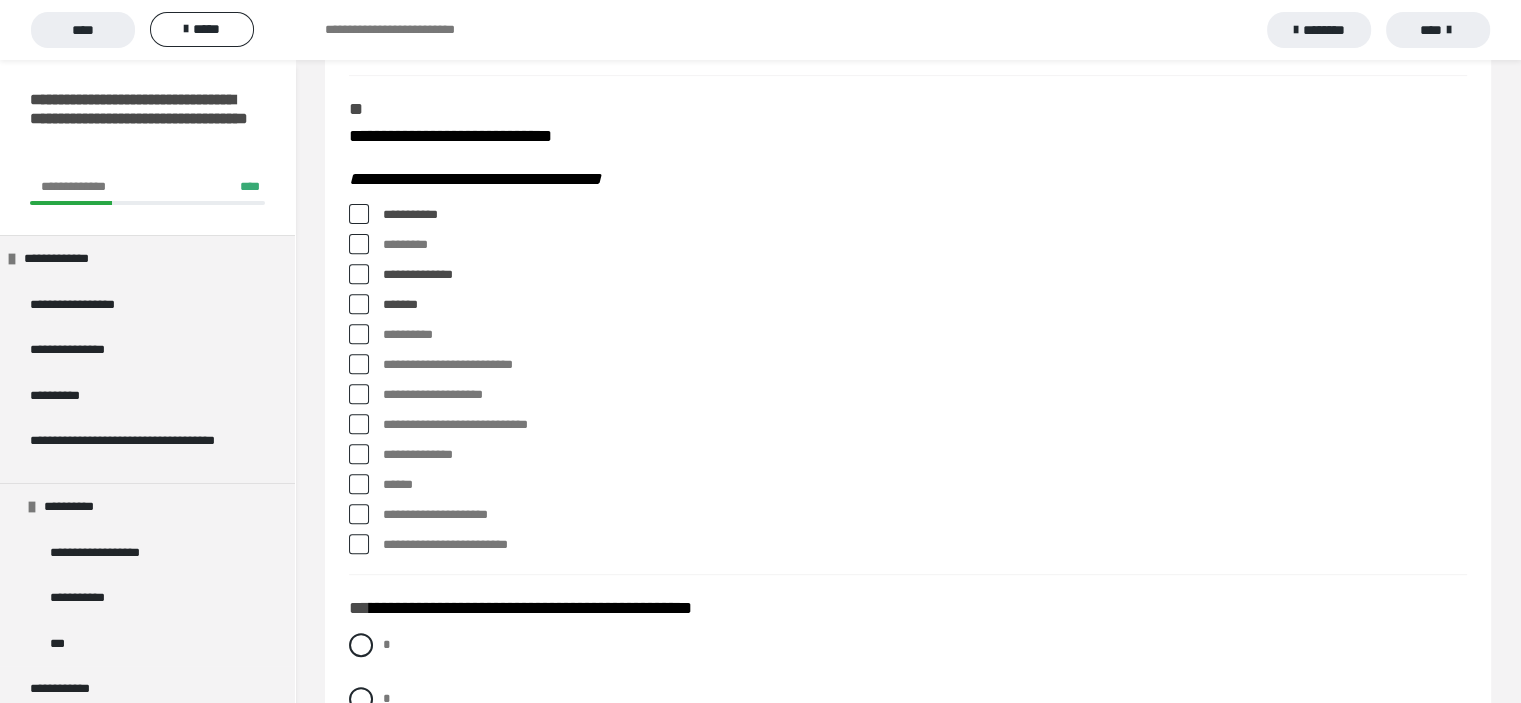 click at bounding box center (359, 394) 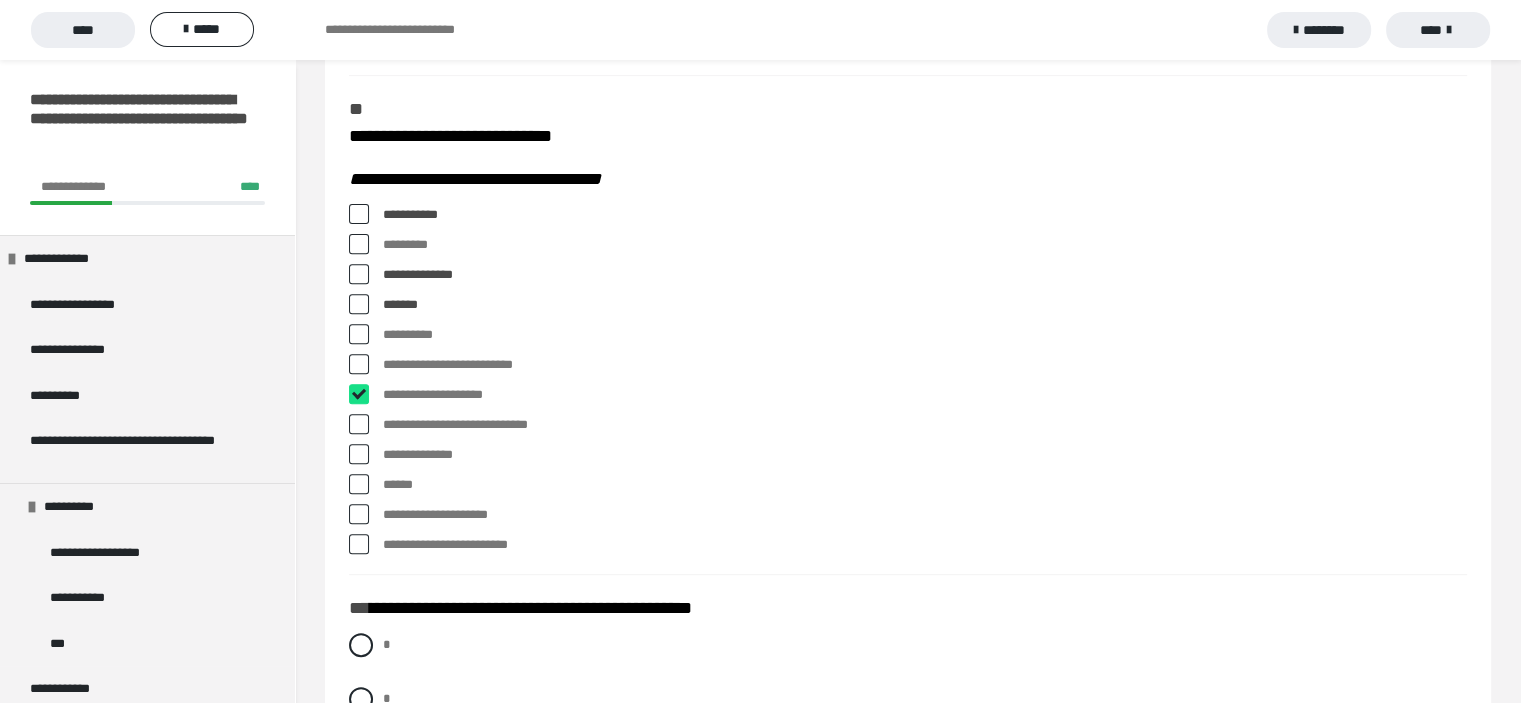 checkbox on "****" 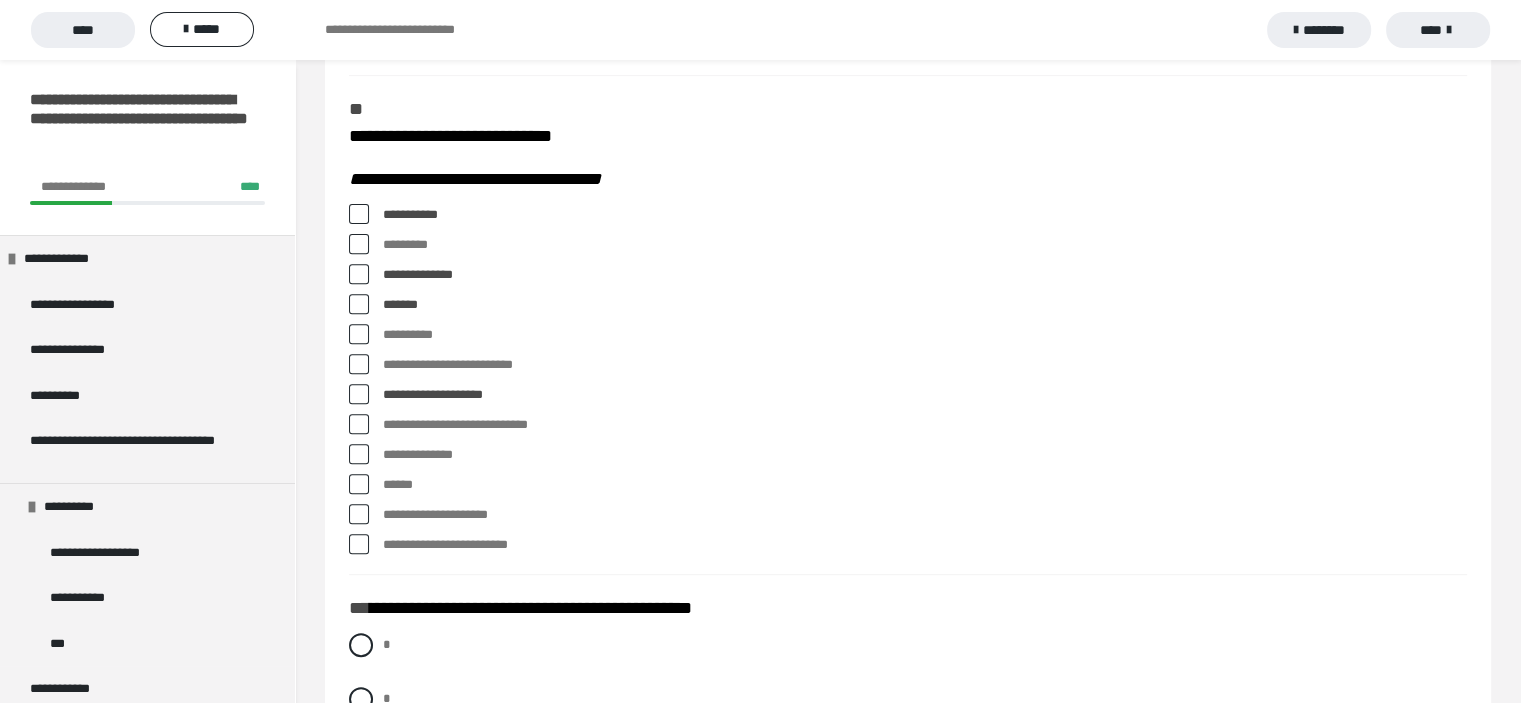 click at bounding box center [359, 424] 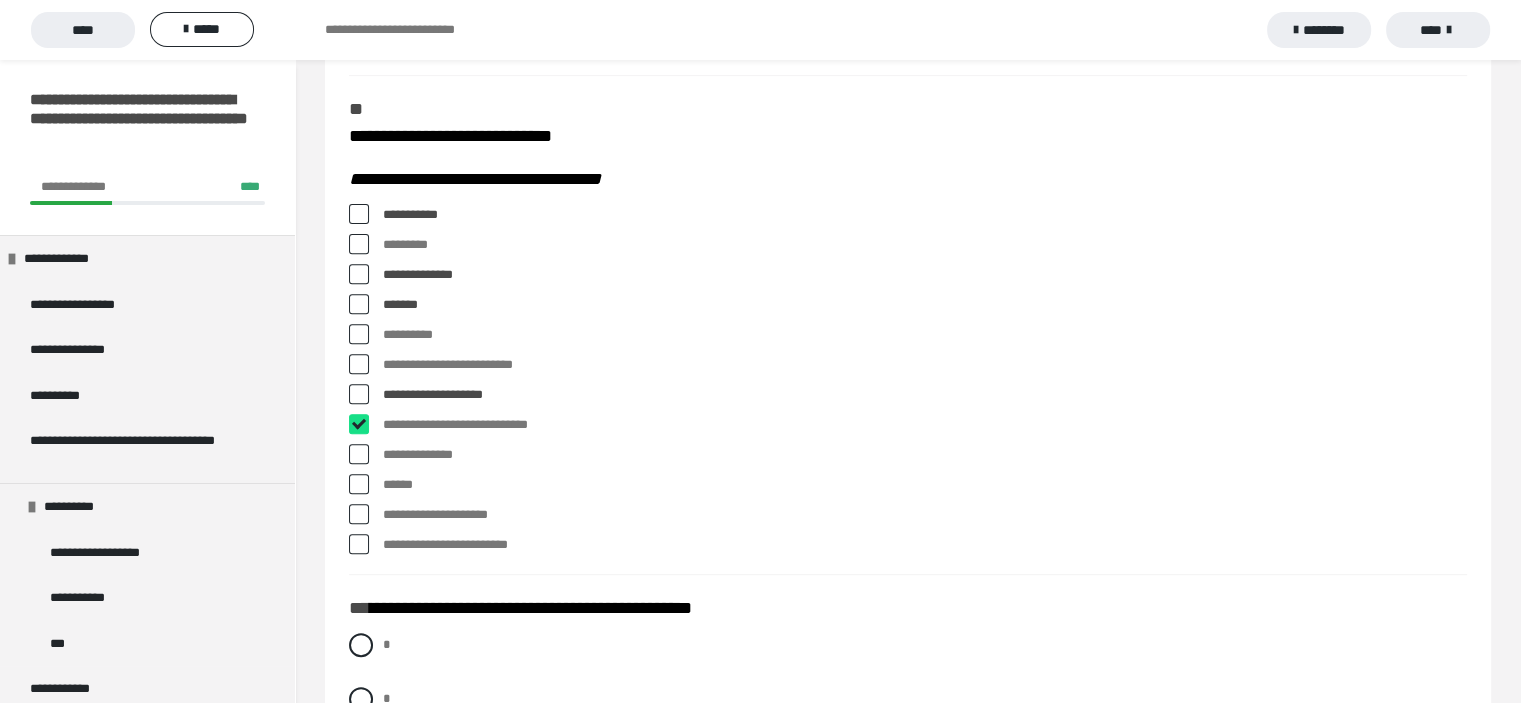 checkbox on "****" 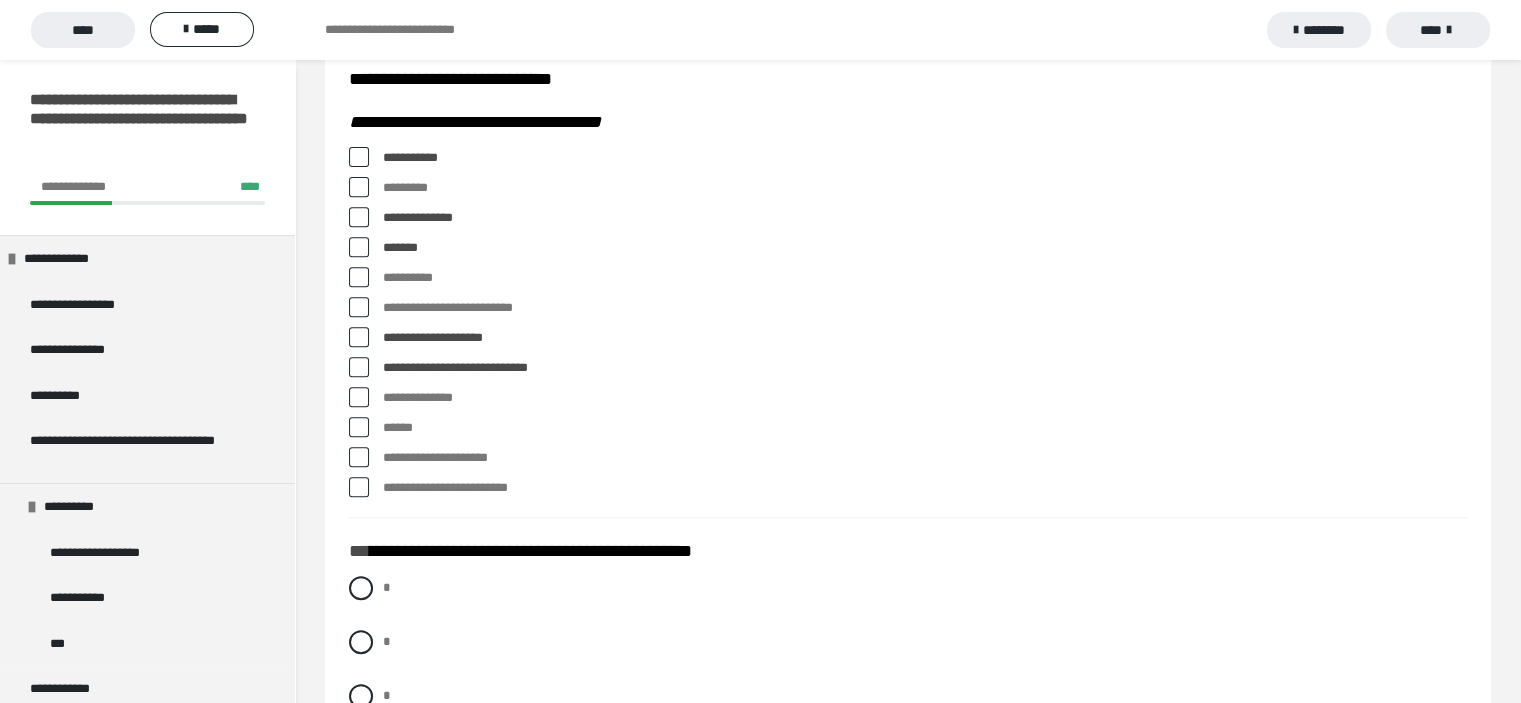 scroll, scrollTop: 800, scrollLeft: 0, axis: vertical 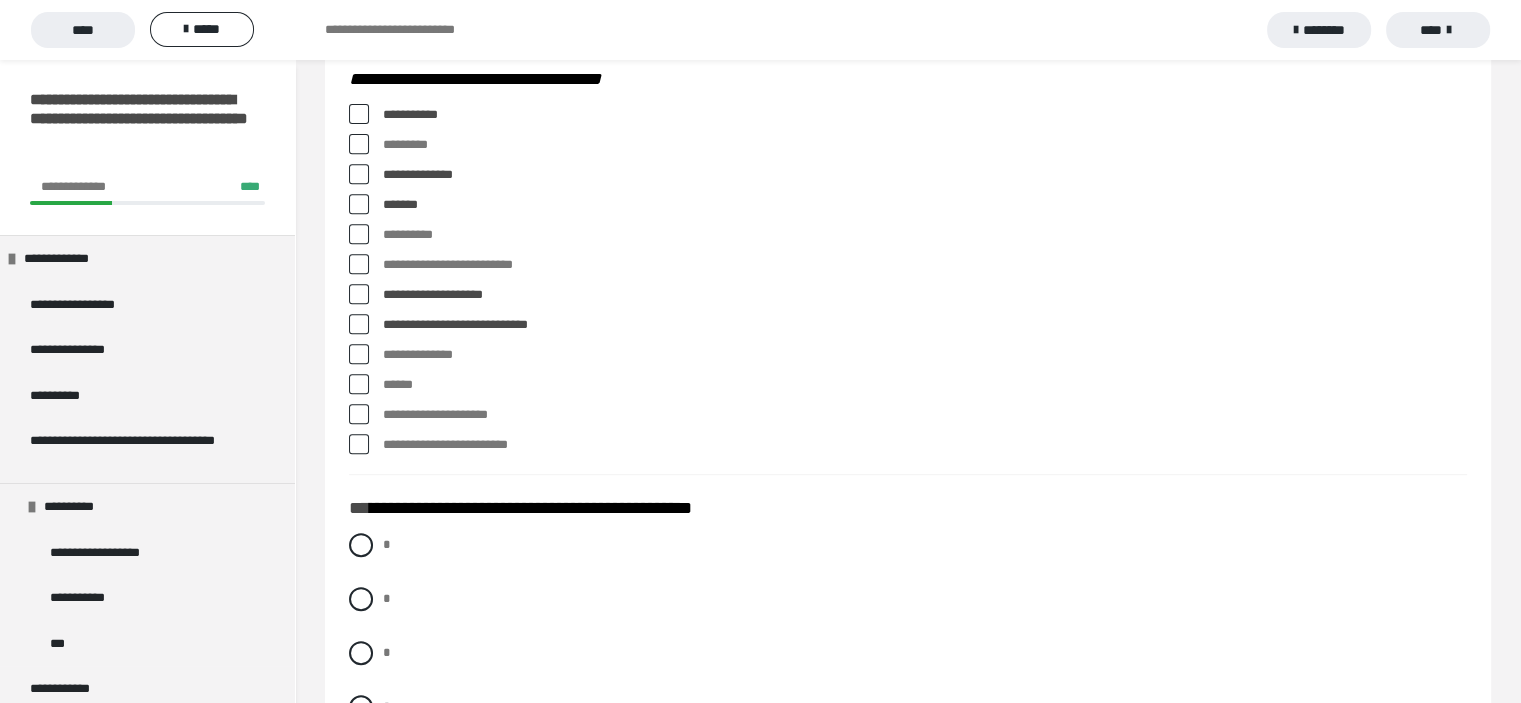 click at bounding box center [359, 414] 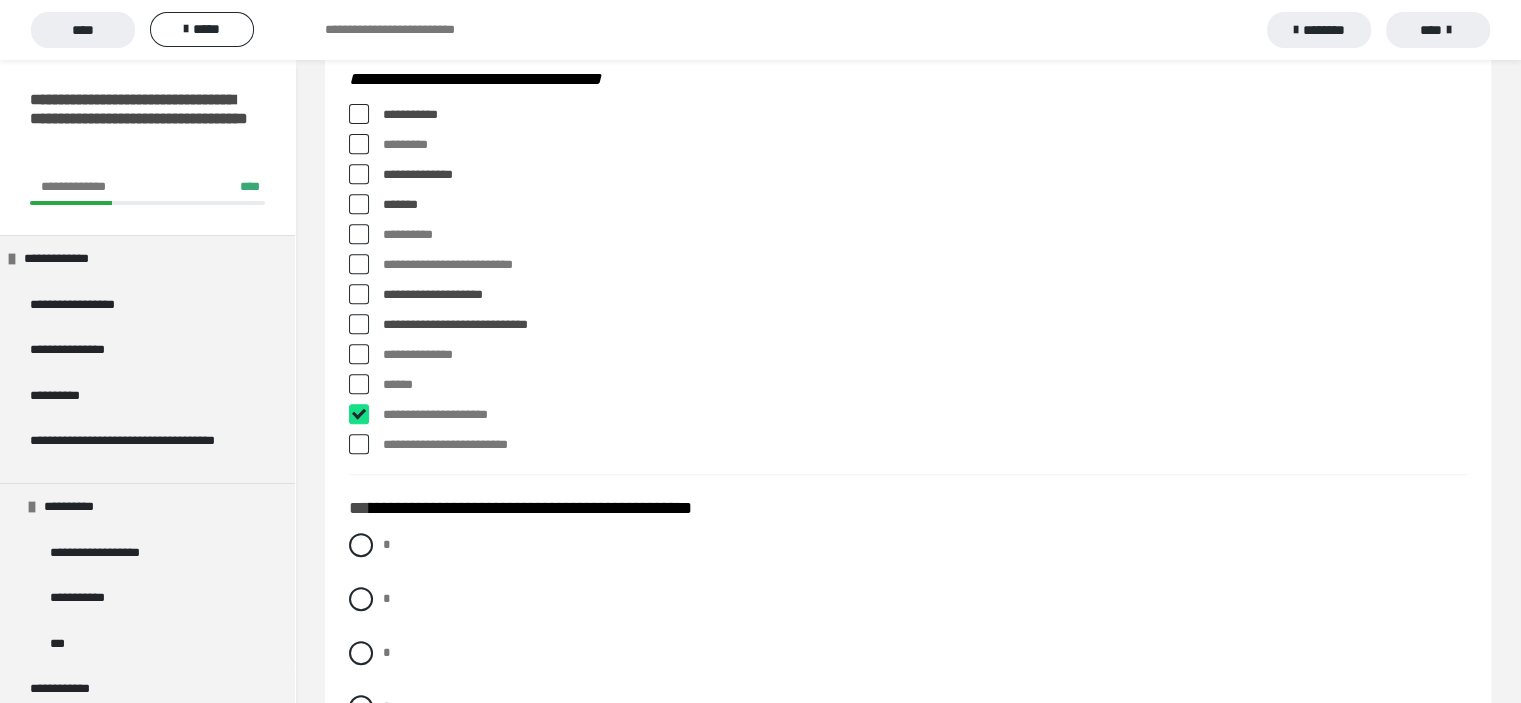 checkbox on "****" 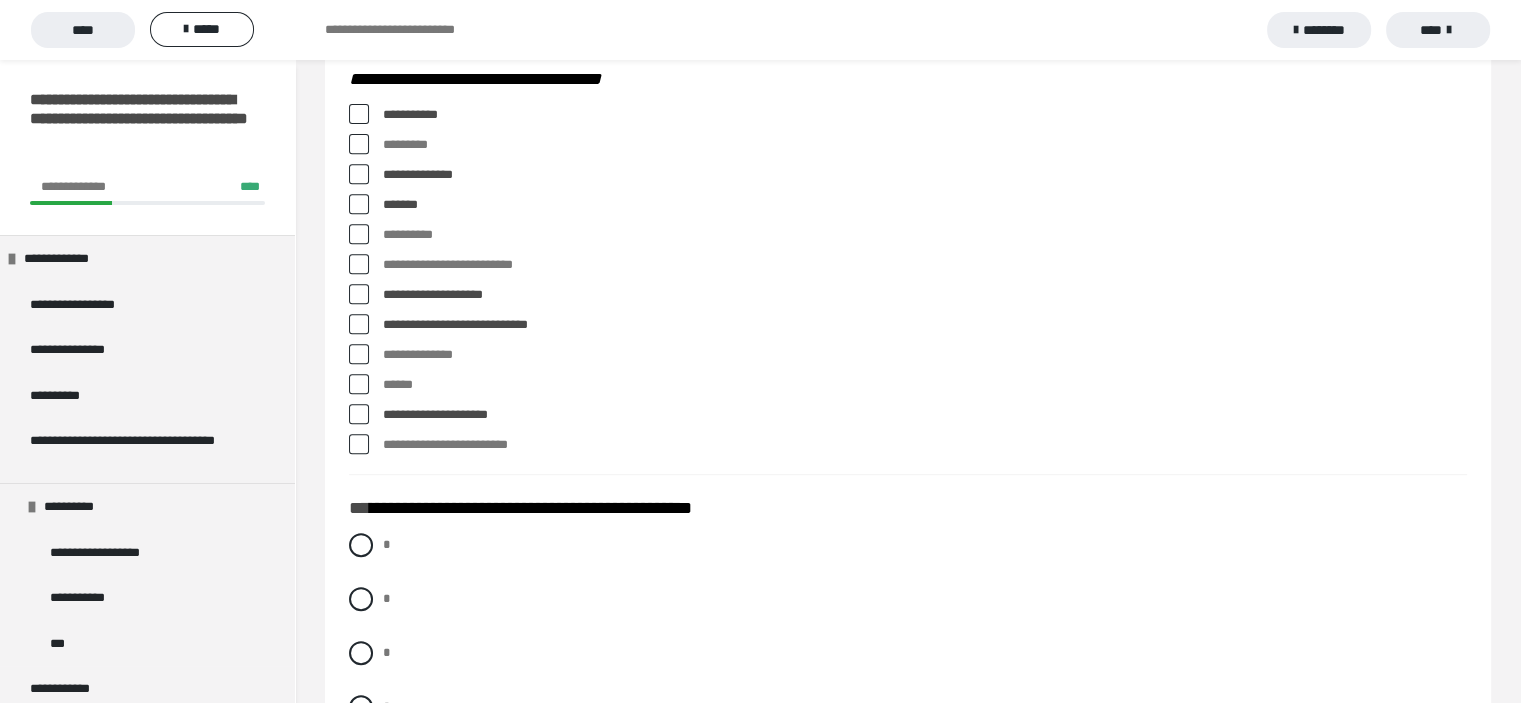 click at bounding box center [359, 444] 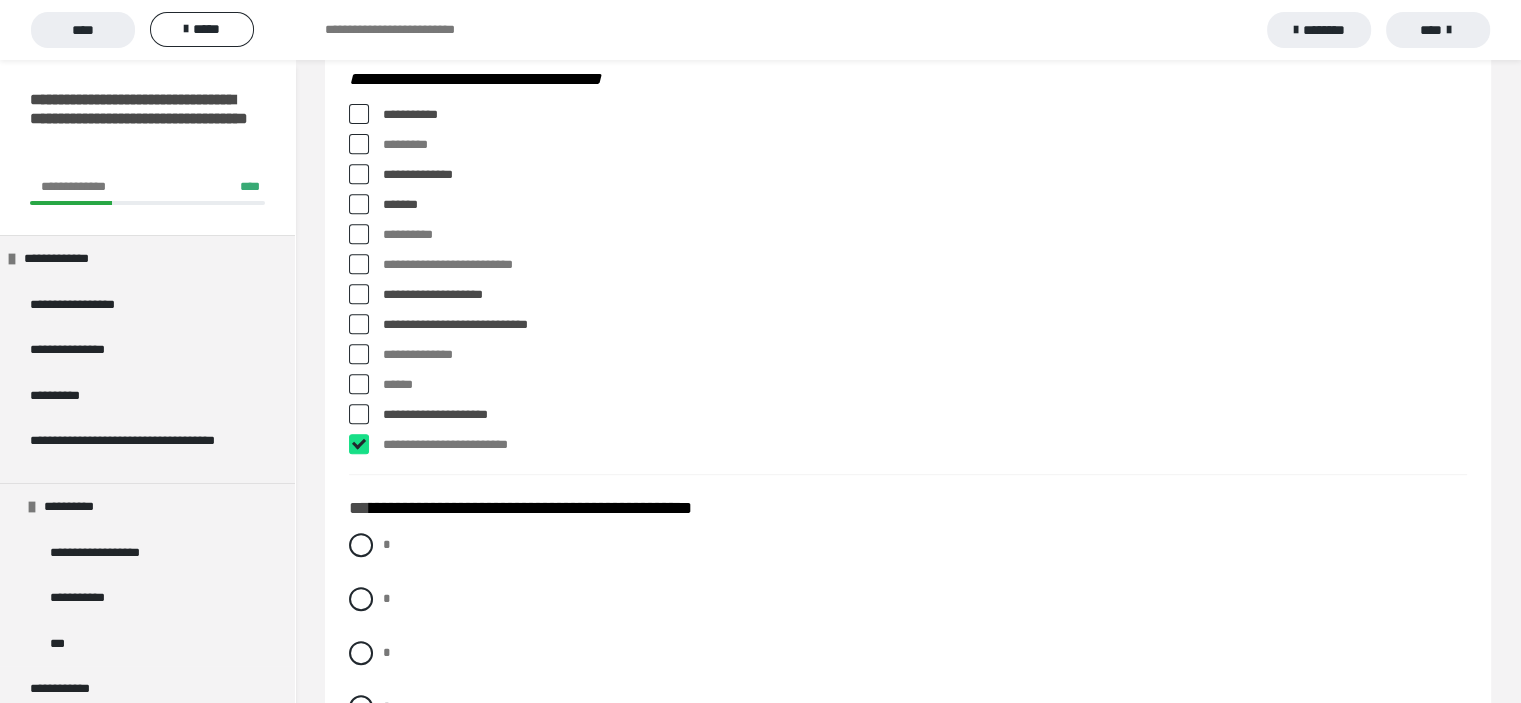 checkbox on "****" 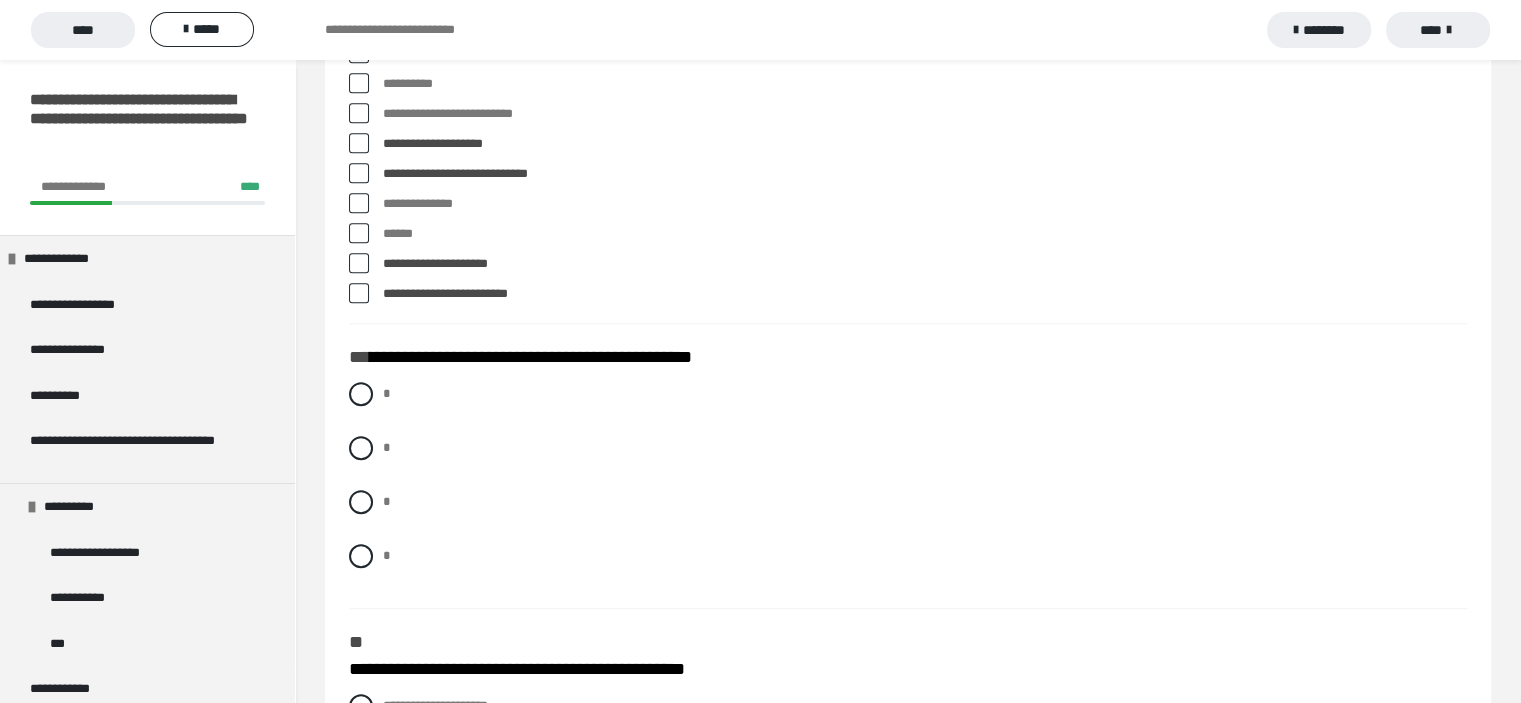 scroll, scrollTop: 1000, scrollLeft: 0, axis: vertical 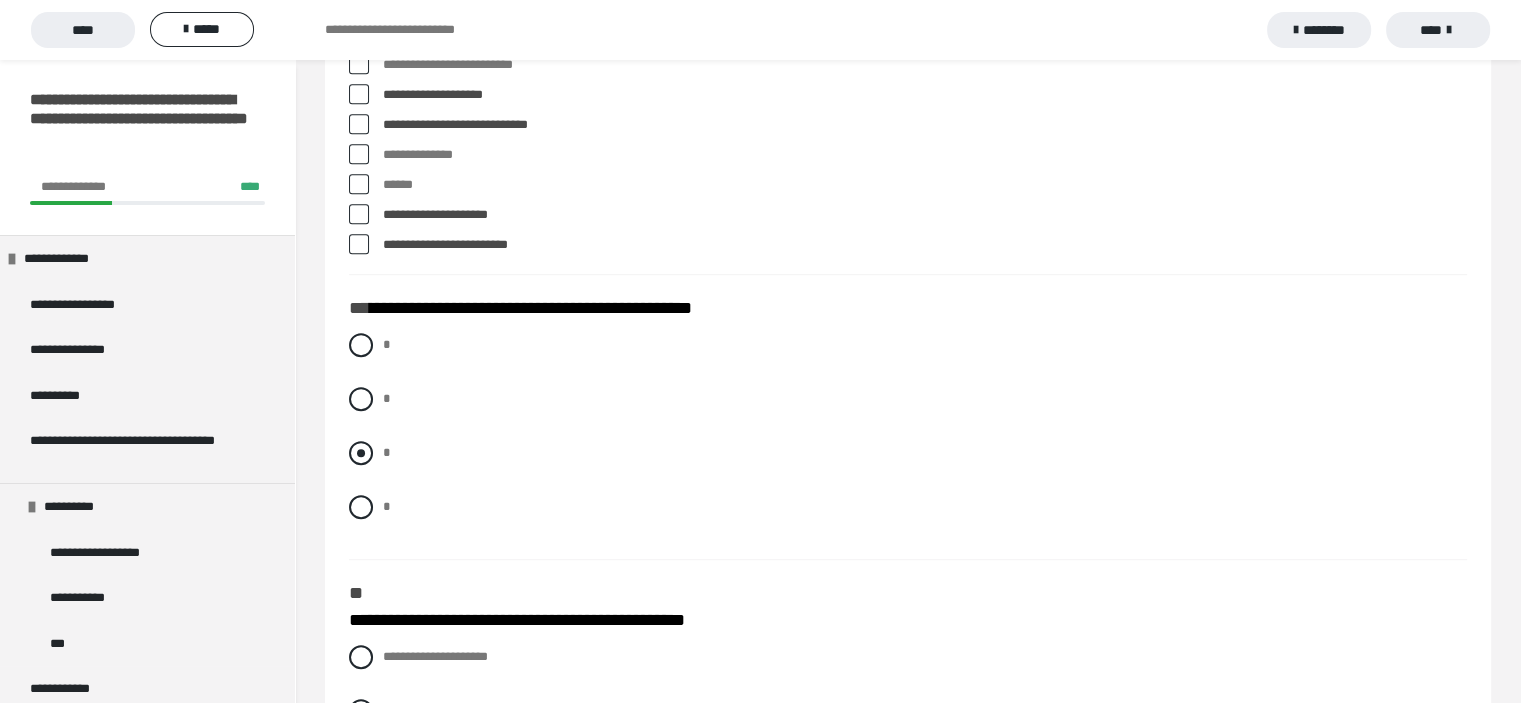click at bounding box center (361, 453) 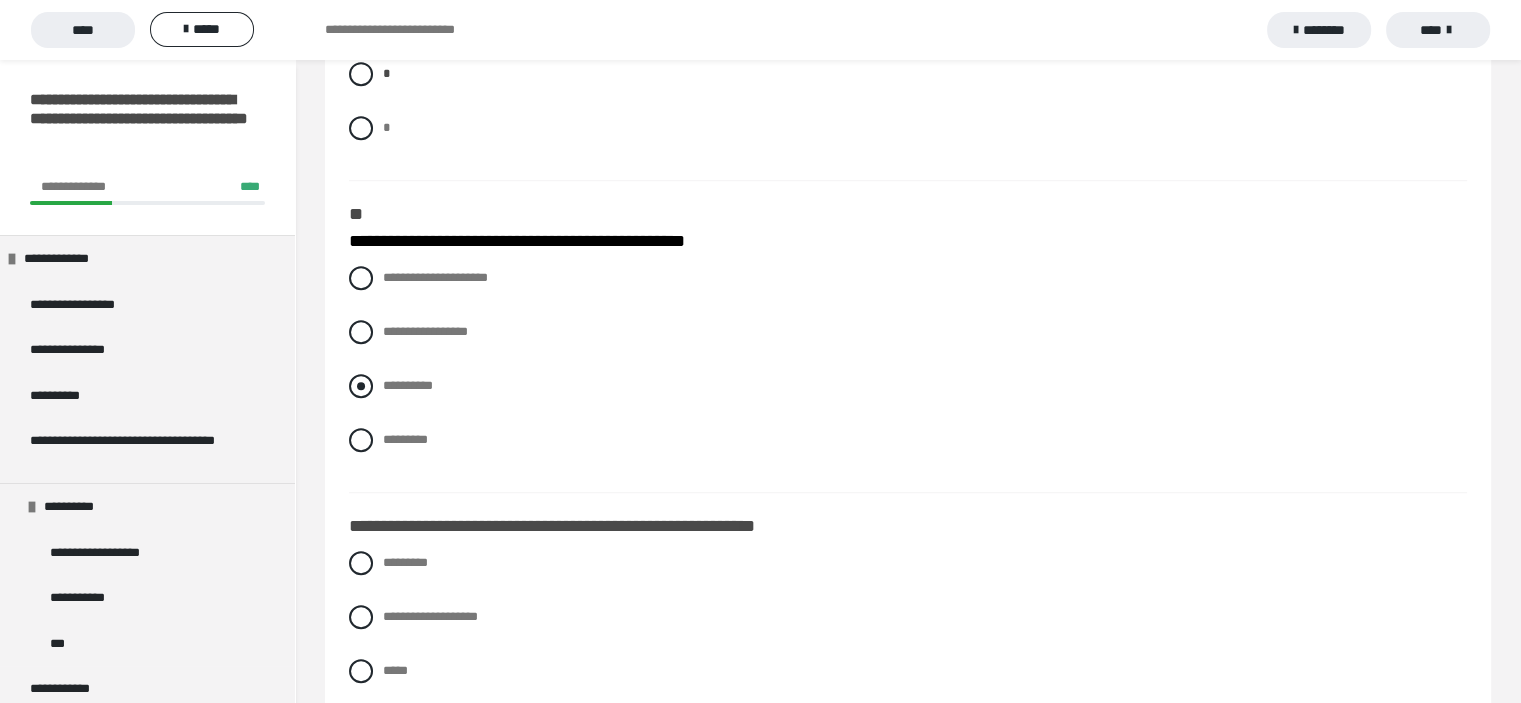 scroll, scrollTop: 1400, scrollLeft: 0, axis: vertical 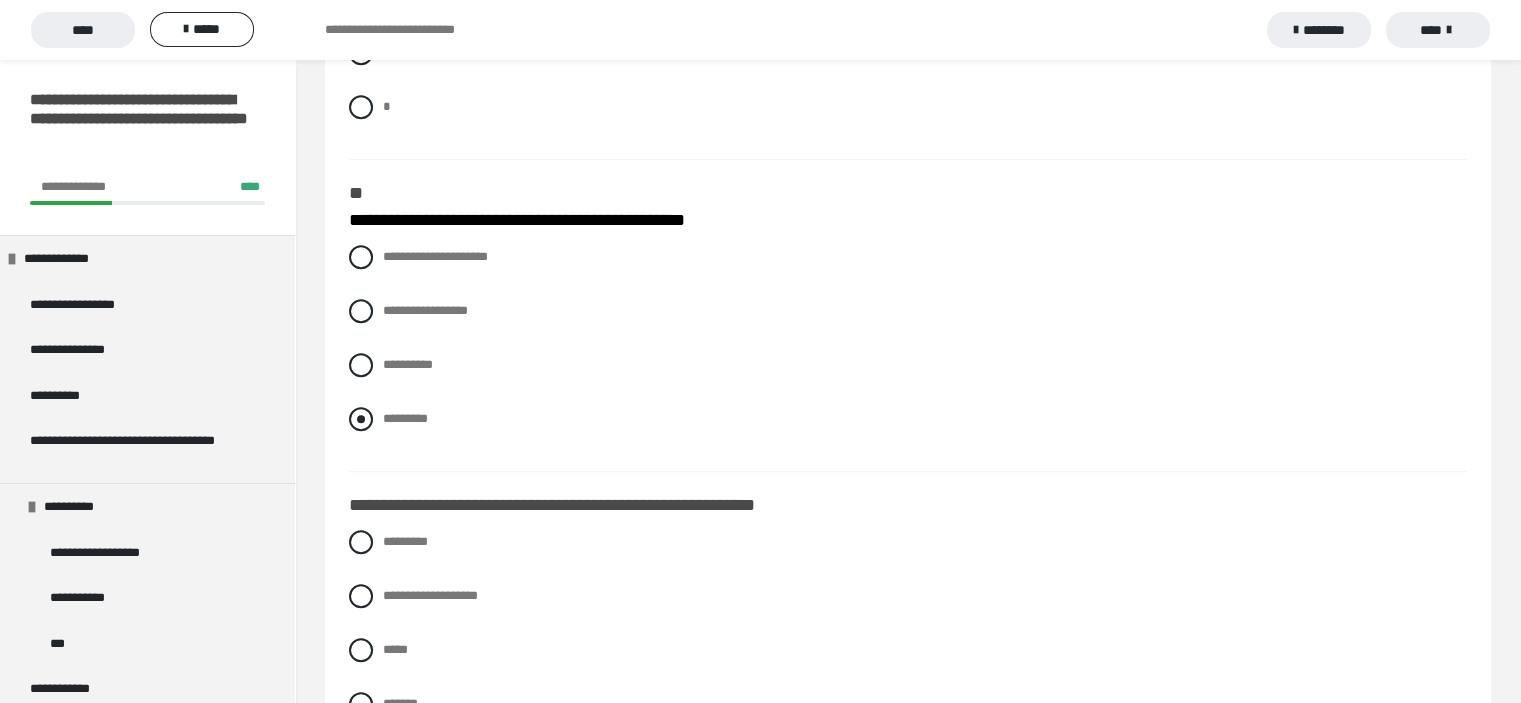 click at bounding box center (361, 419) 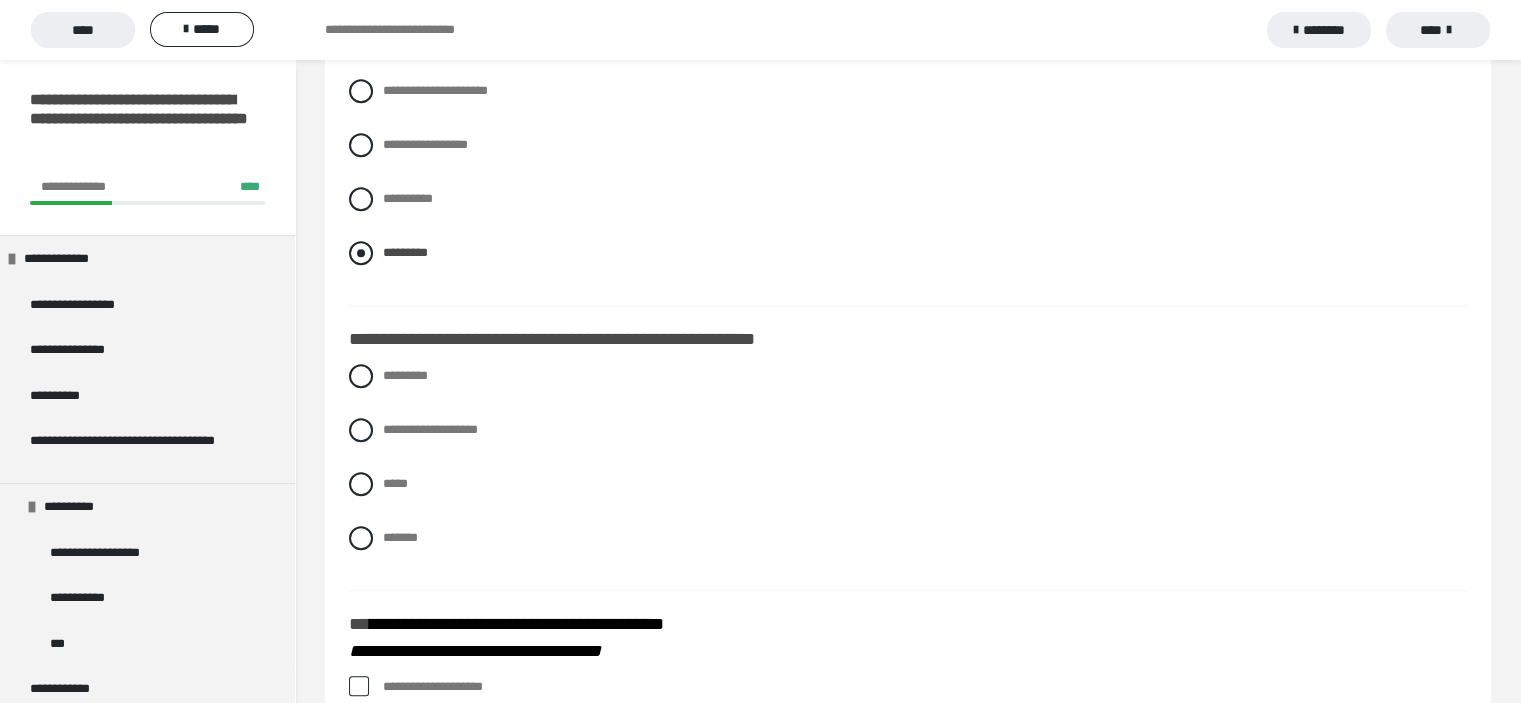 scroll, scrollTop: 1700, scrollLeft: 0, axis: vertical 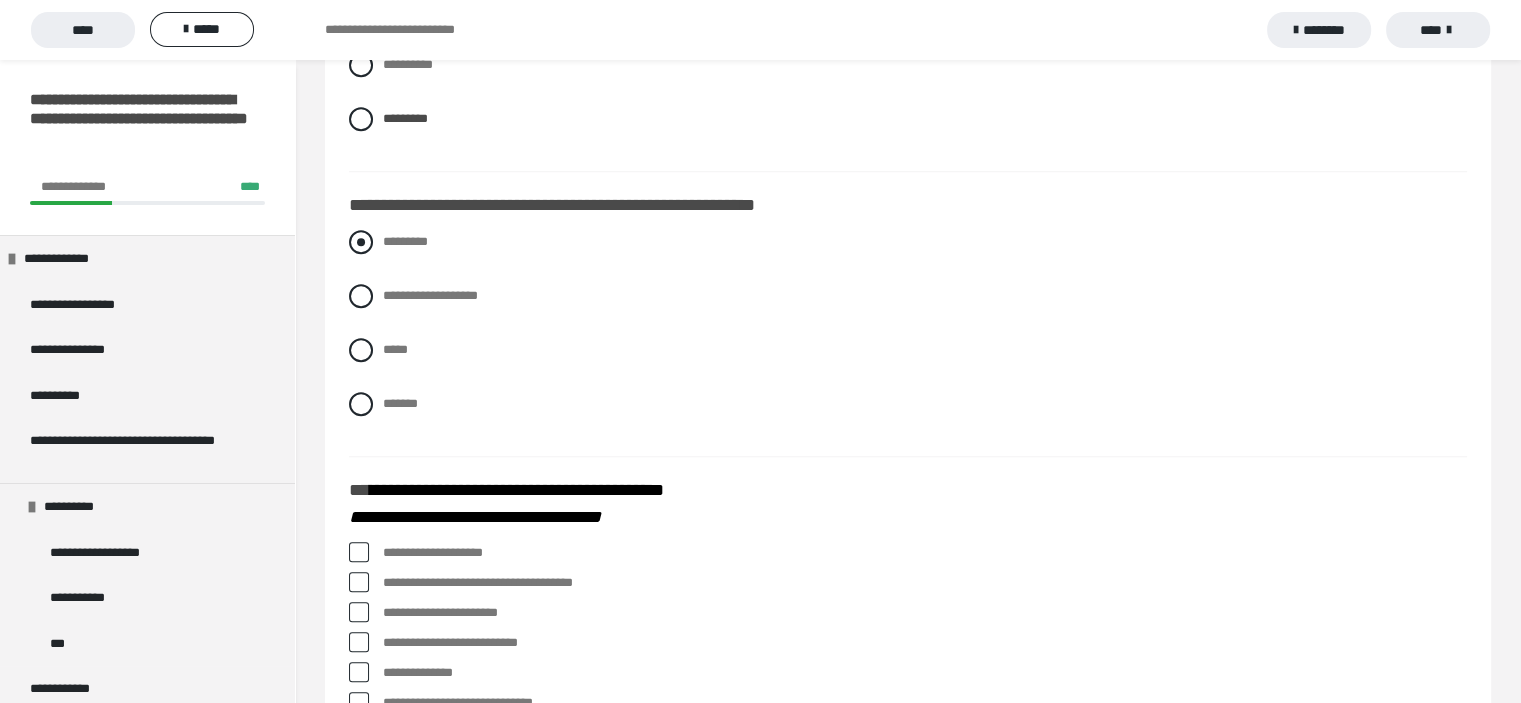 click at bounding box center [361, 242] 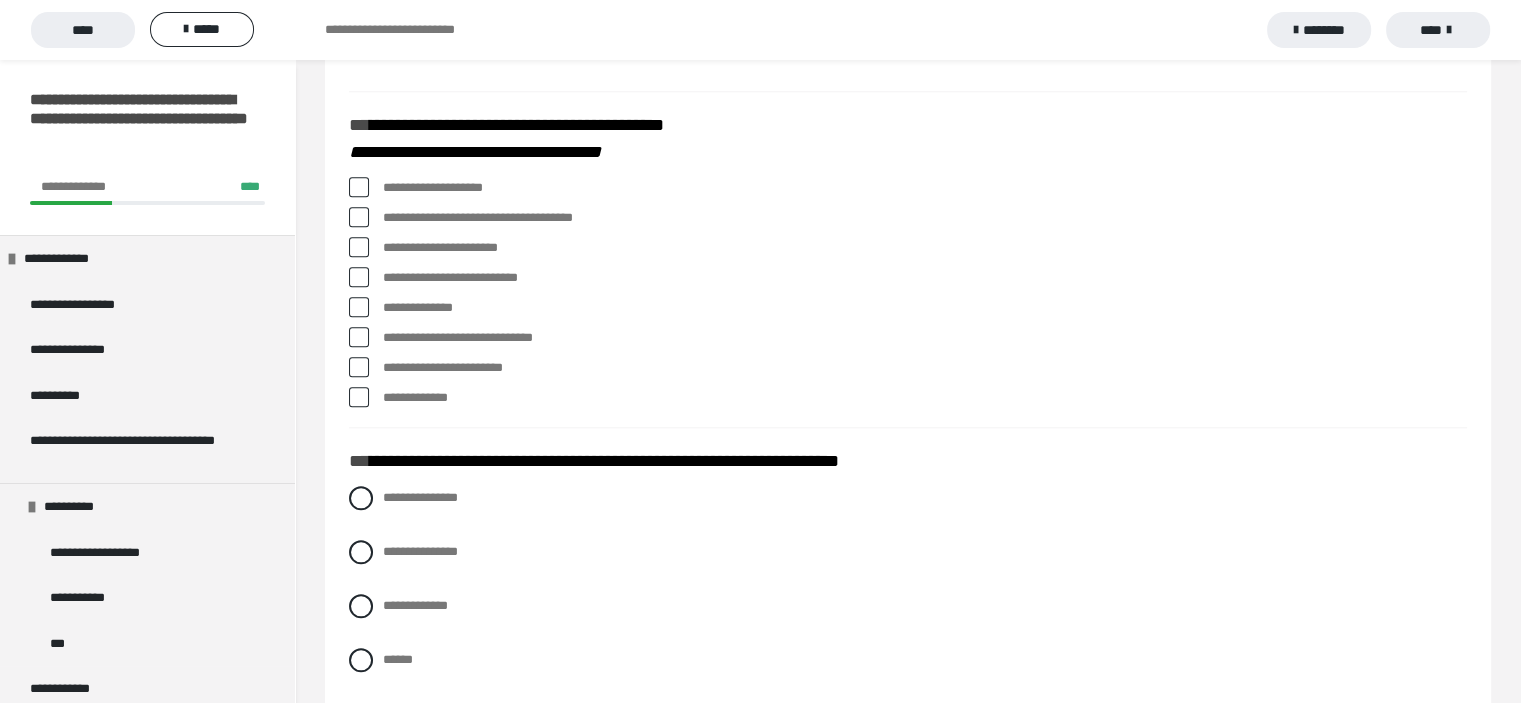 scroll, scrollTop: 2100, scrollLeft: 0, axis: vertical 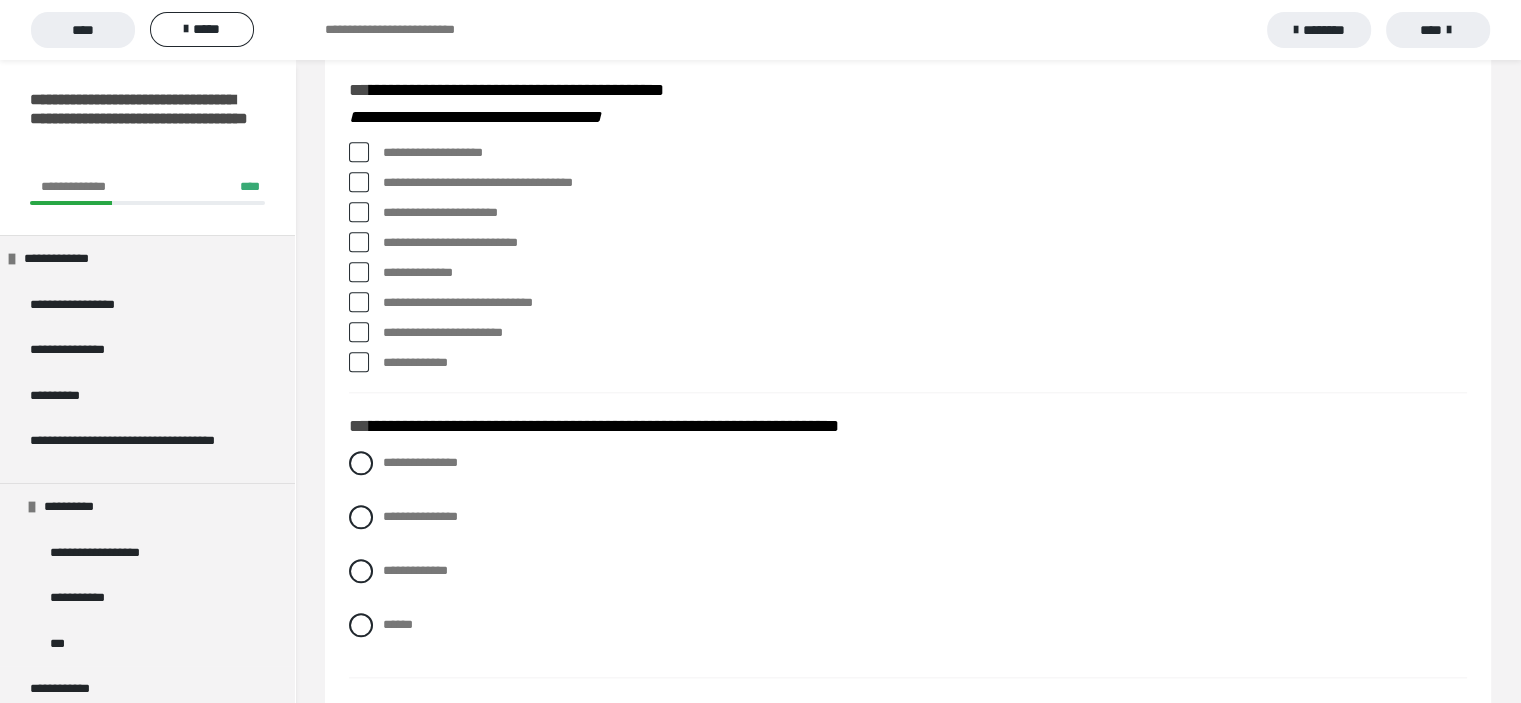 click on "**********" at bounding box center [908, -16] 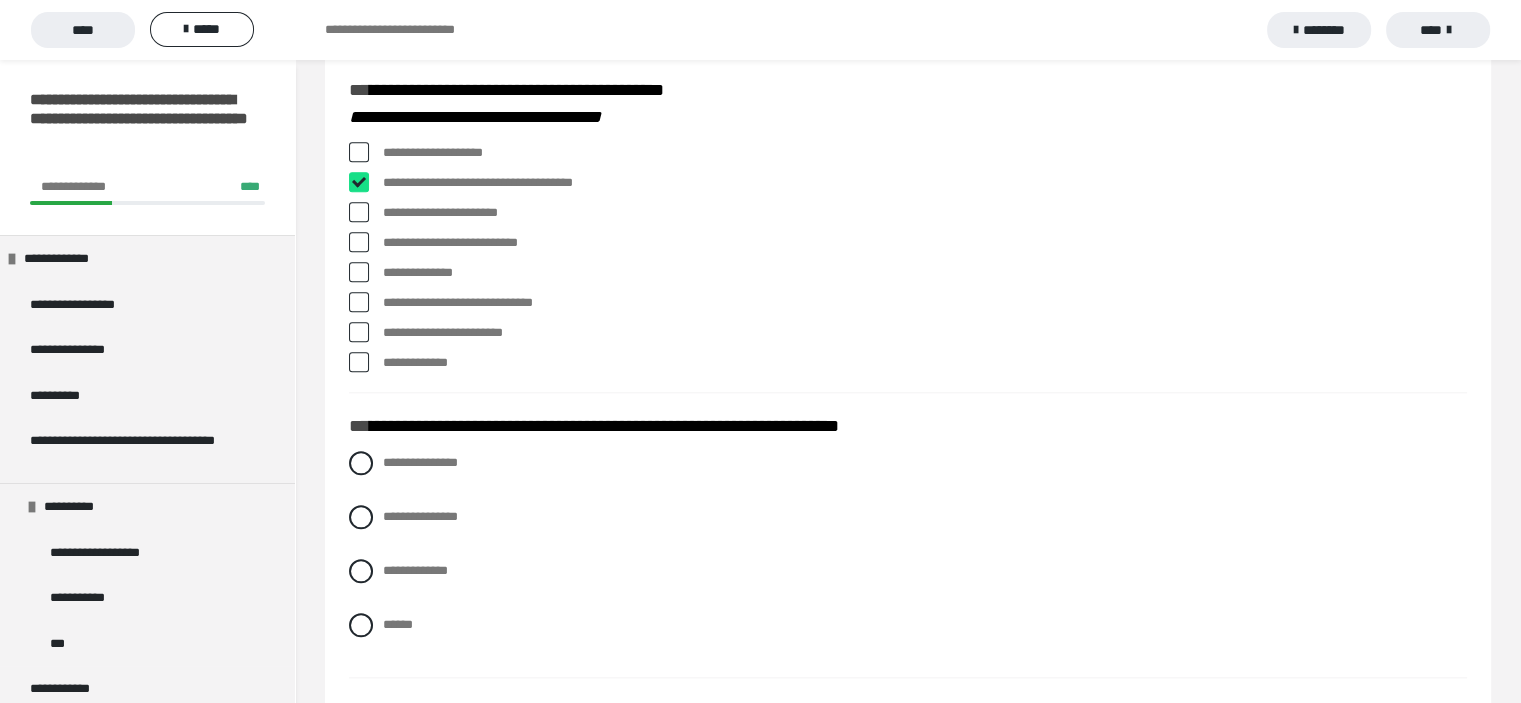 checkbox on "****" 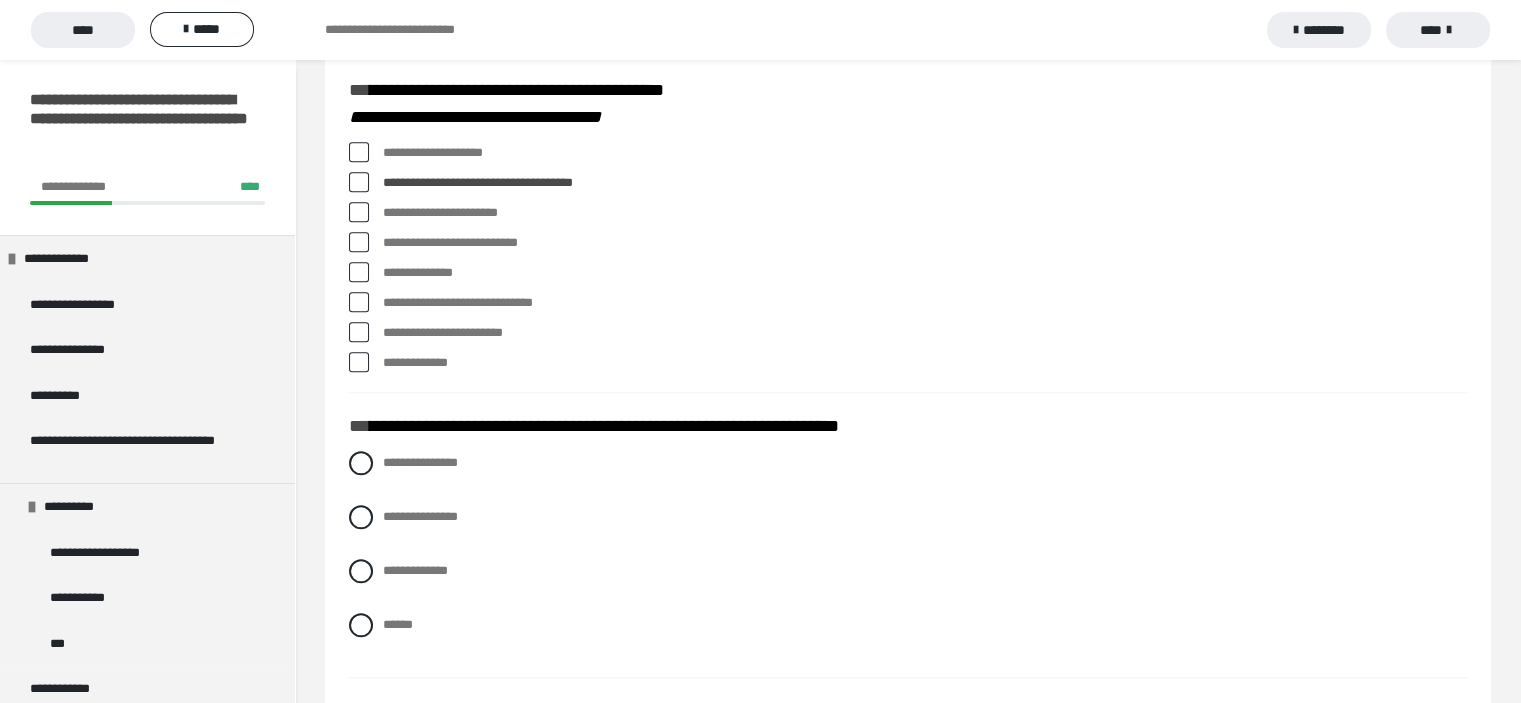 click at bounding box center (359, 212) 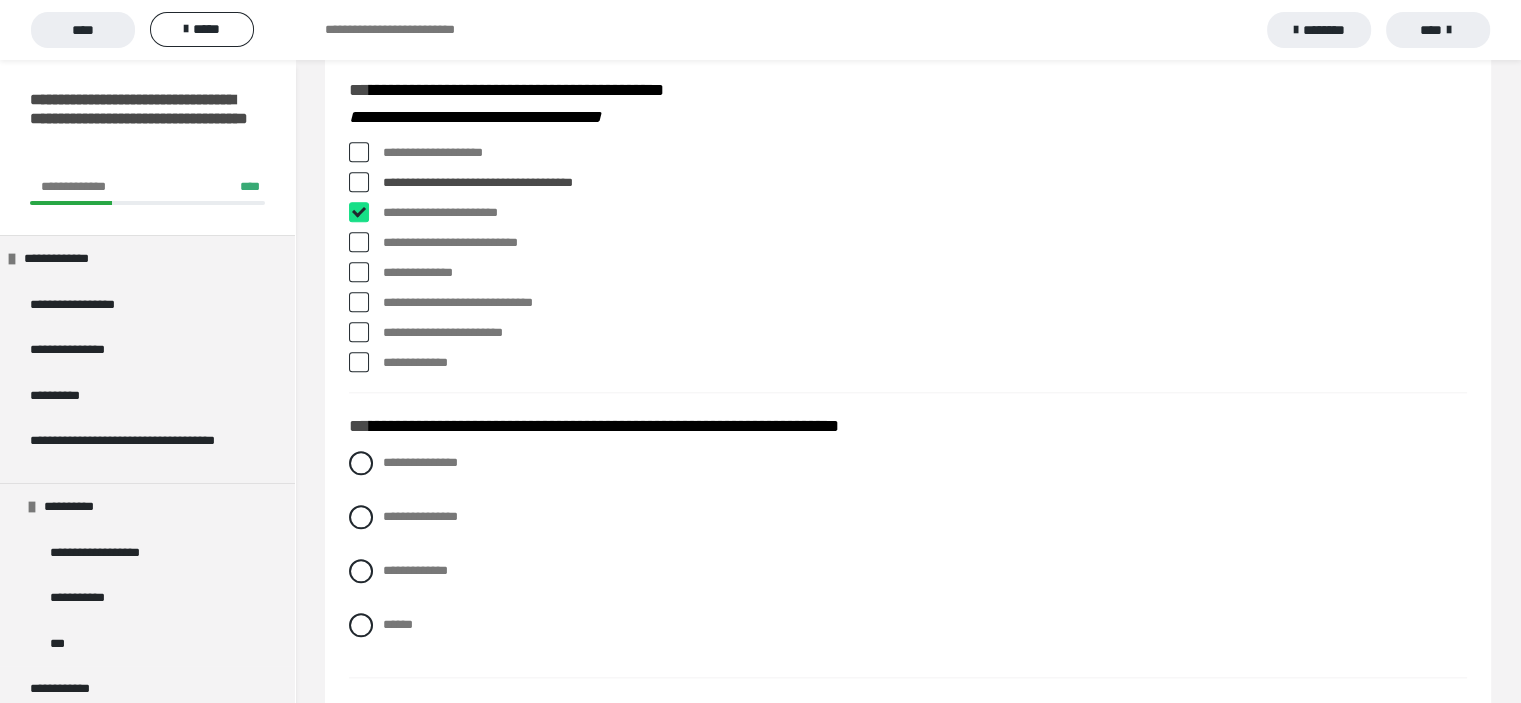 checkbox on "****" 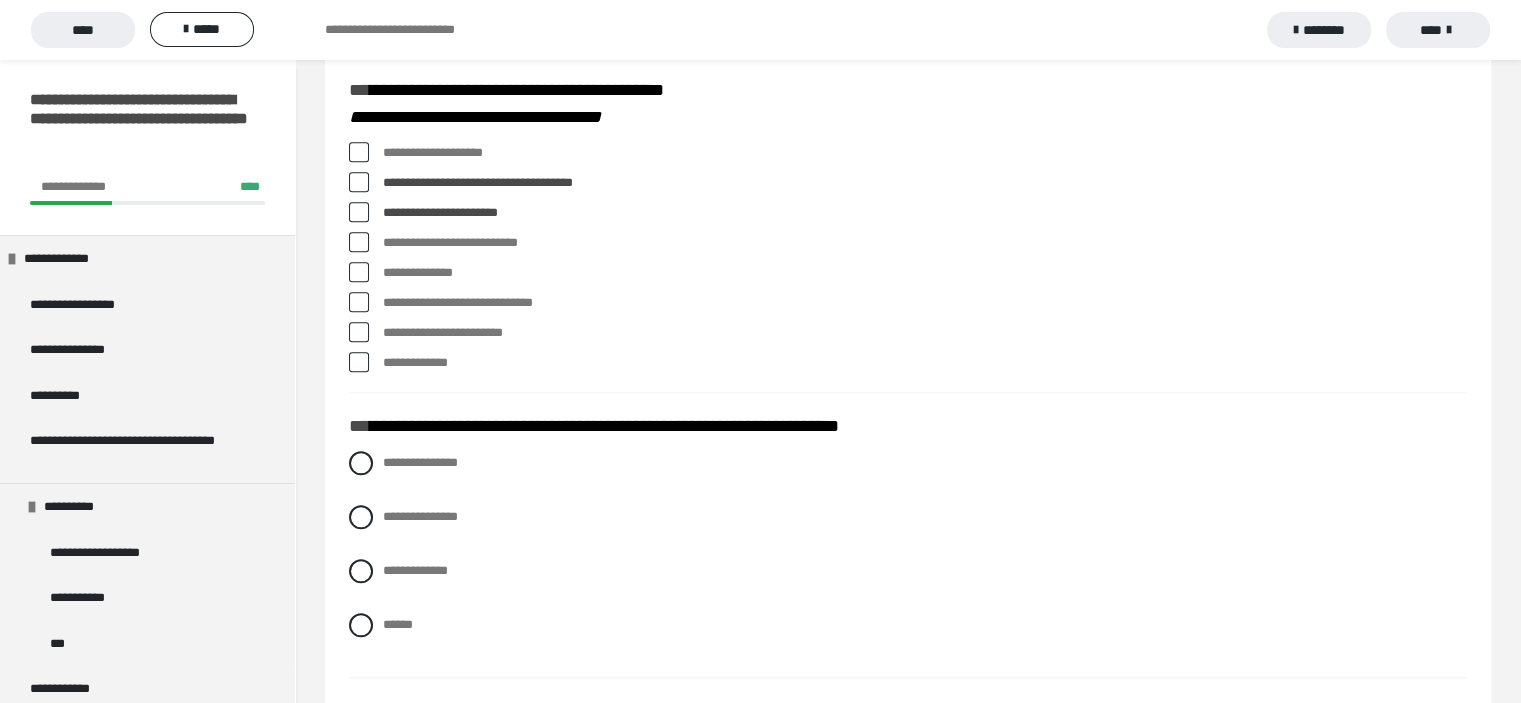 click at bounding box center [359, 242] 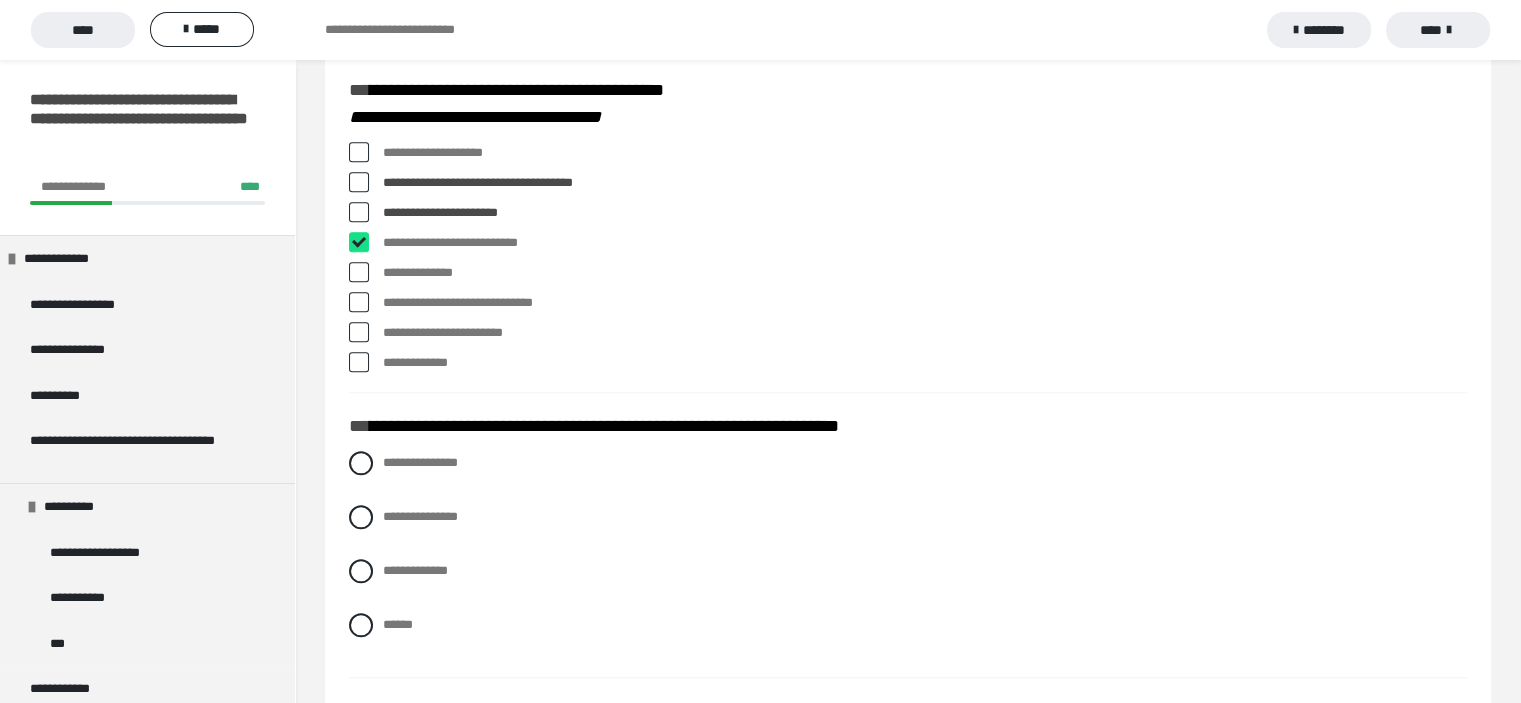 checkbox on "****" 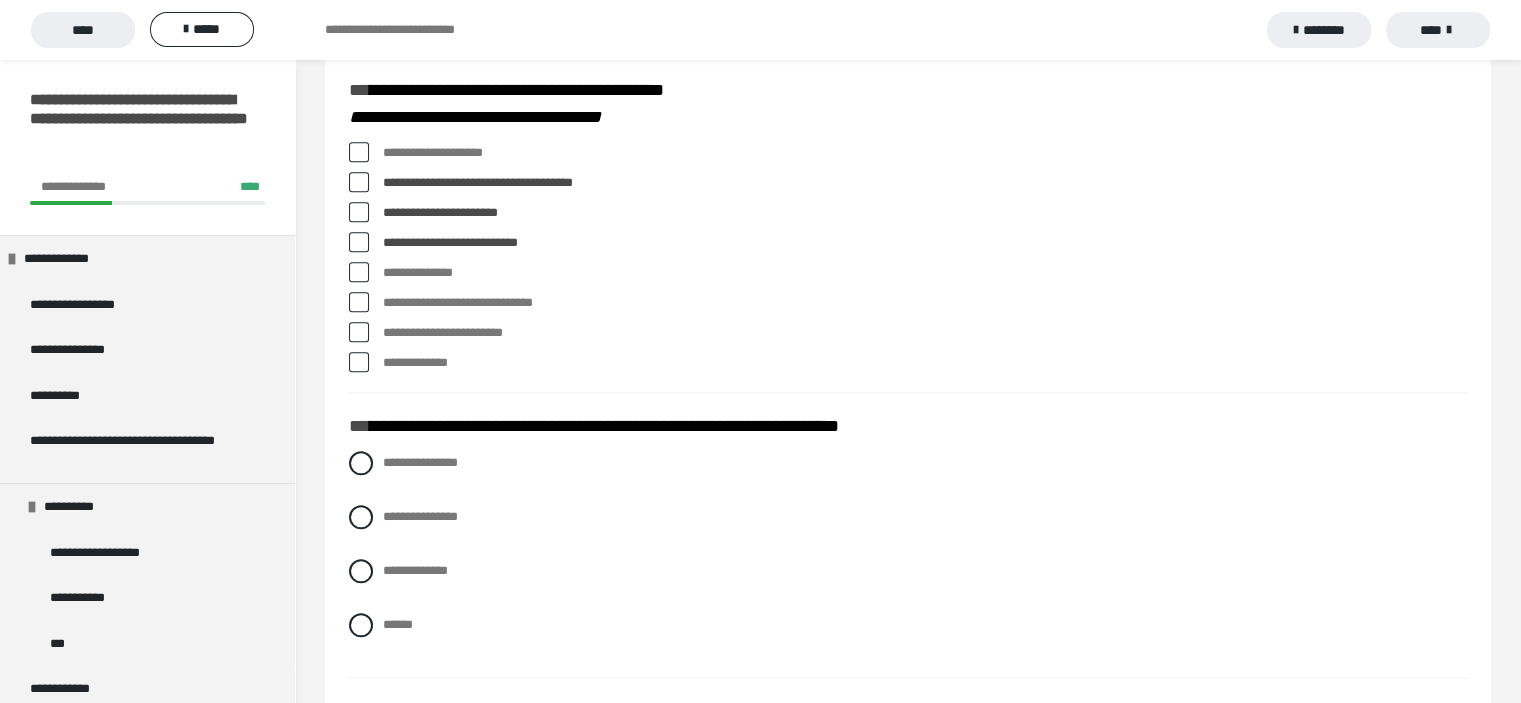 click at bounding box center (359, 302) 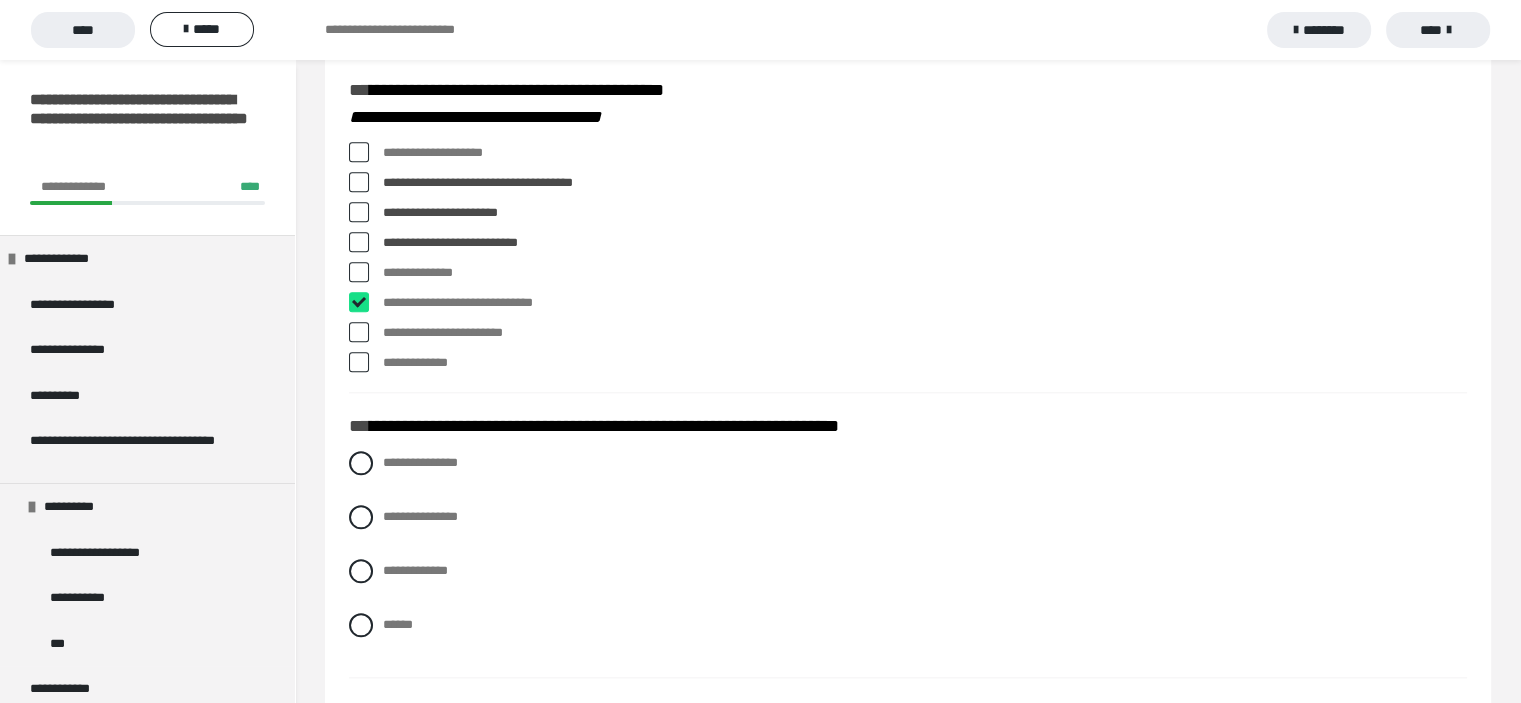 checkbox on "****" 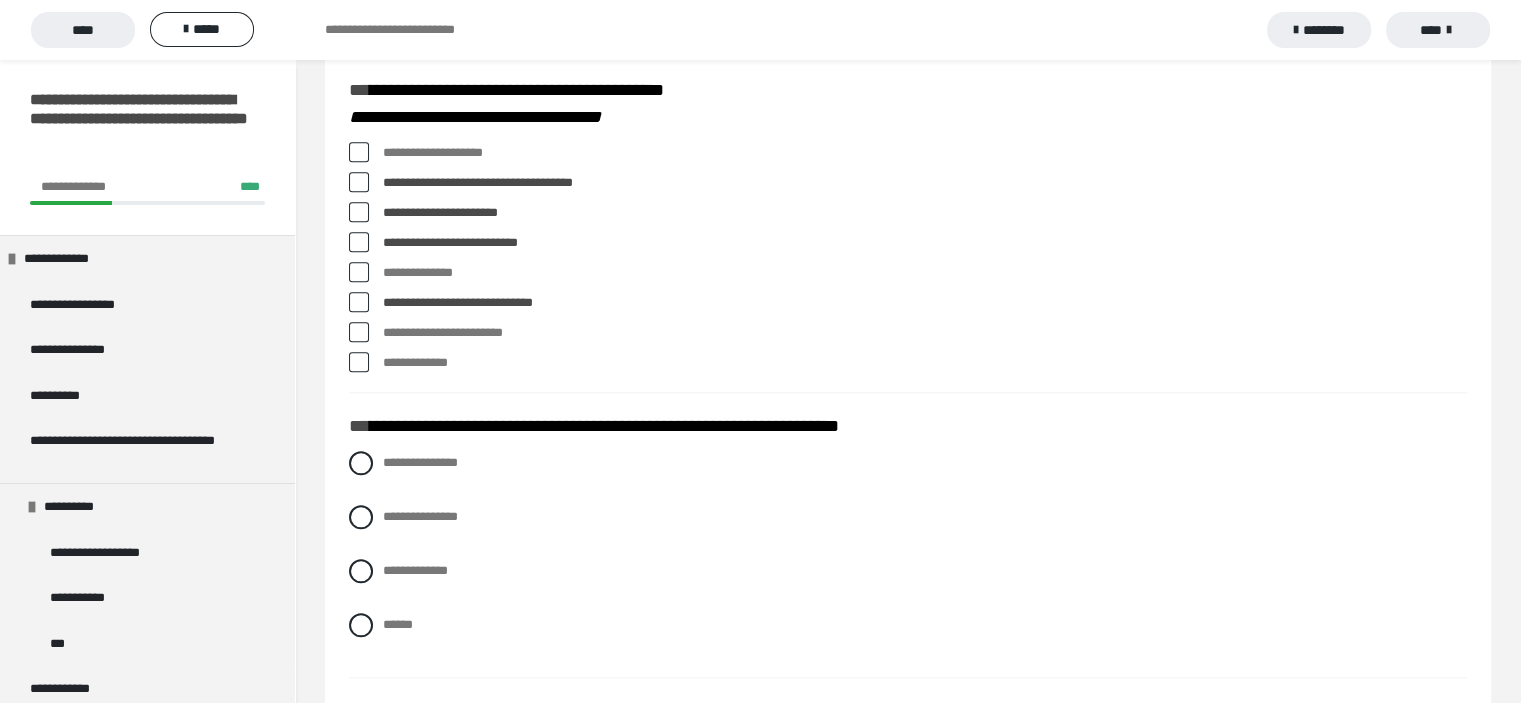 click at bounding box center [359, 332] 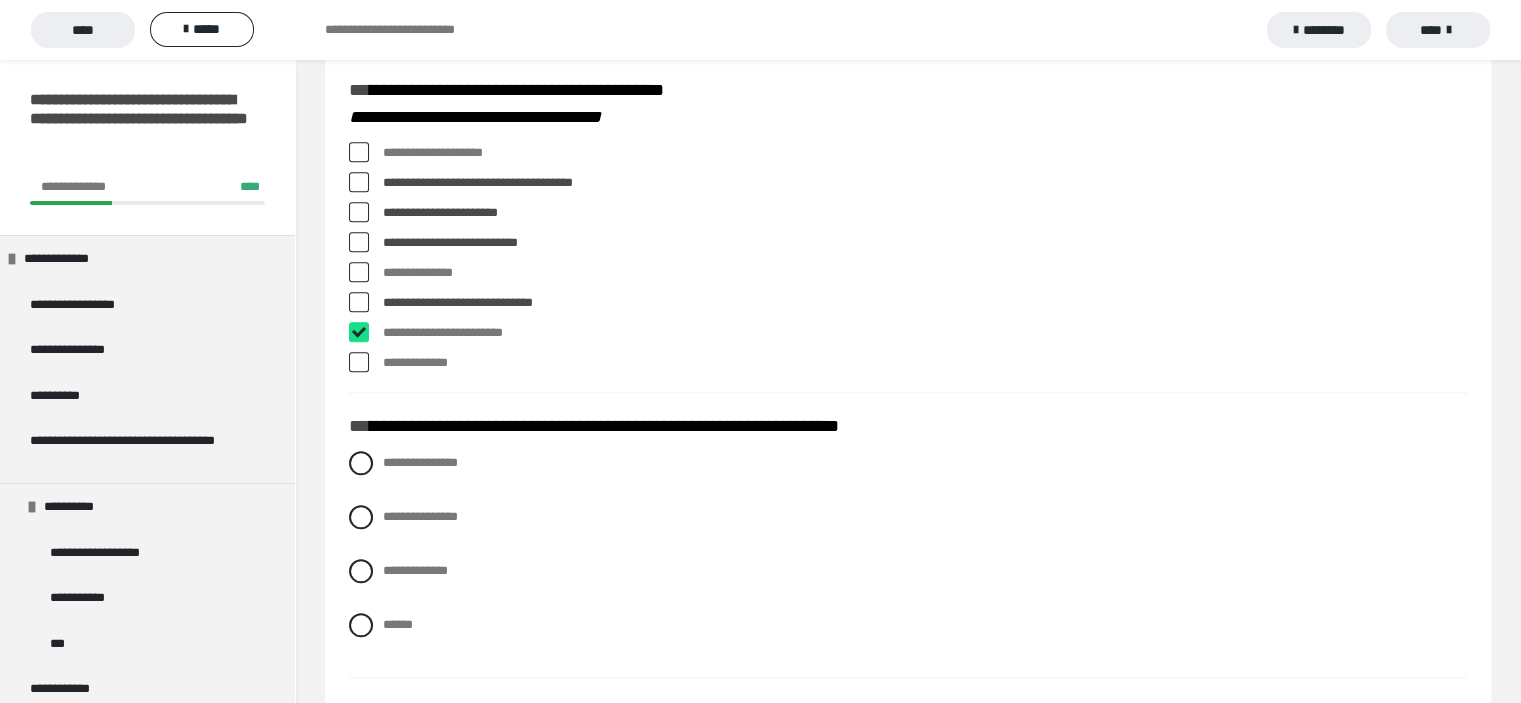 checkbox on "****" 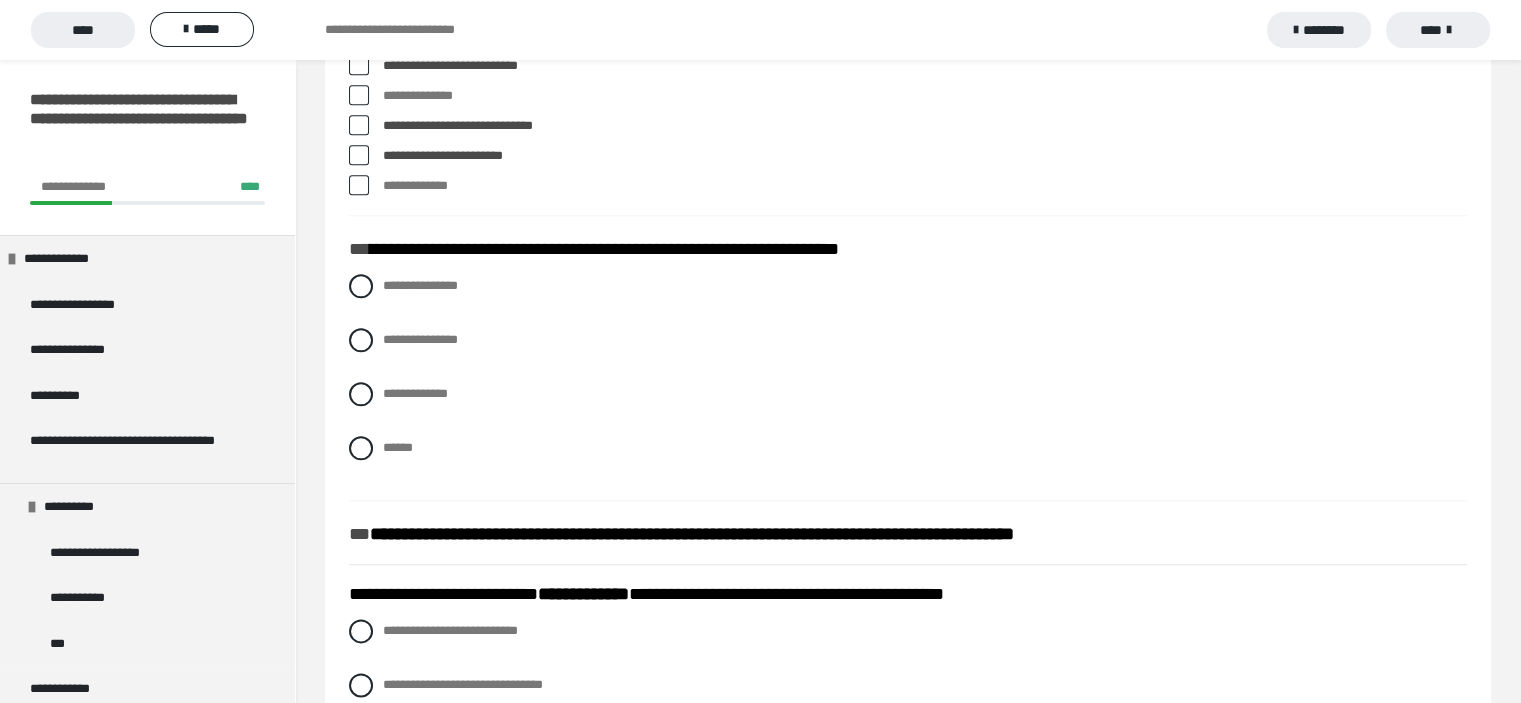 scroll, scrollTop: 2300, scrollLeft: 0, axis: vertical 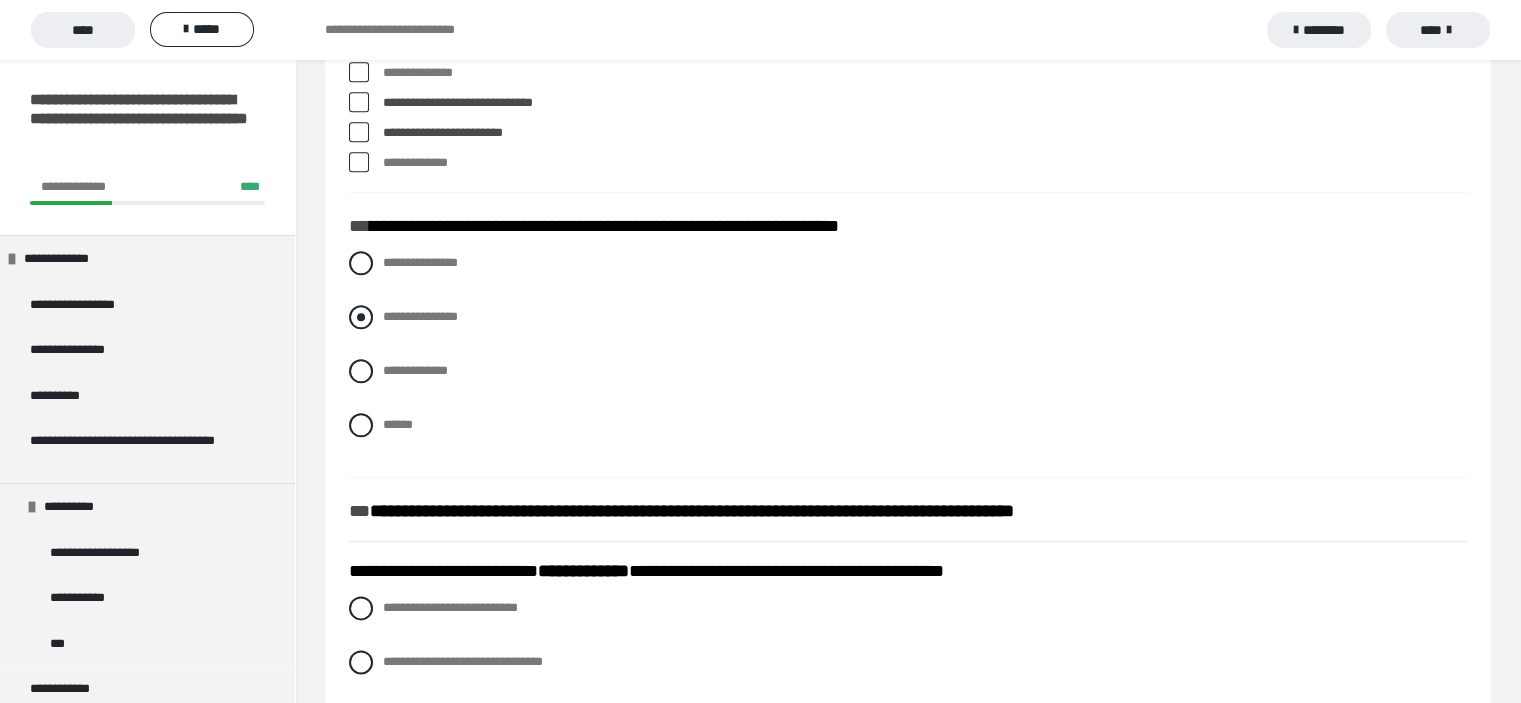 click at bounding box center (361, 317) 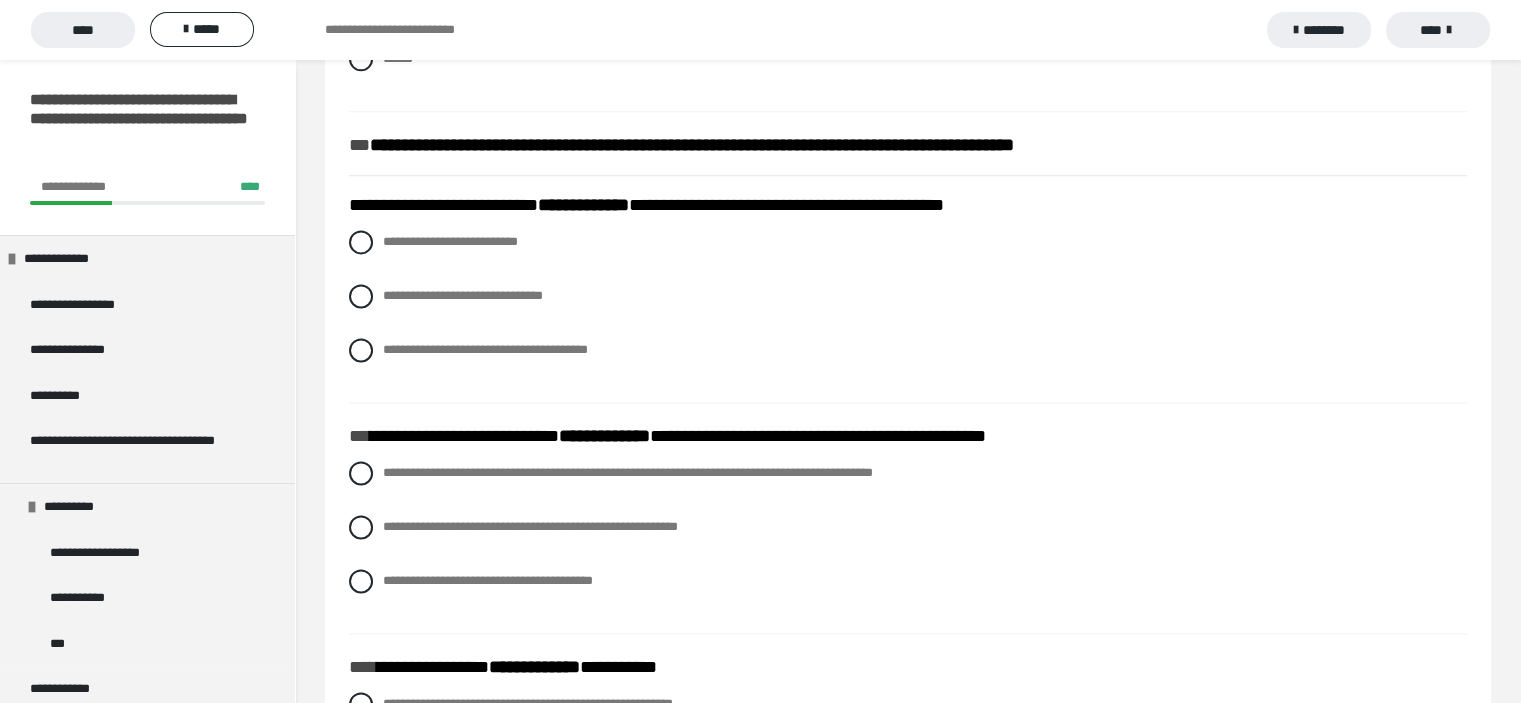 scroll, scrollTop: 2700, scrollLeft: 0, axis: vertical 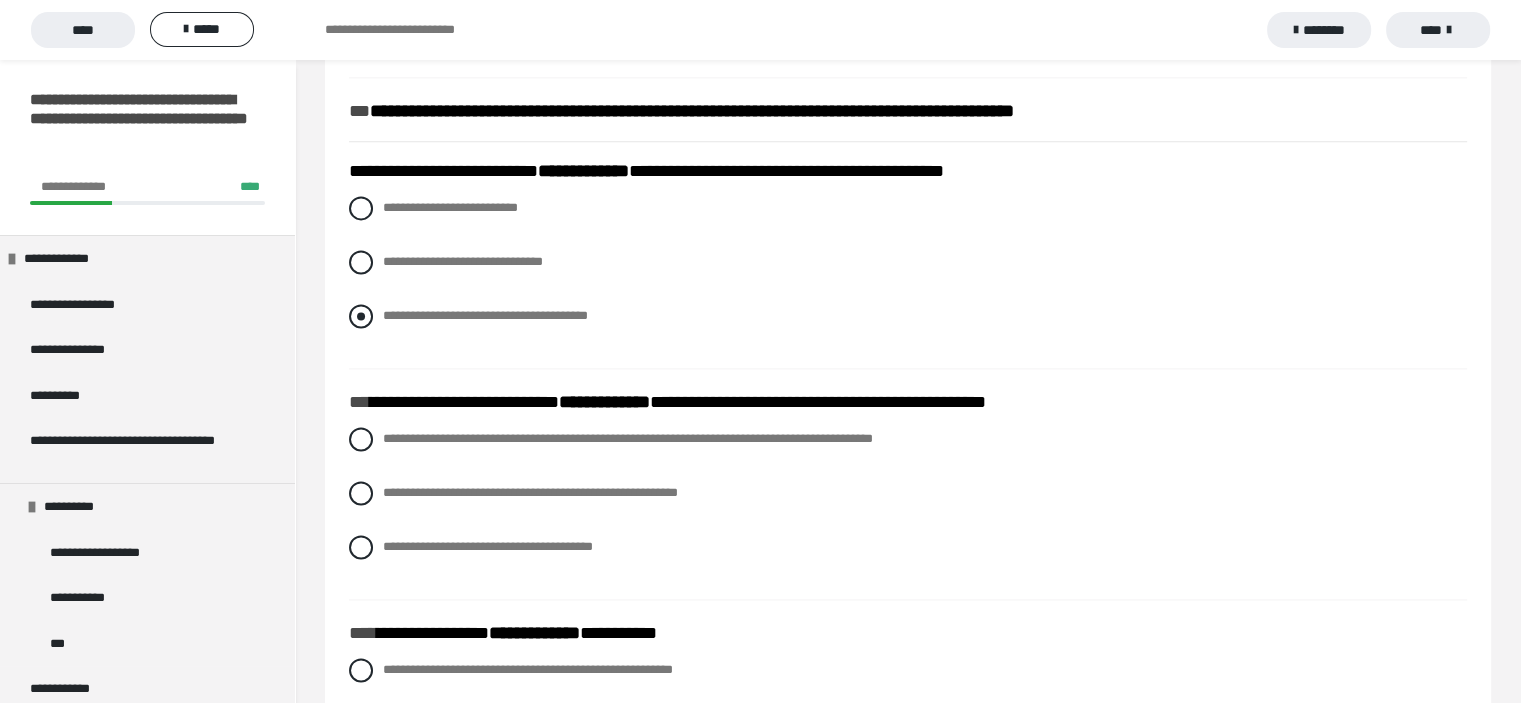 click at bounding box center [361, 316] 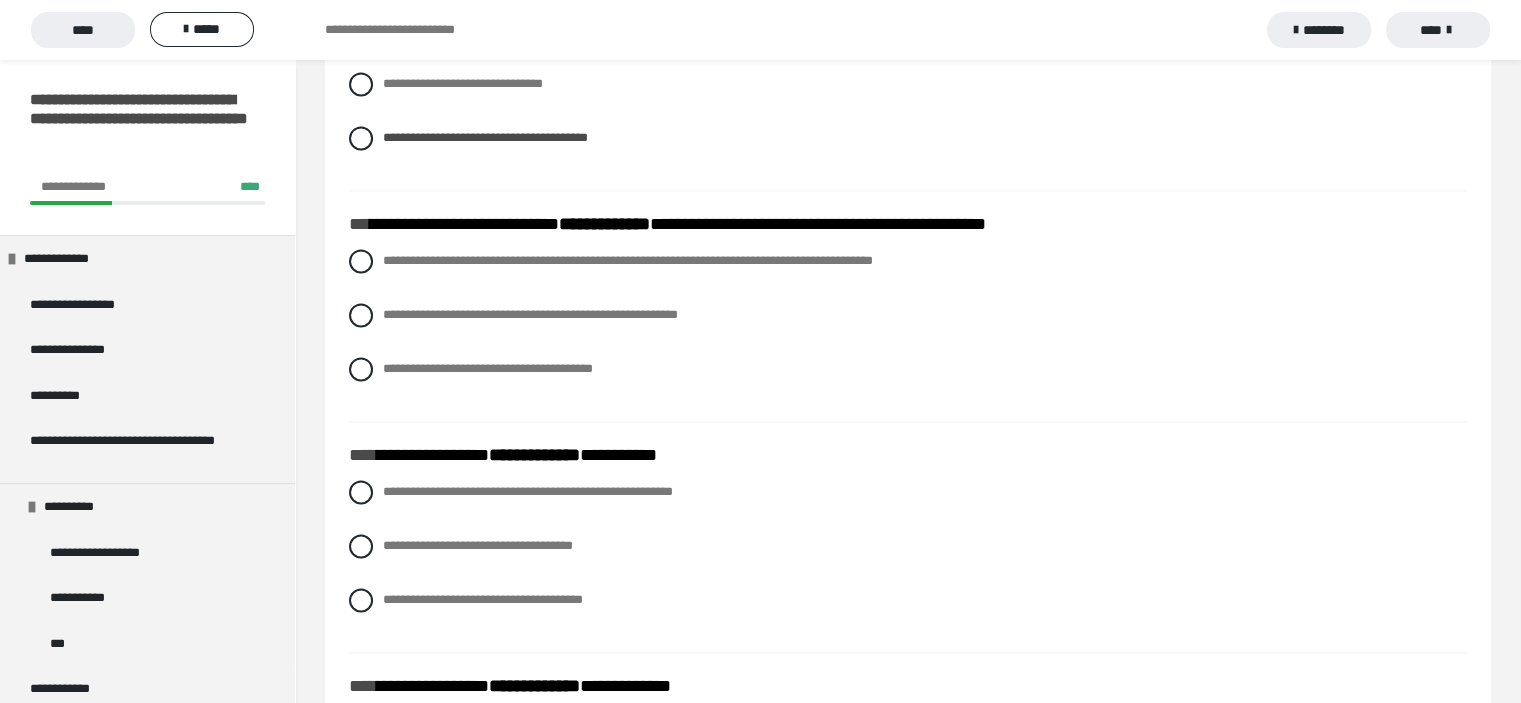 scroll, scrollTop: 2900, scrollLeft: 0, axis: vertical 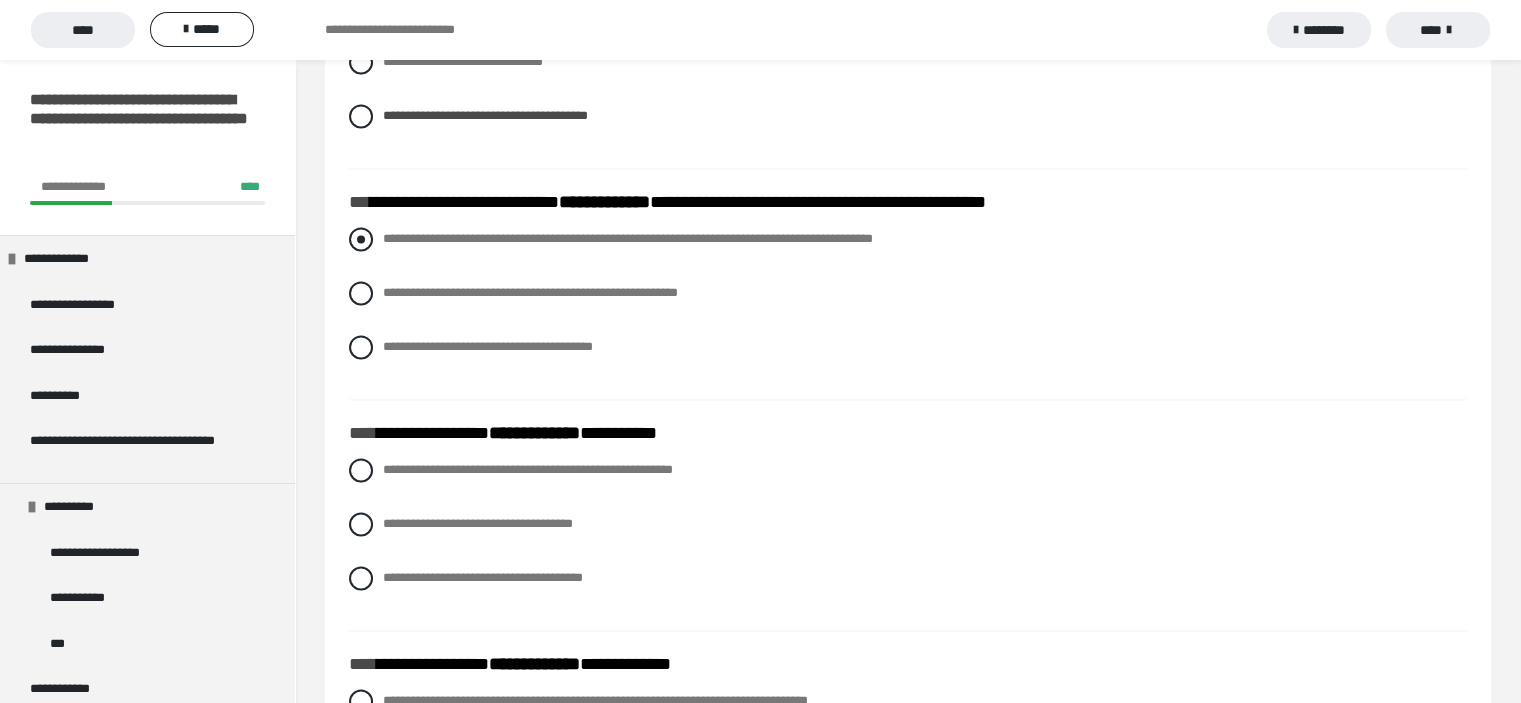 click at bounding box center [361, 239] 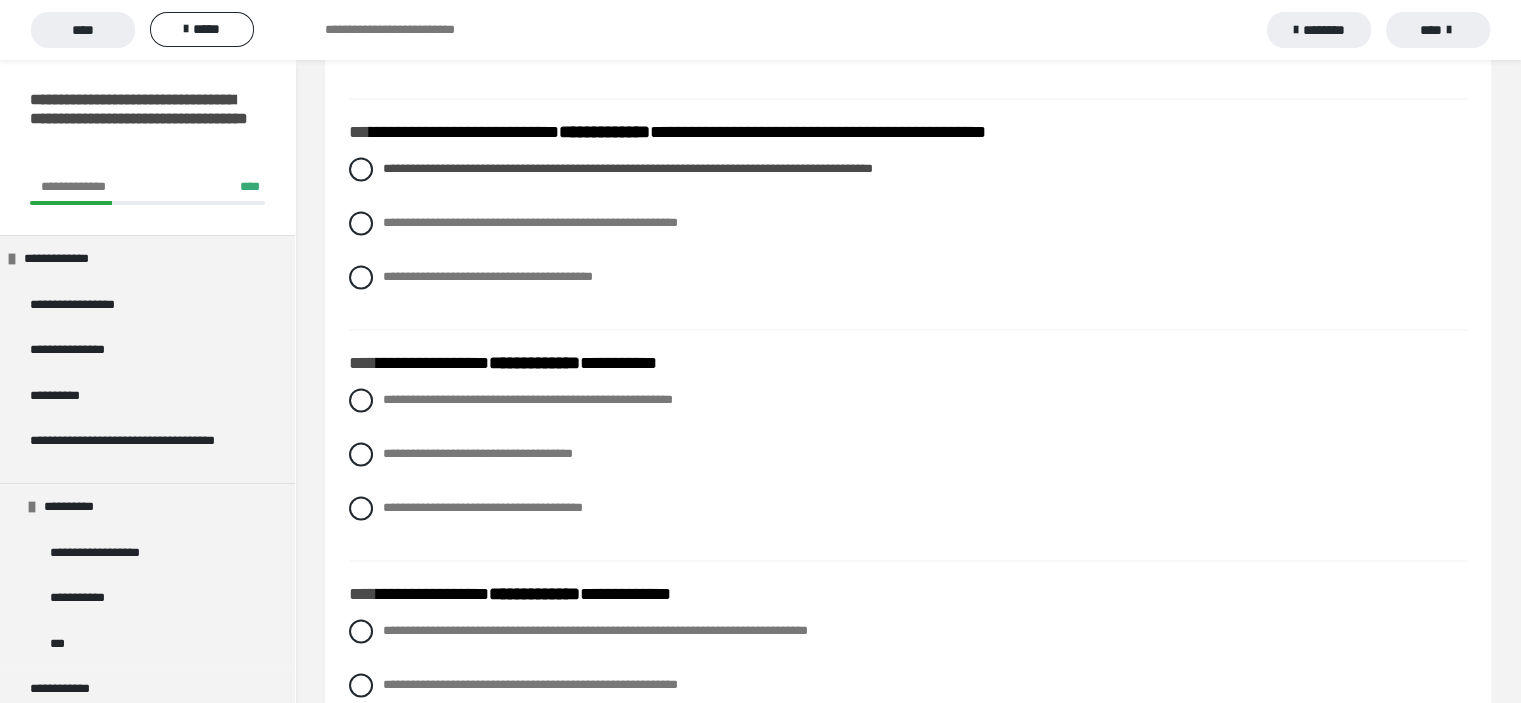 scroll, scrollTop: 3100, scrollLeft: 0, axis: vertical 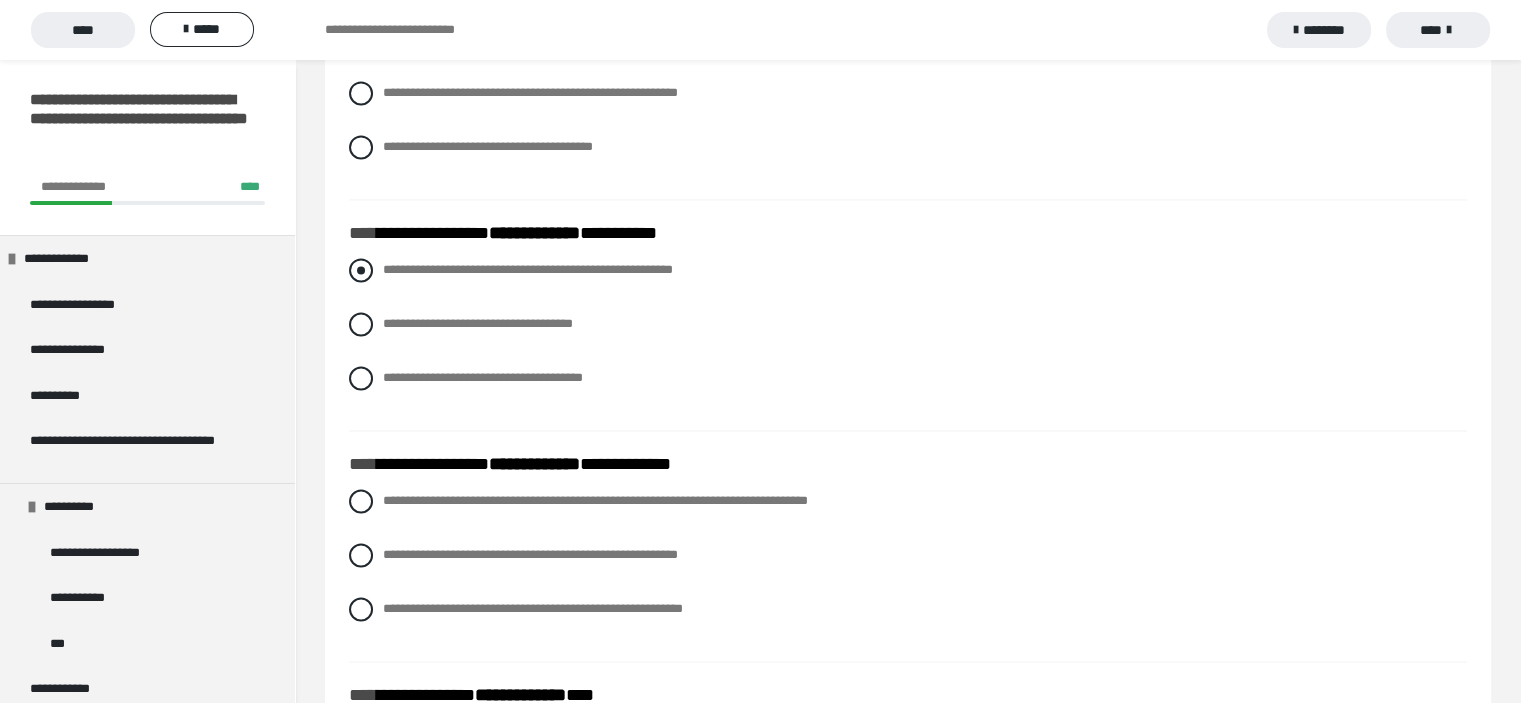 click at bounding box center (361, 270) 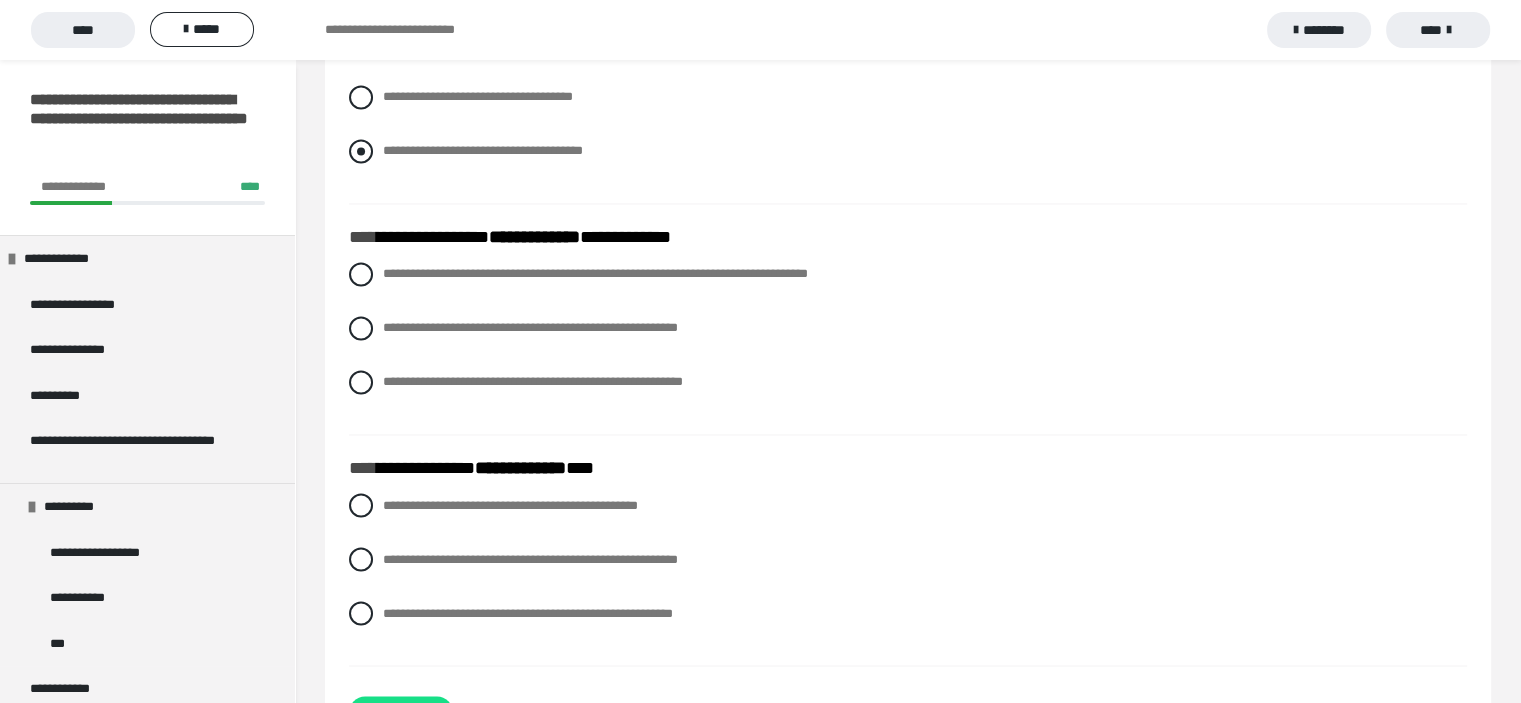 scroll, scrollTop: 3400, scrollLeft: 0, axis: vertical 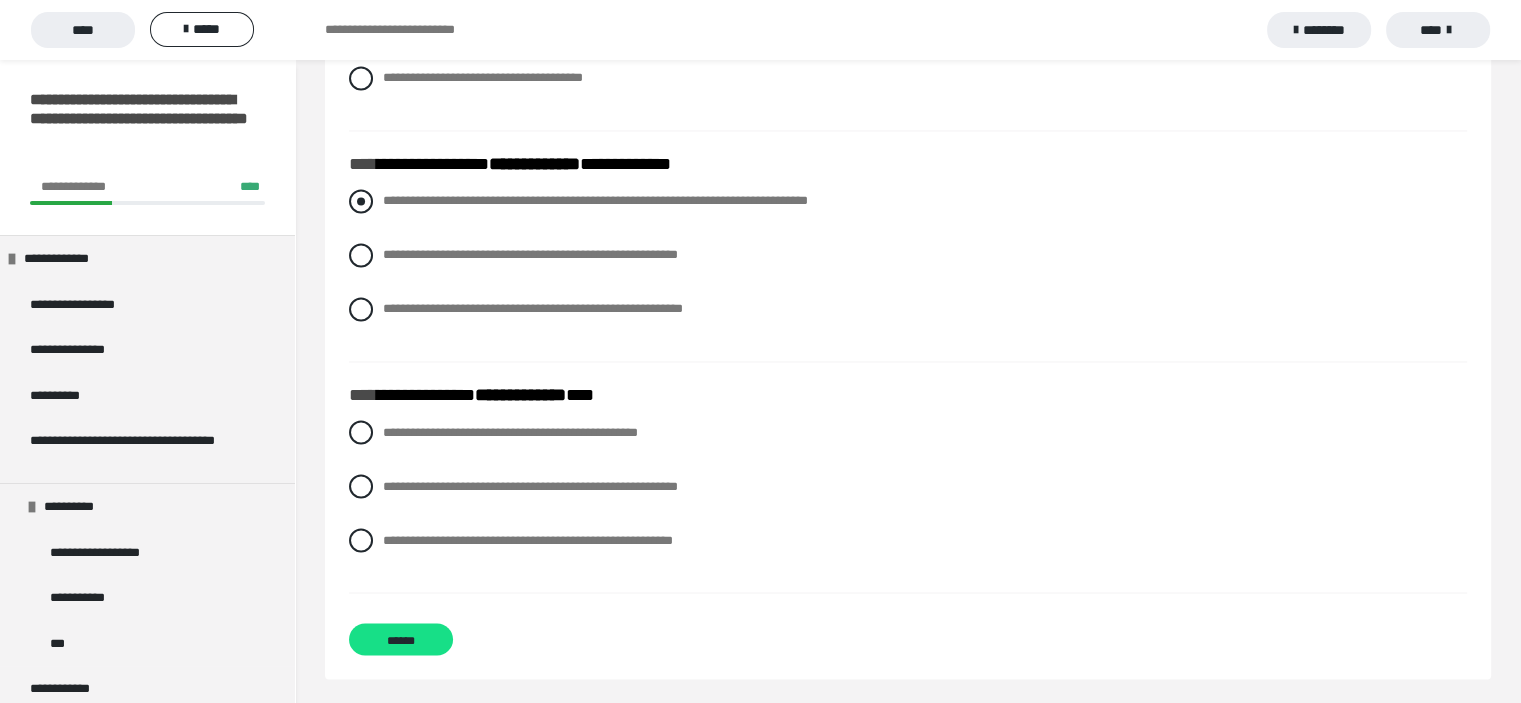 click at bounding box center (361, 201) 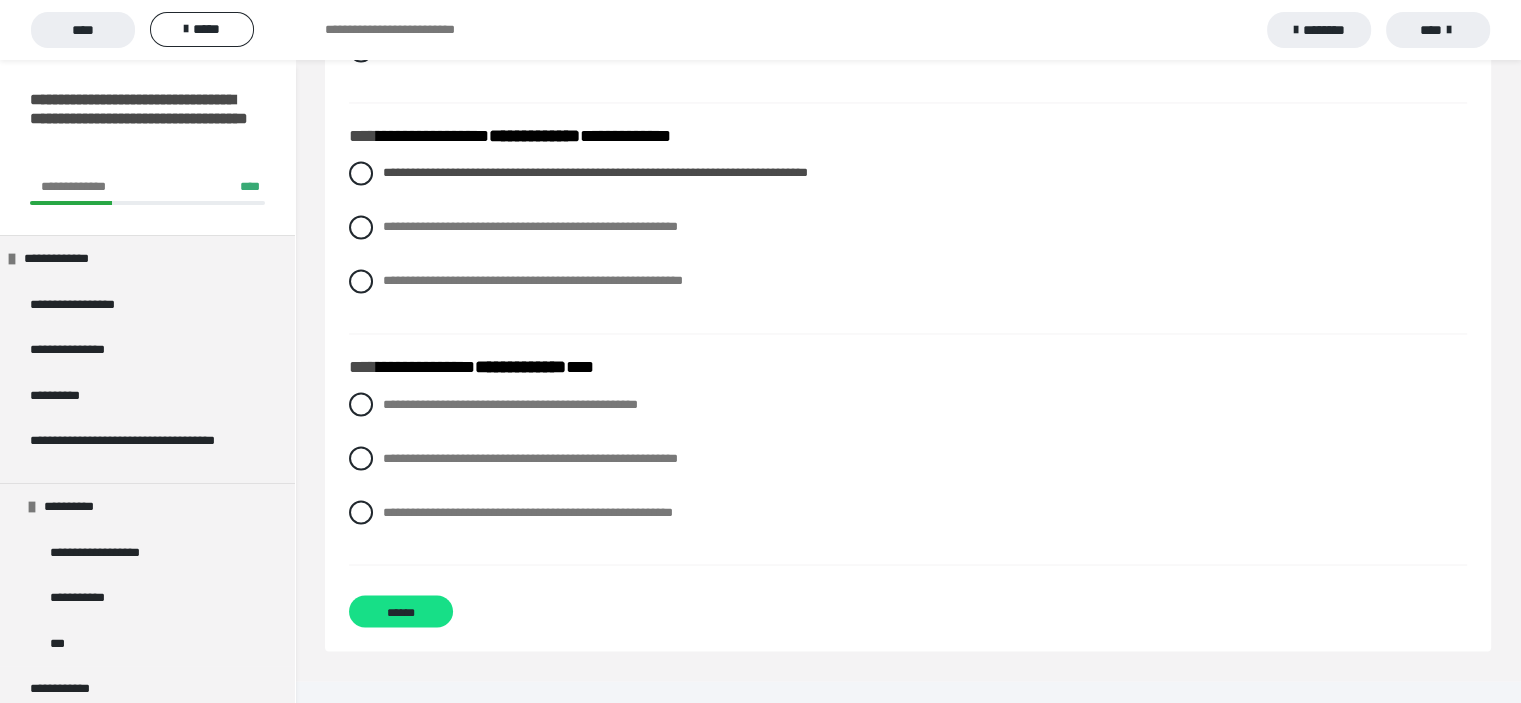 scroll, scrollTop: 3440, scrollLeft: 0, axis: vertical 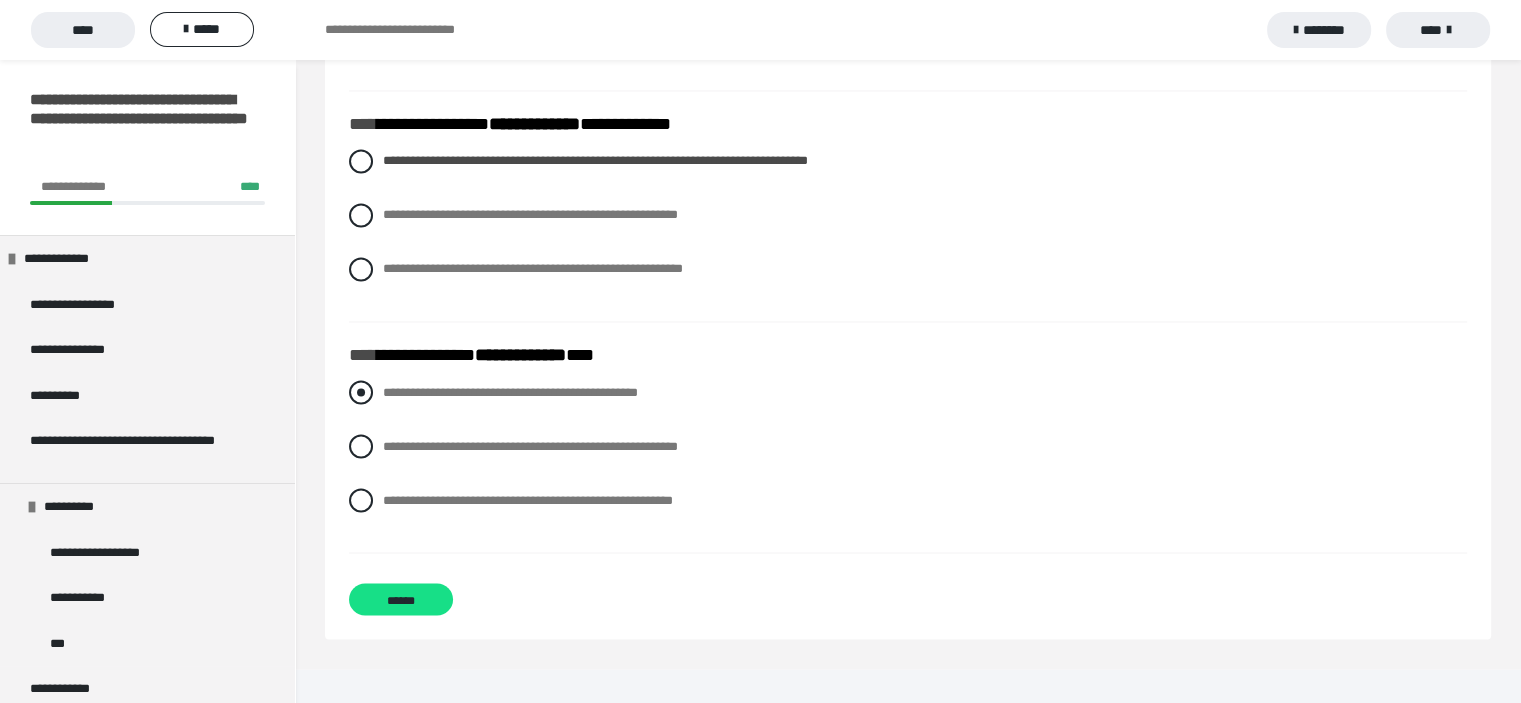 click at bounding box center (361, 392) 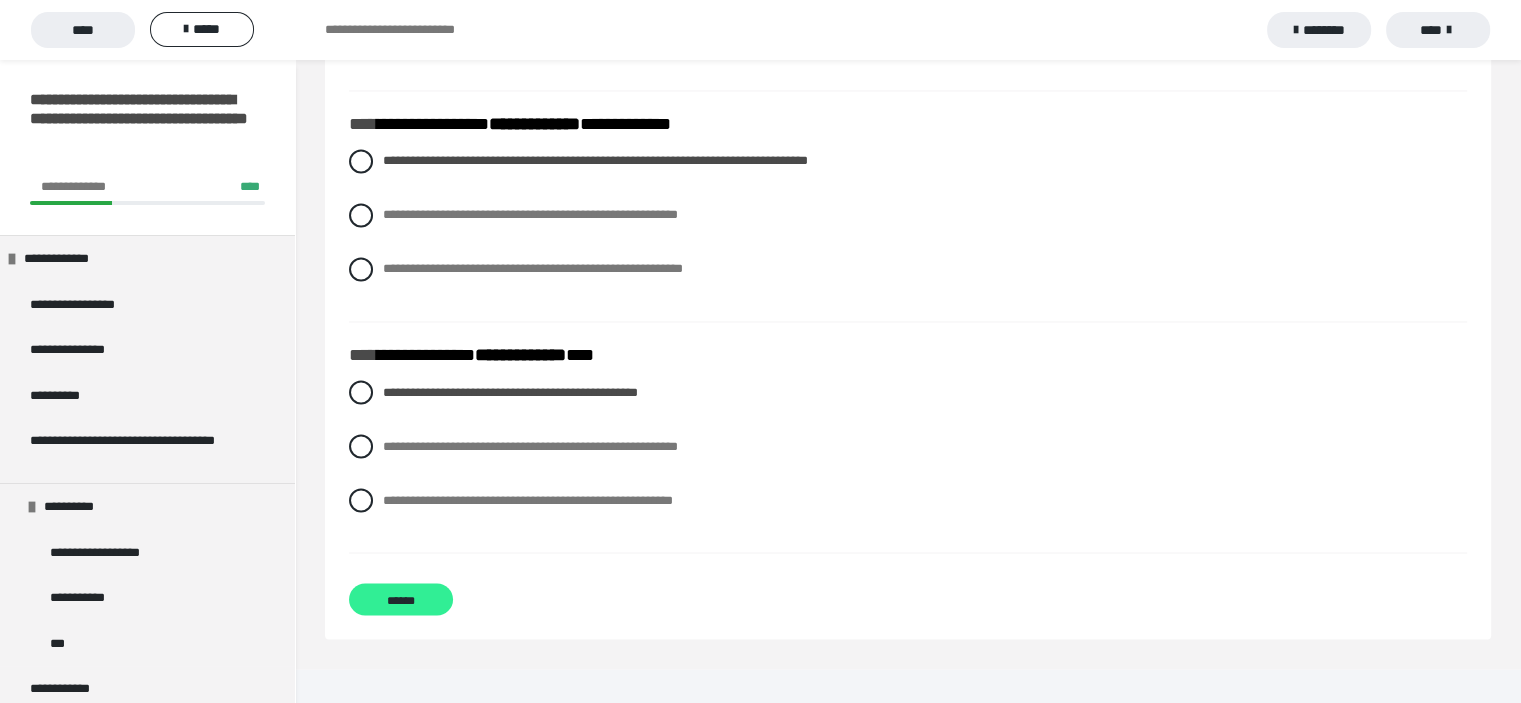click on "******" at bounding box center [401, 599] 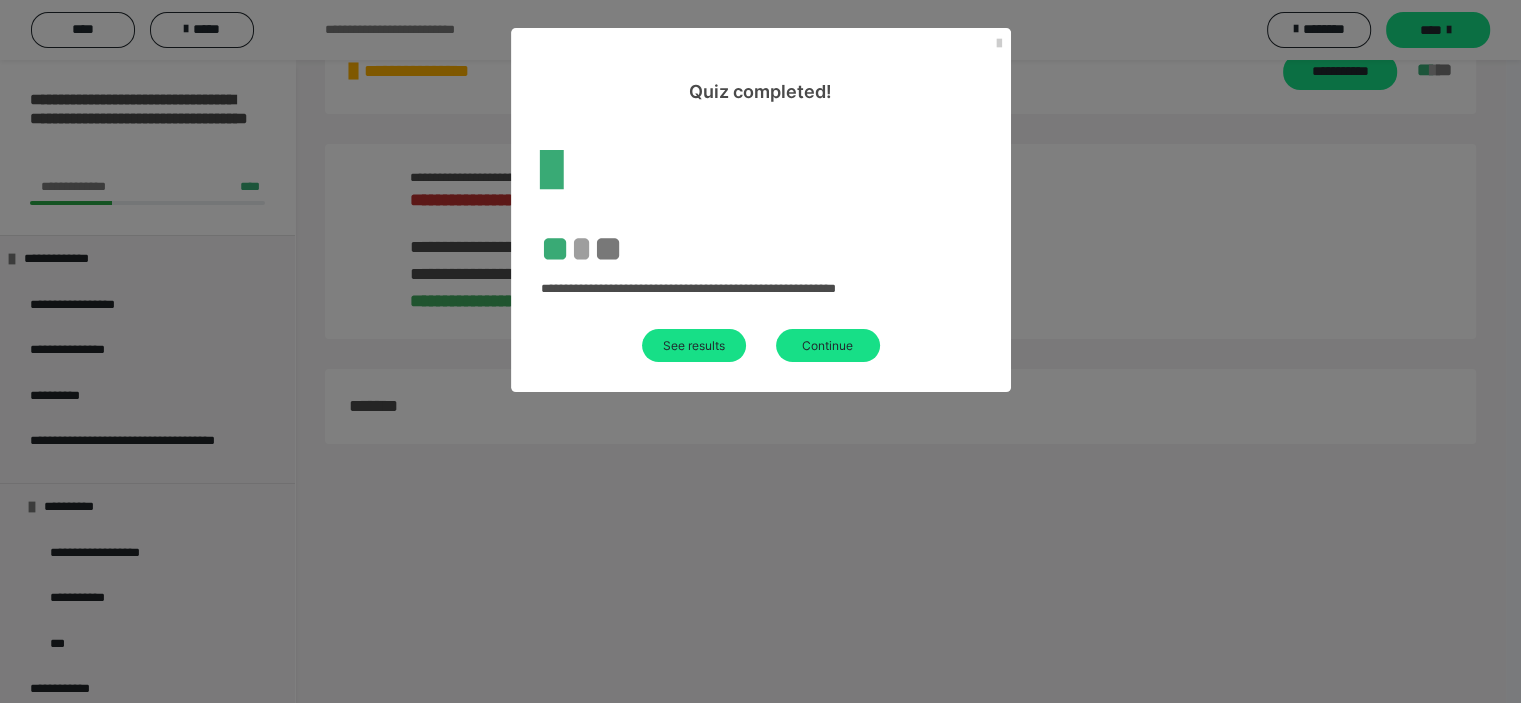 scroll, scrollTop: 2617, scrollLeft: 0, axis: vertical 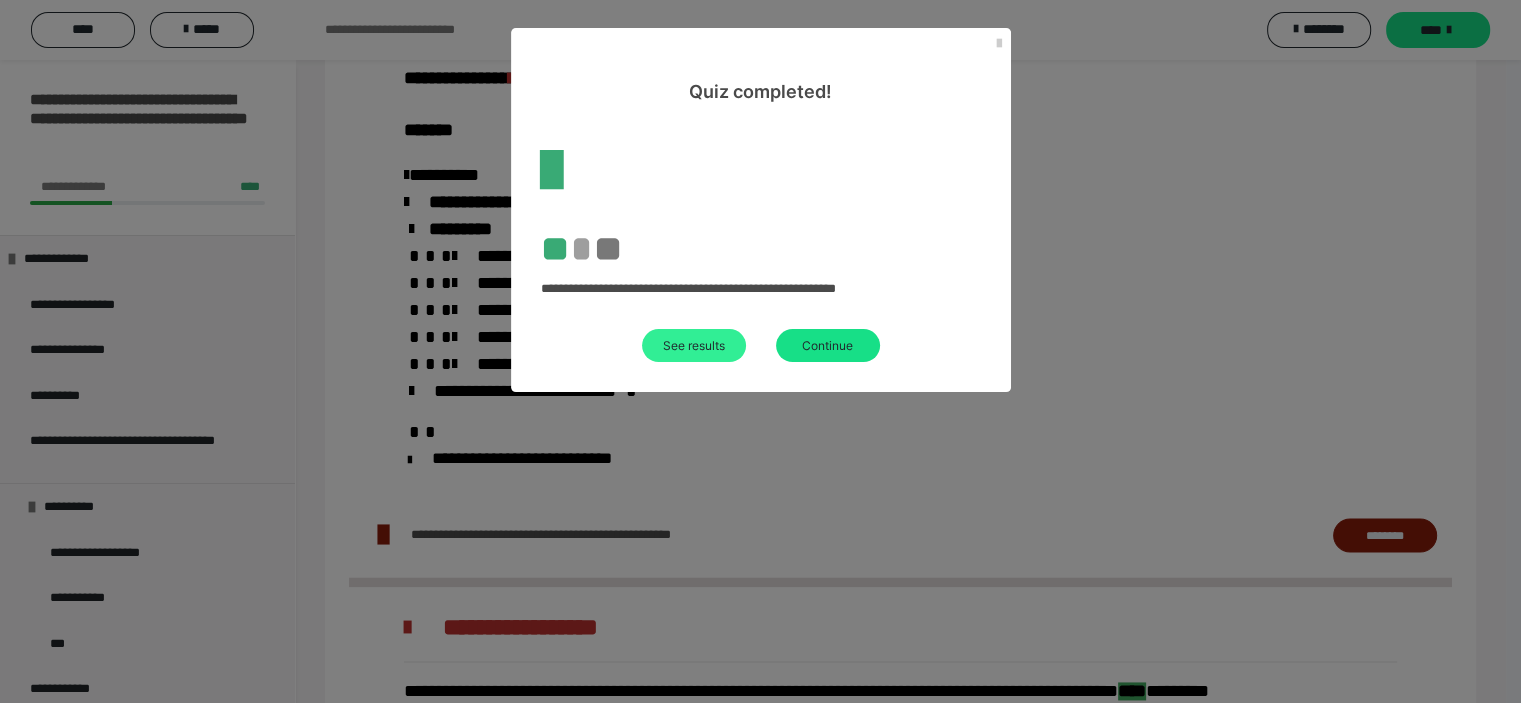 click on "See results" at bounding box center [694, 345] 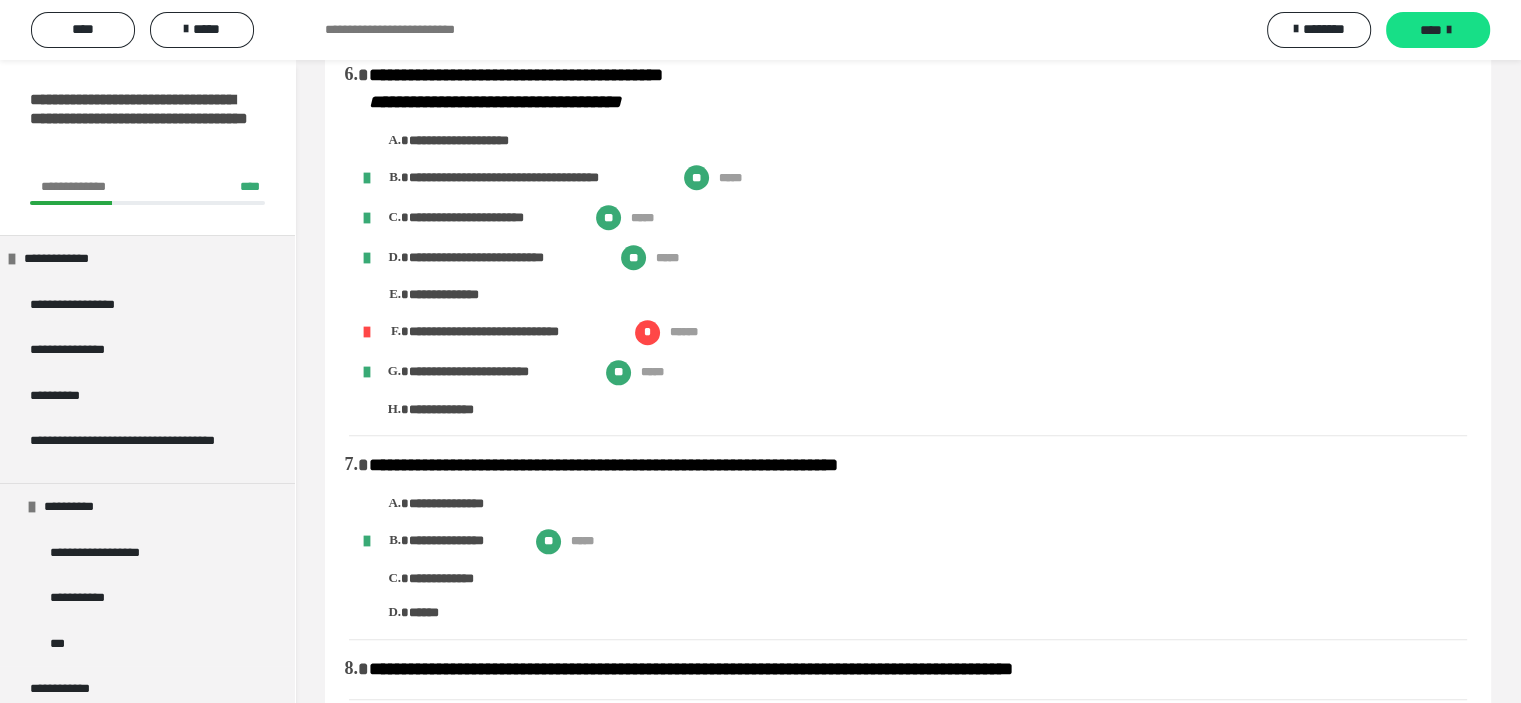 scroll, scrollTop: 1800, scrollLeft: 0, axis: vertical 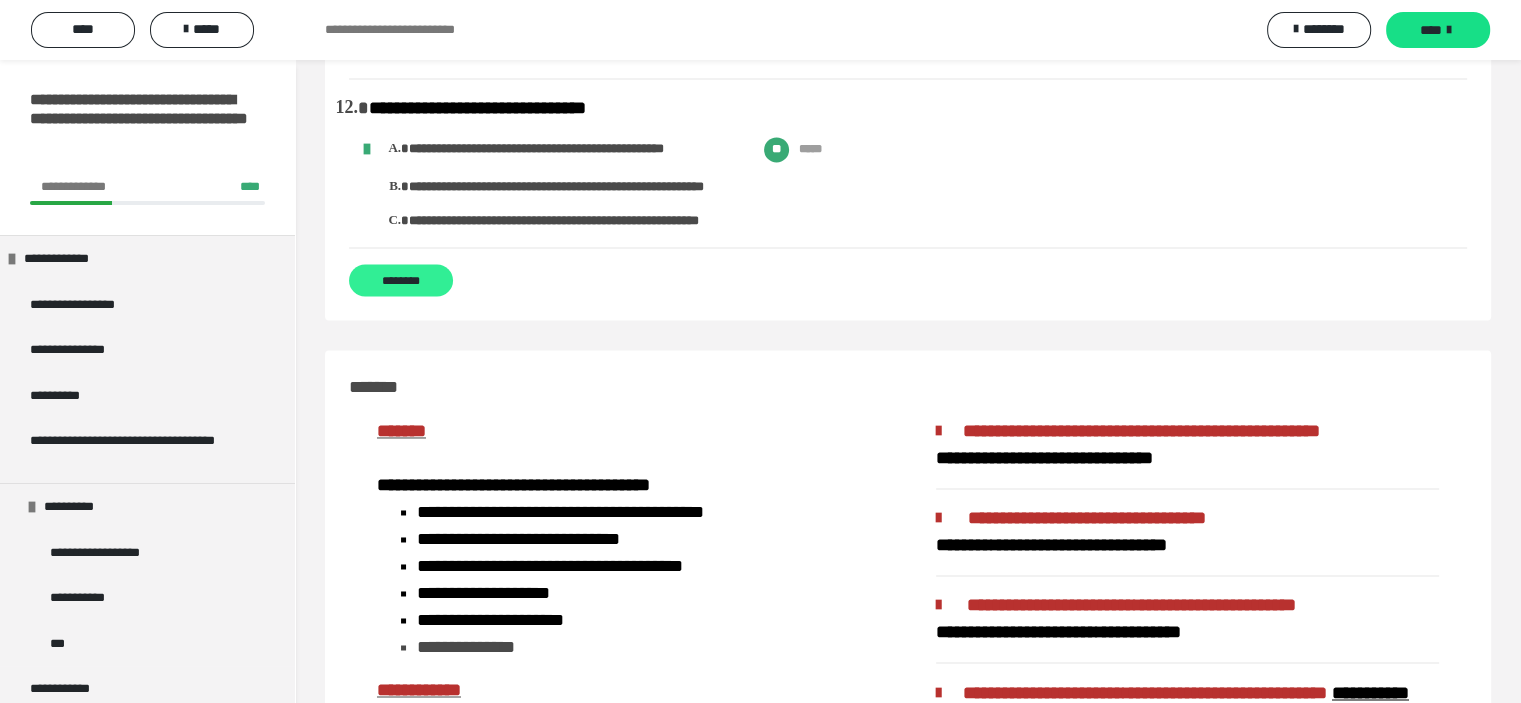click on "********" at bounding box center (401, 280) 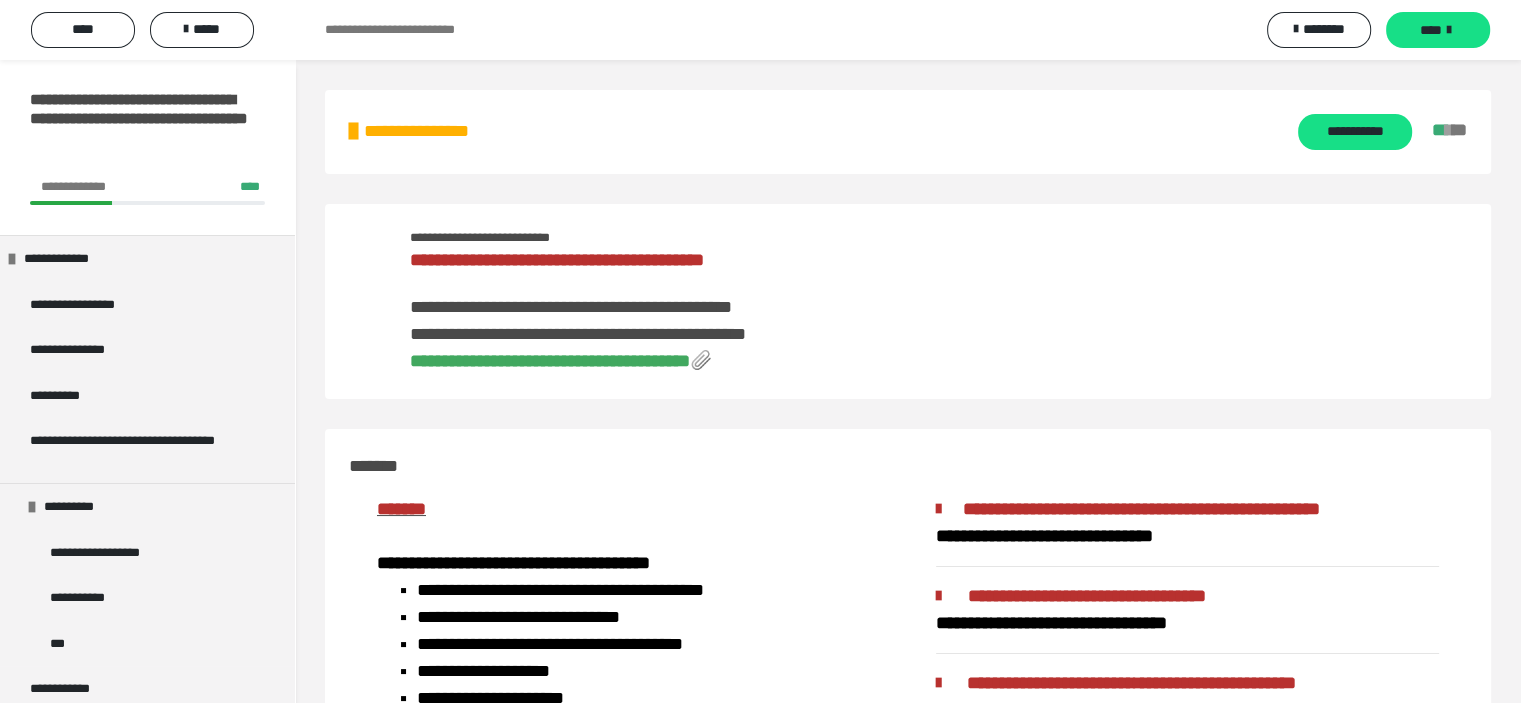 scroll, scrollTop: 0, scrollLeft: 0, axis: both 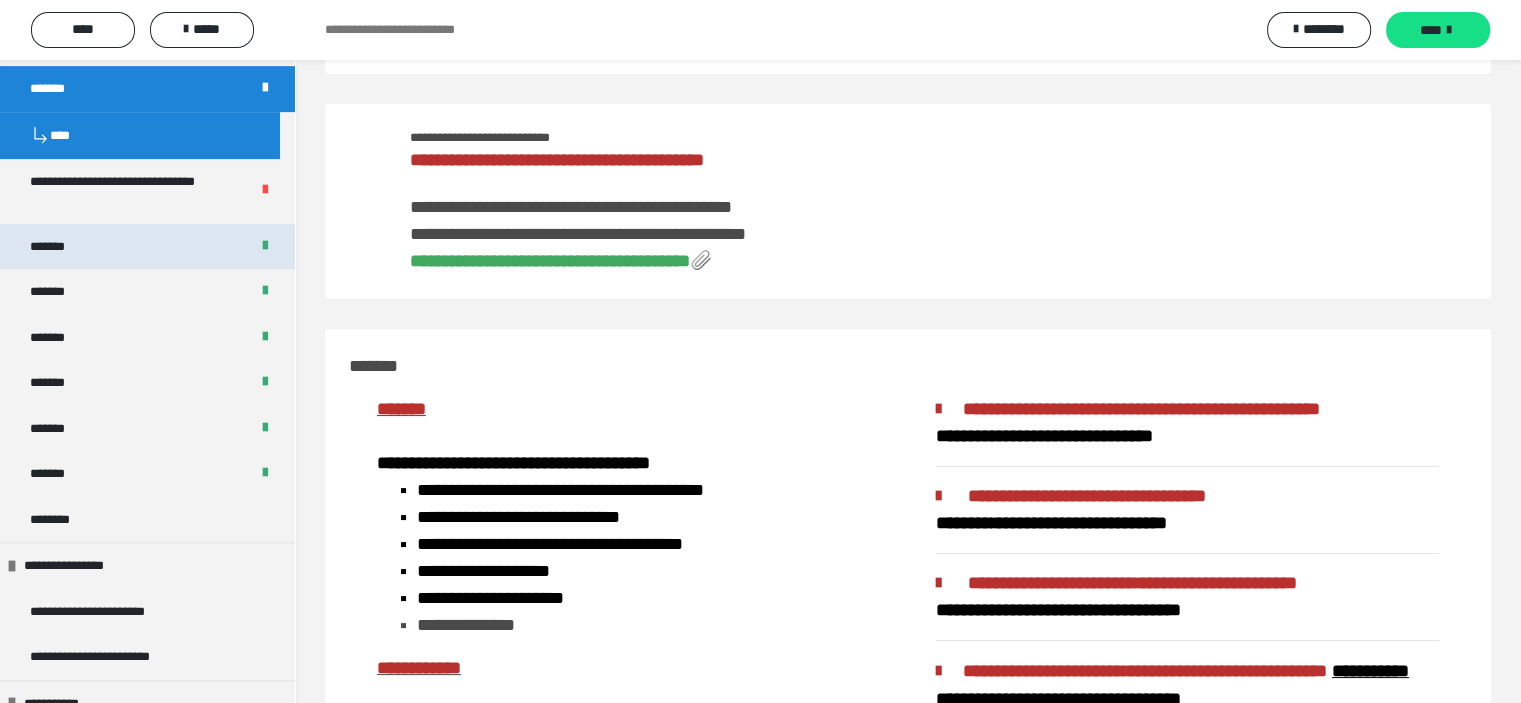 click on "*******" at bounding box center (147, 247) 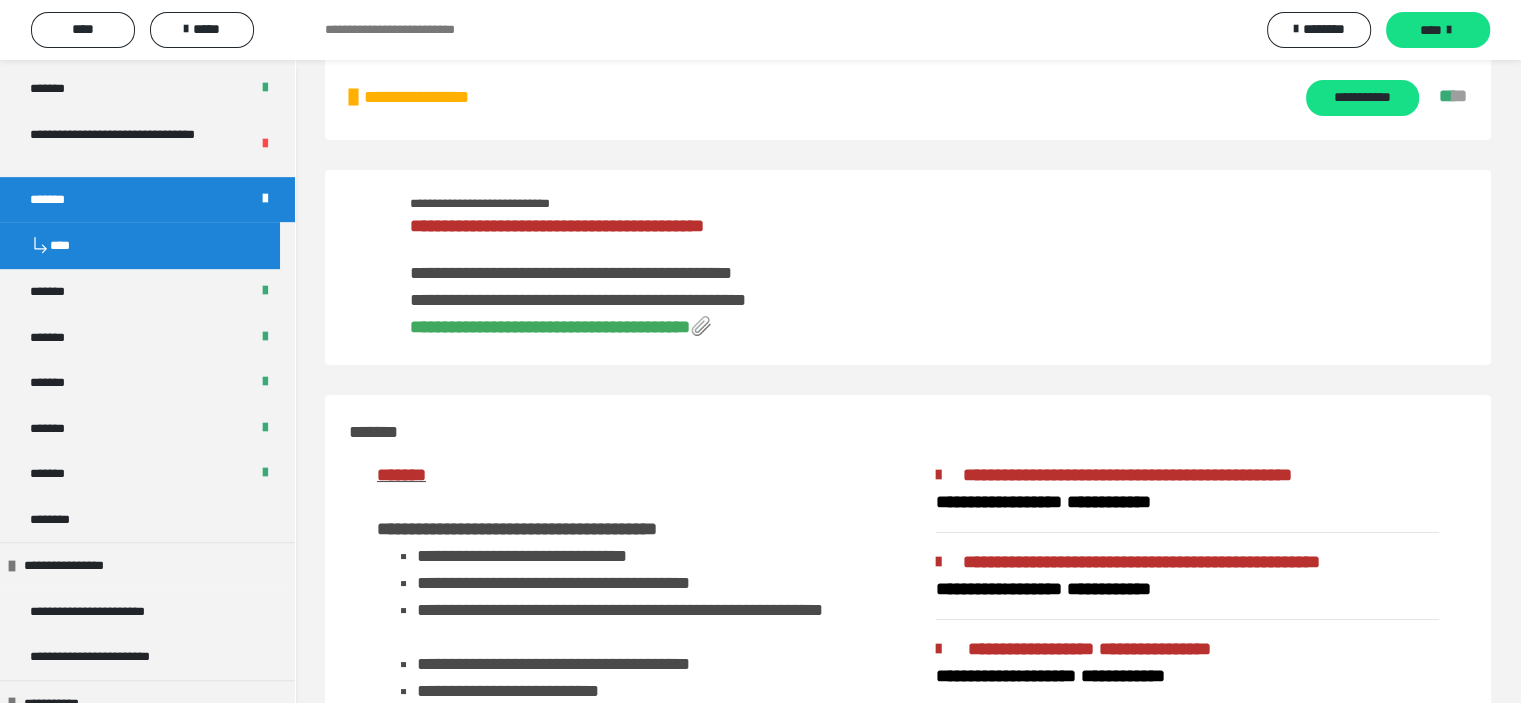 scroll, scrollTop: 0, scrollLeft: 0, axis: both 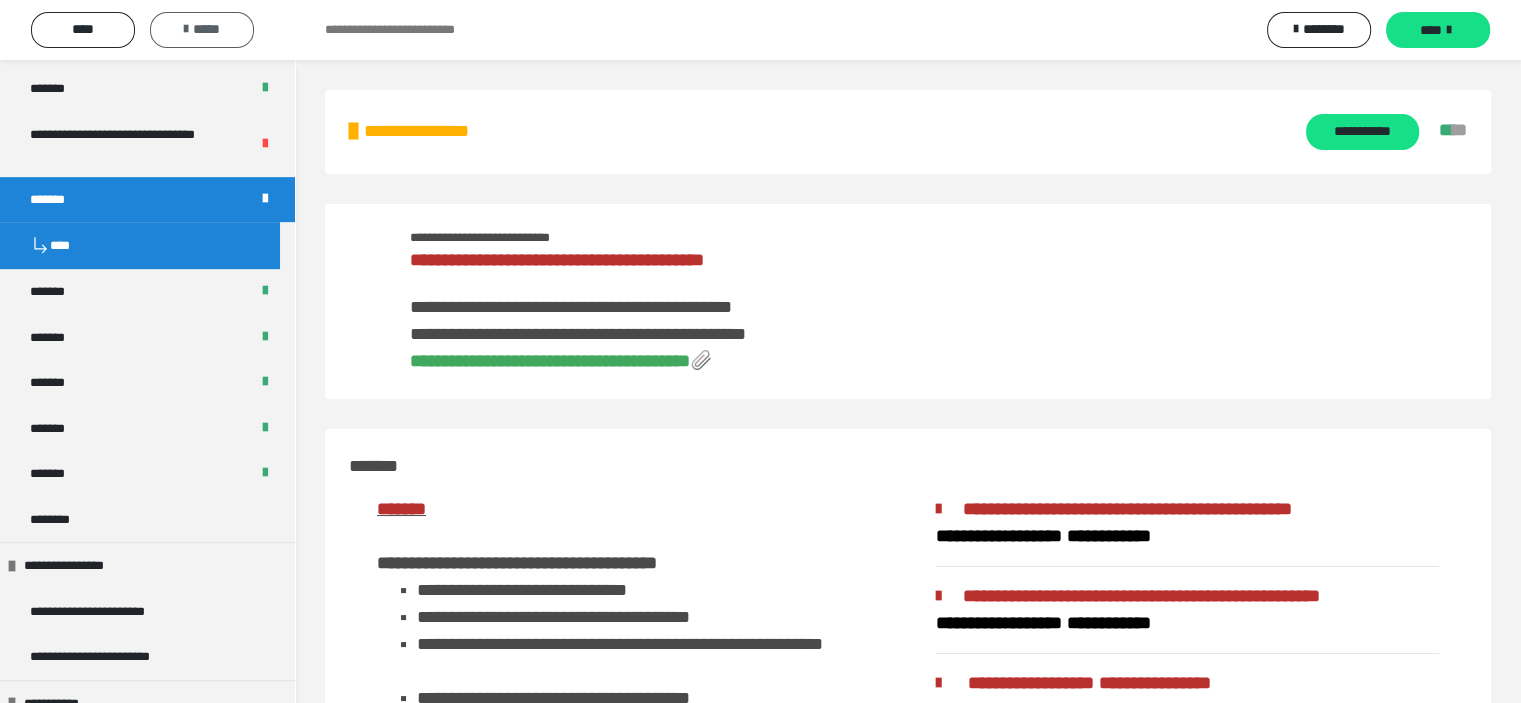 click on "*****" at bounding box center [202, 29] 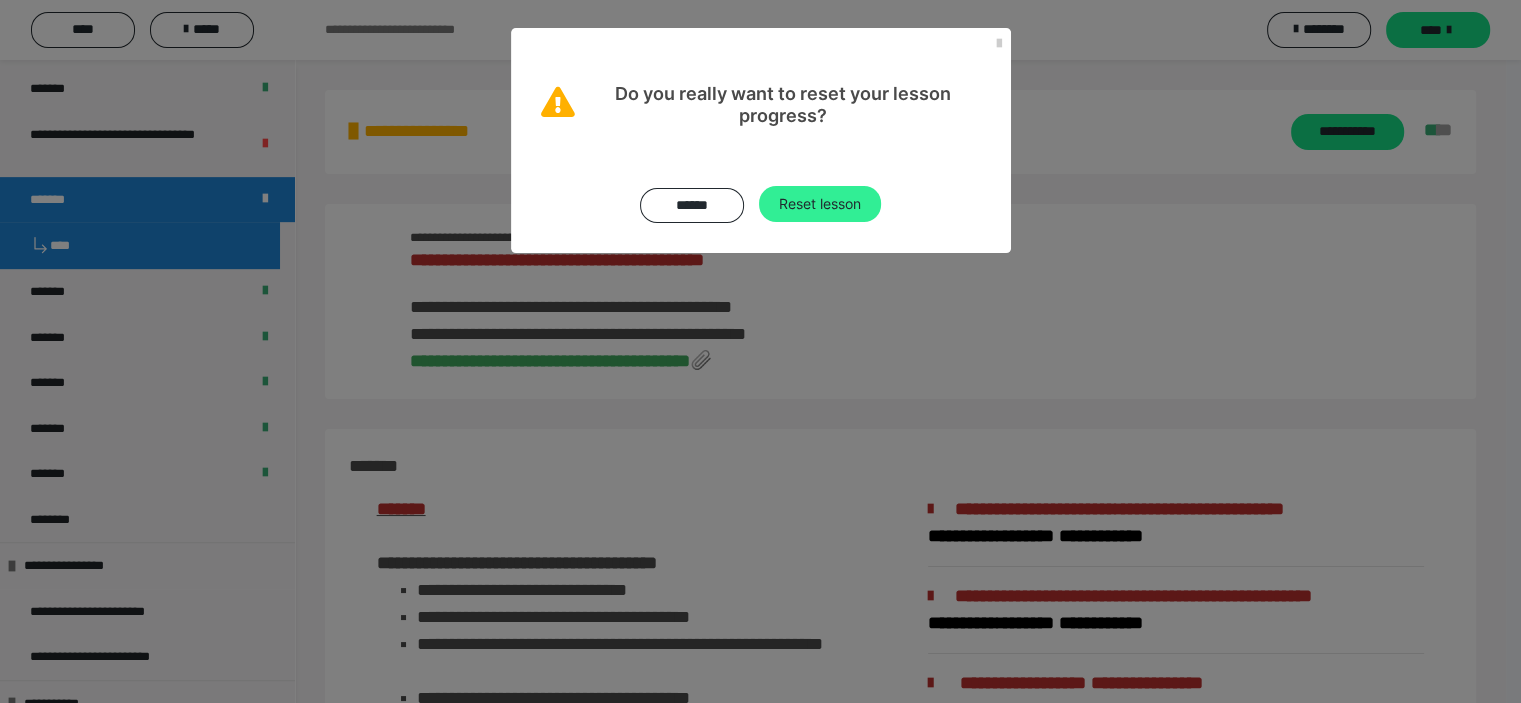 click on "Reset lesson" at bounding box center (820, 204) 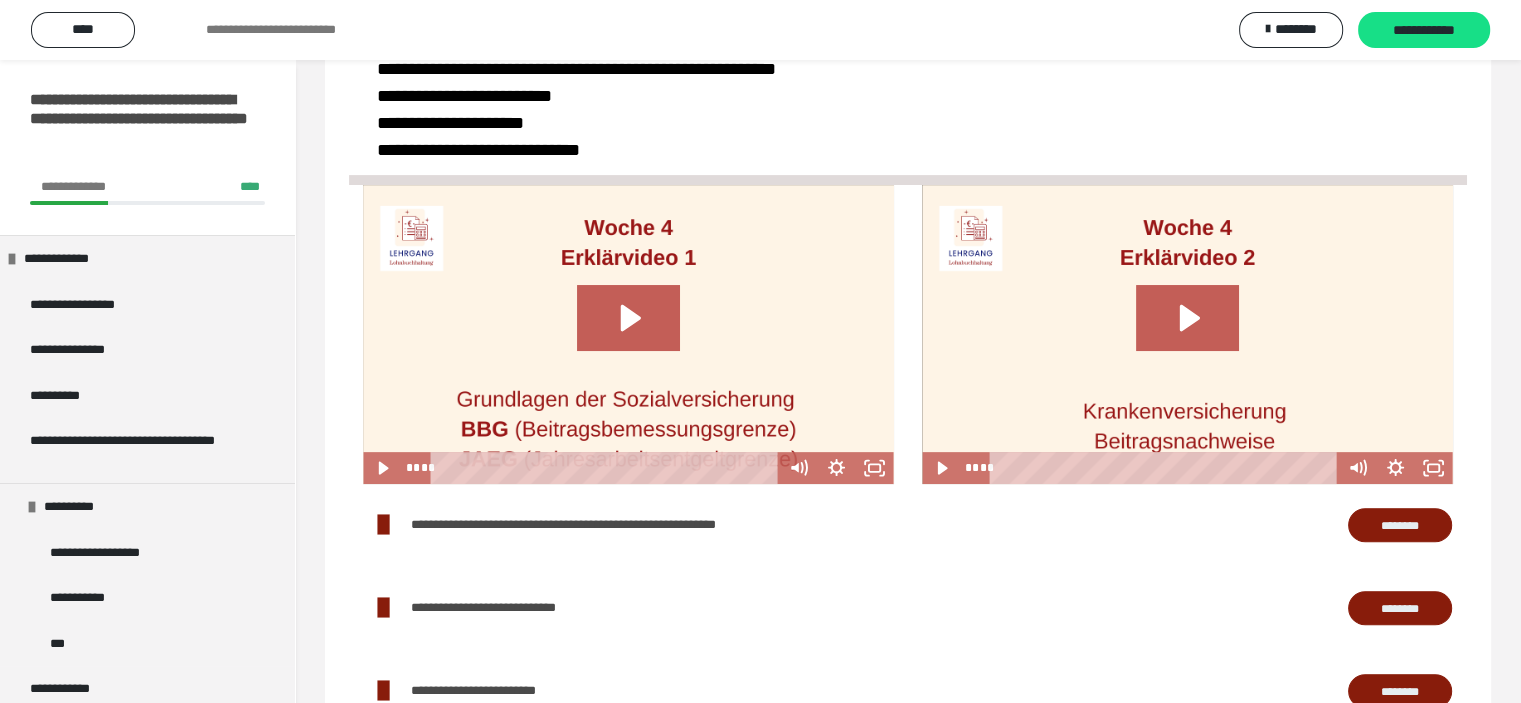 scroll, scrollTop: 500, scrollLeft: 0, axis: vertical 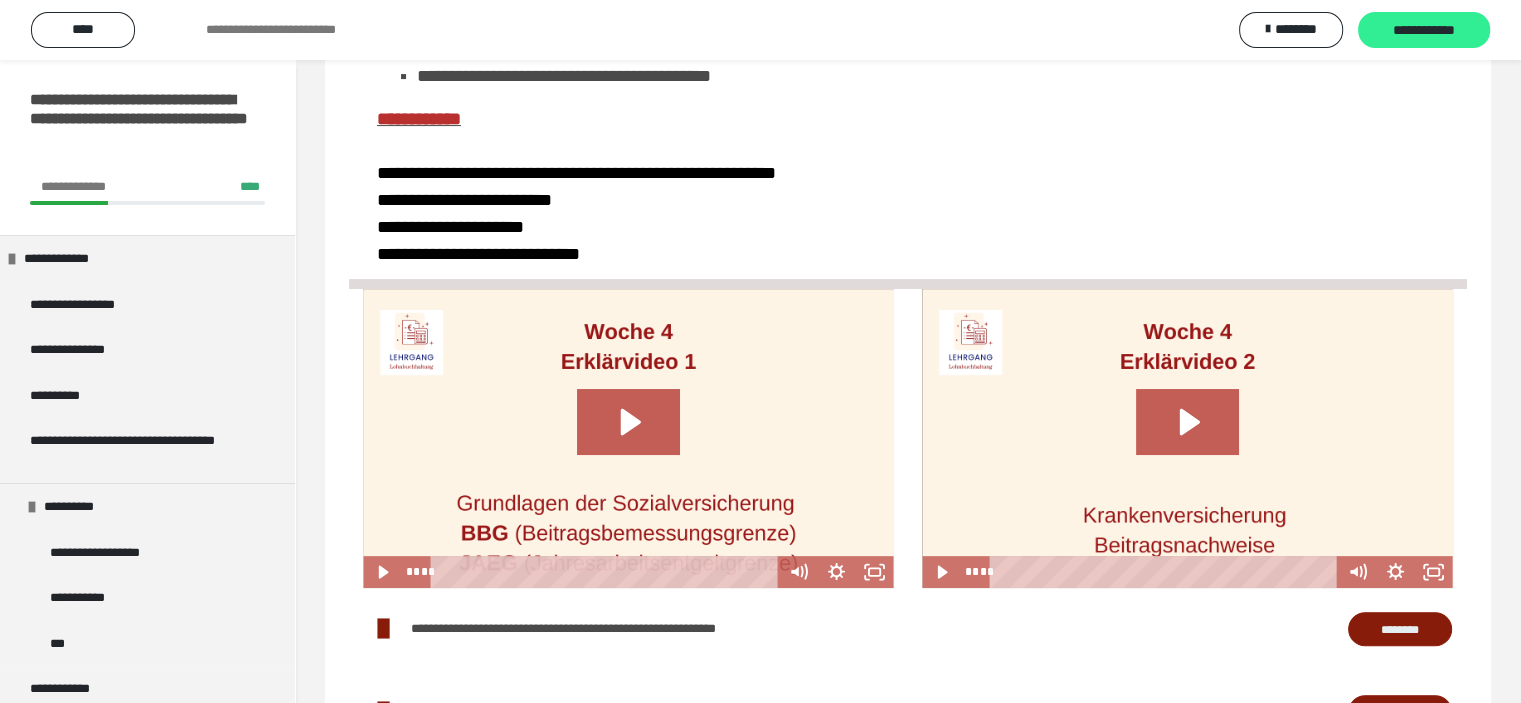 click on "**********" at bounding box center [1424, 31] 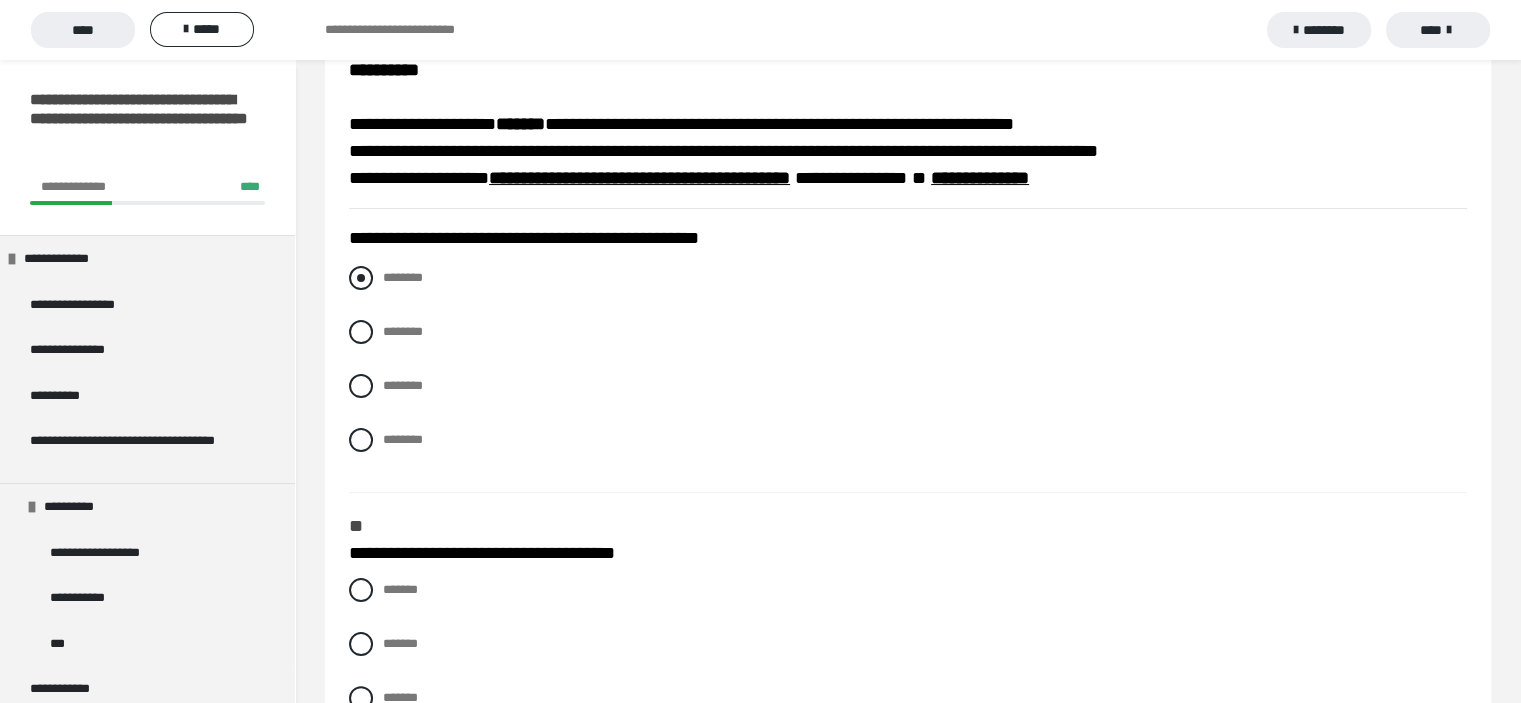 scroll, scrollTop: 300, scrollLeft: 0, axis: vertical 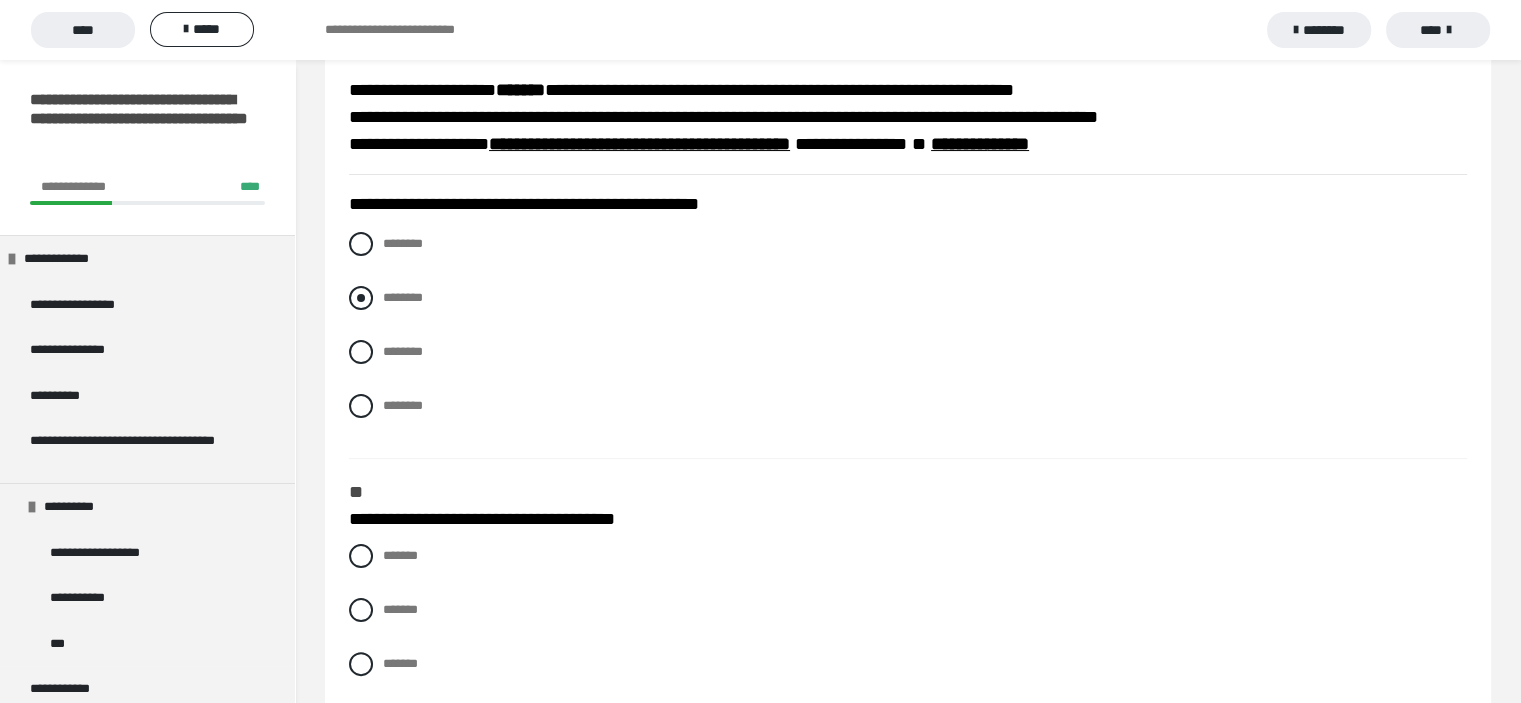 click at bounding box center [361, 298] 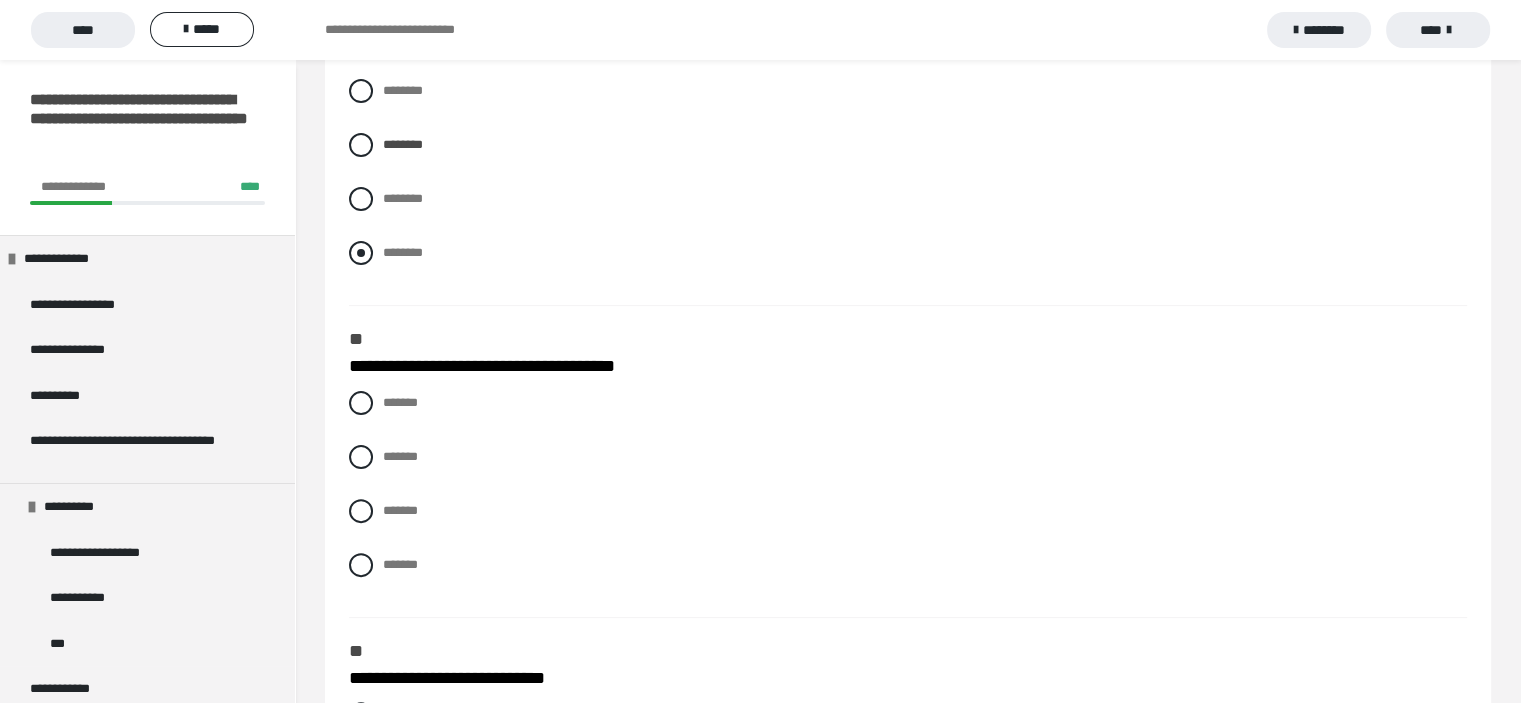 scroll, scrollTop: 500, scrollLeft: 0, axis: vertical 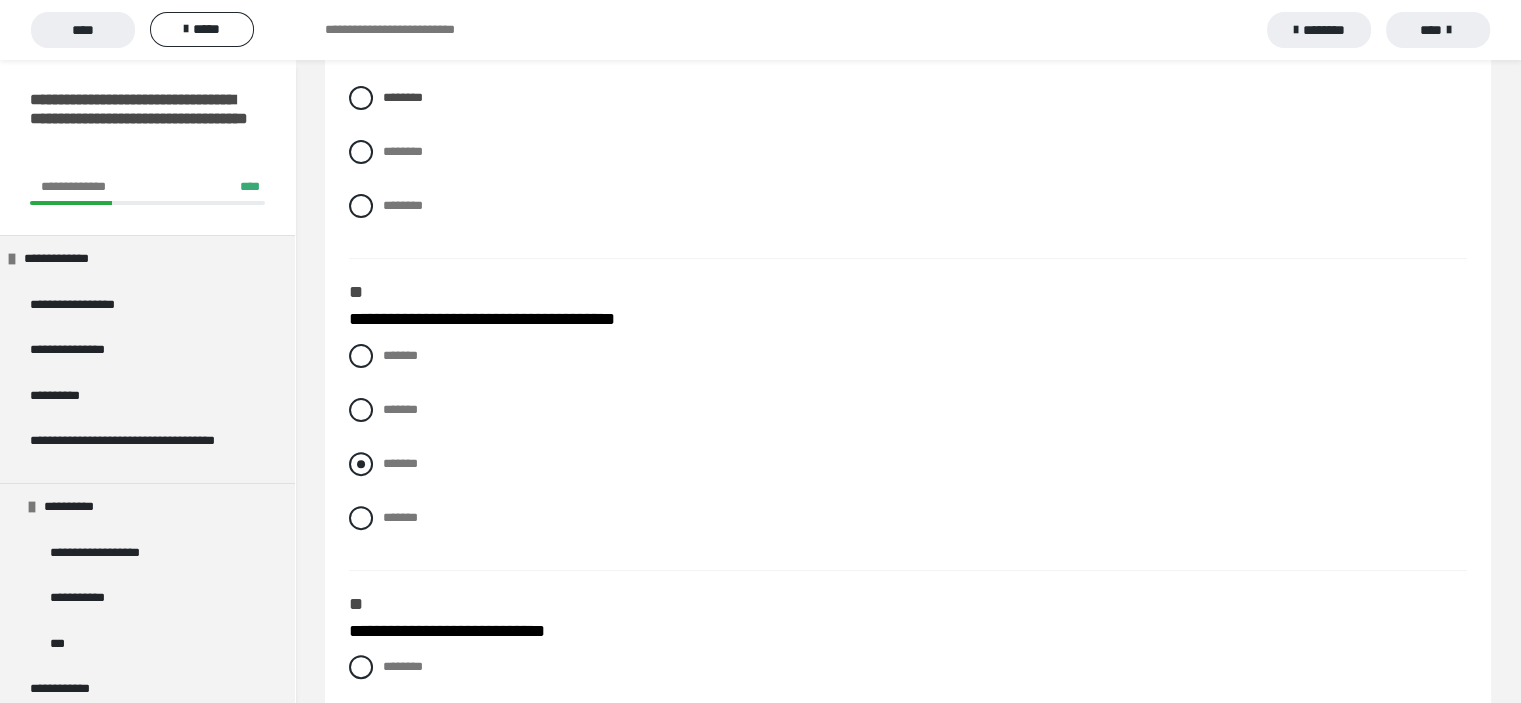 click at bounding box center (361, 464) 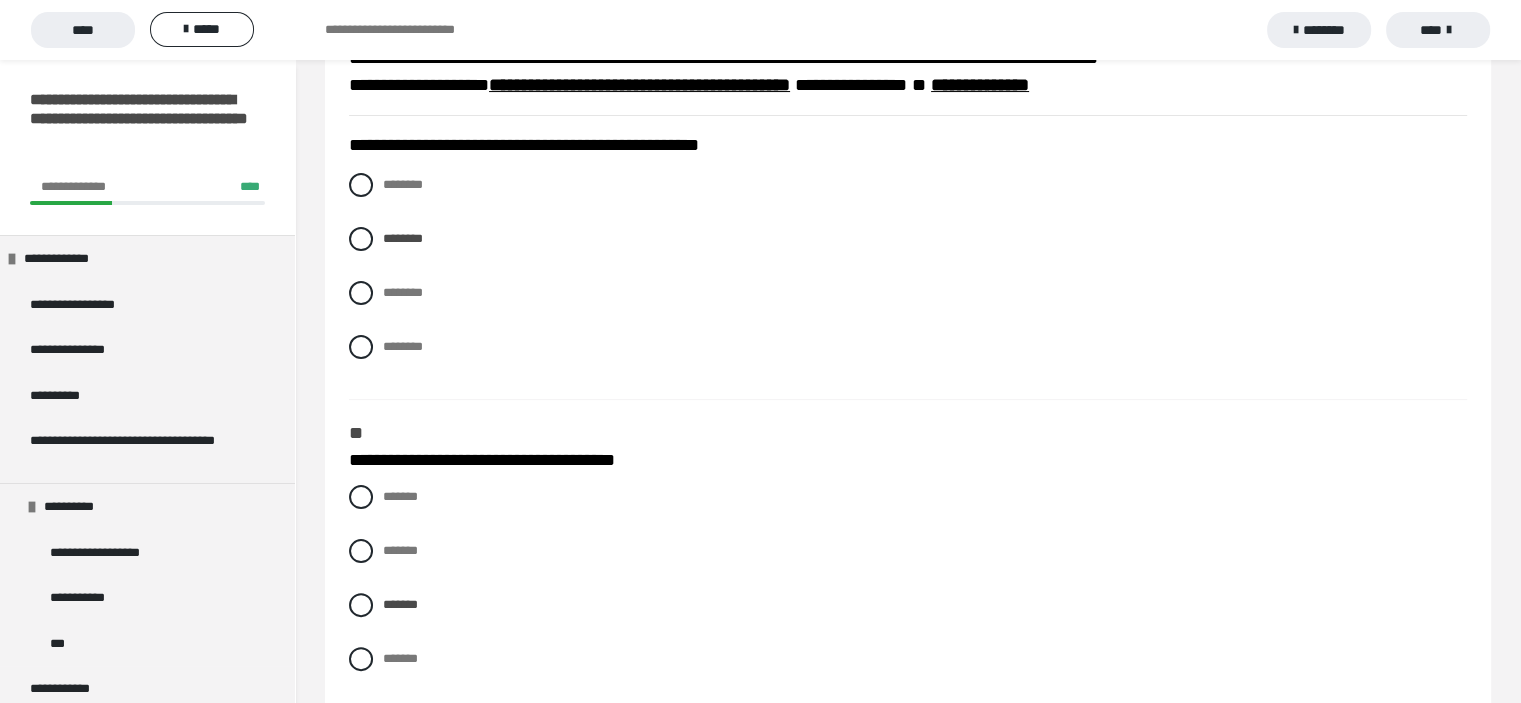 scroll, scrollTop: 100, scrollLeft: 0, axis: vertical 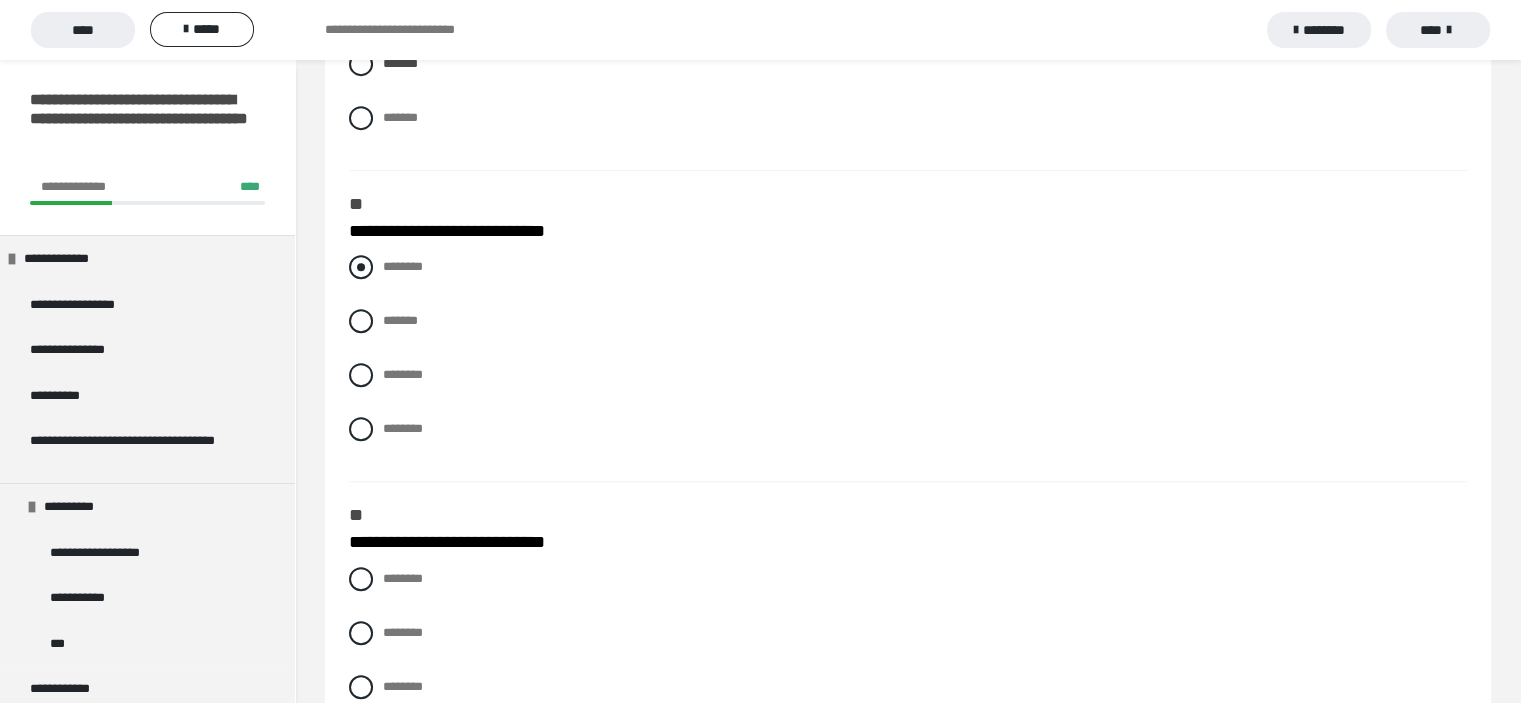 click at bounding box center (361, 267) 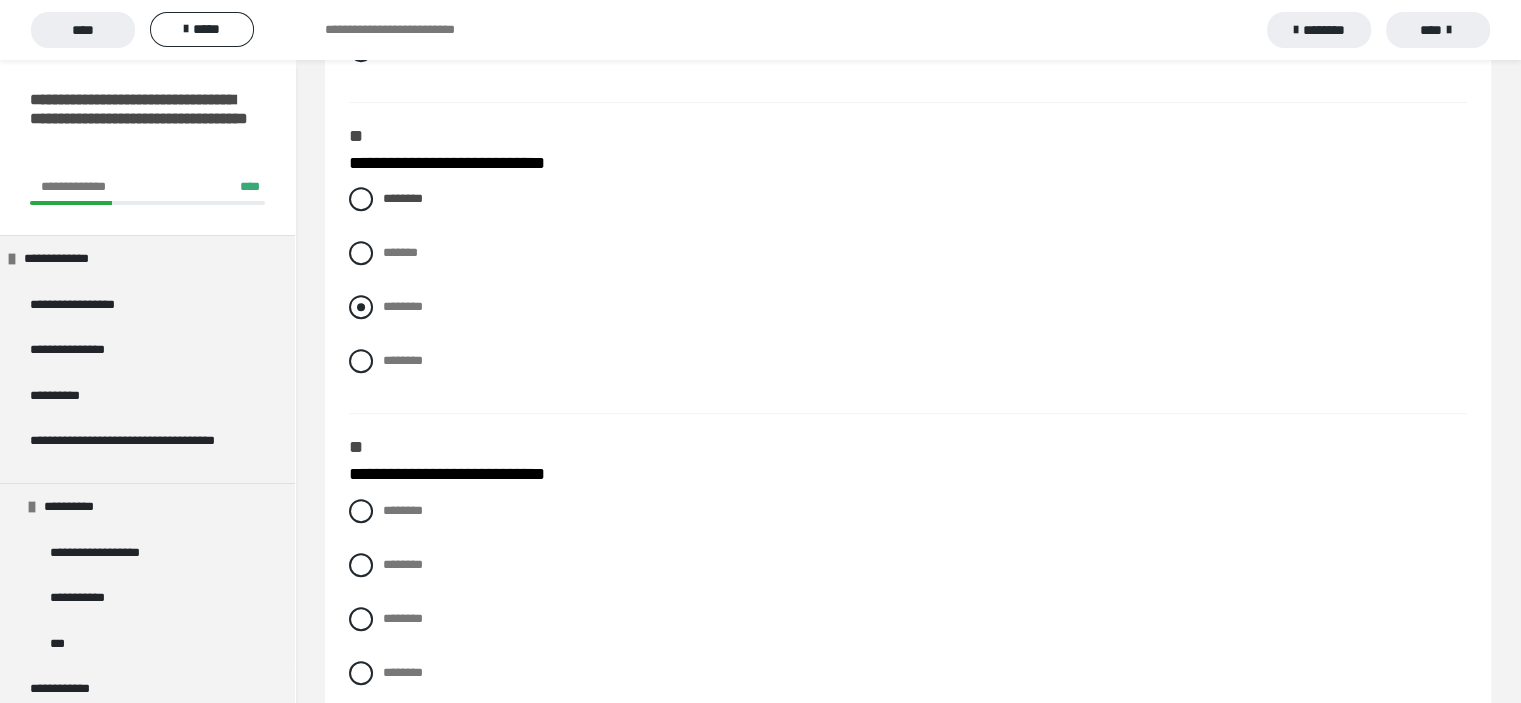 scroll, scrollTop: 1000, scrollLeft: 0, axis: vertical 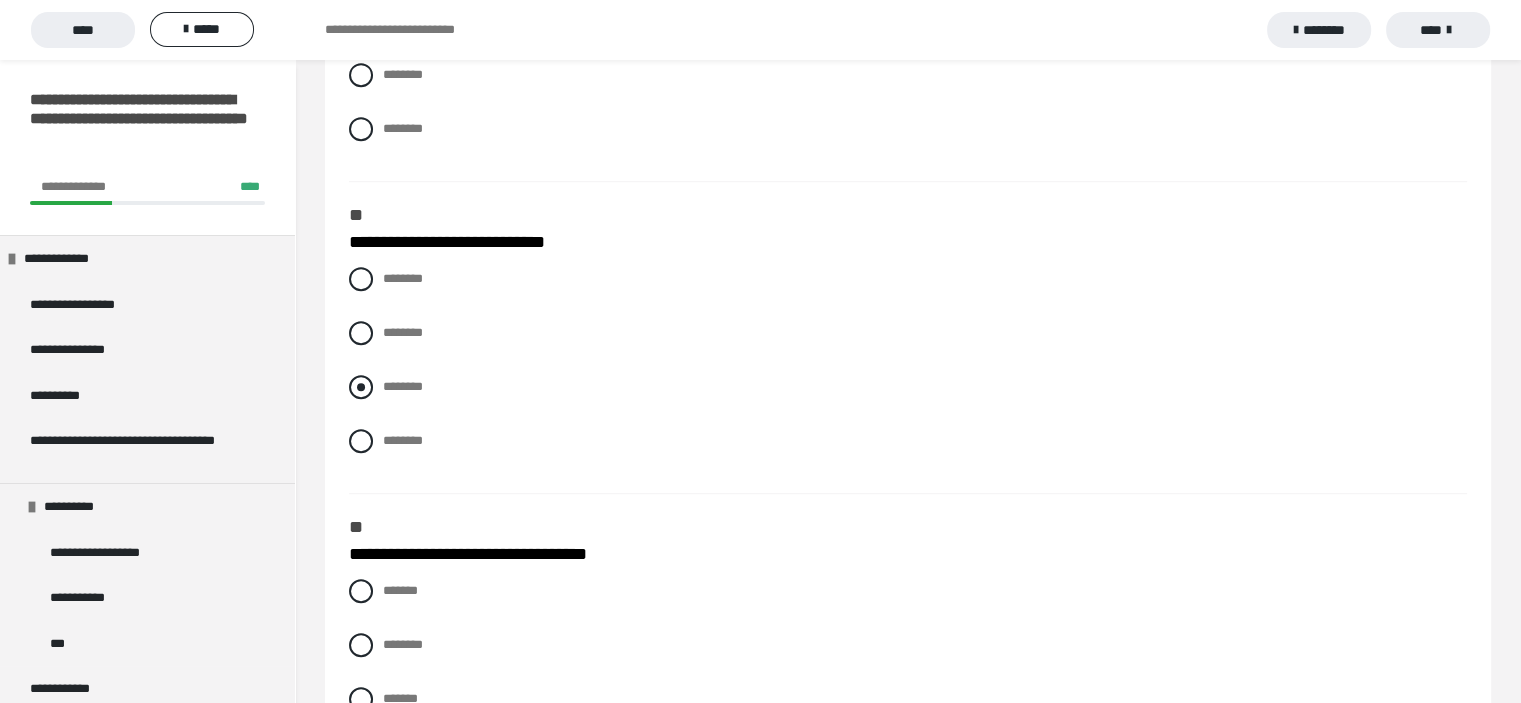 click at bounding box center (361, 387) 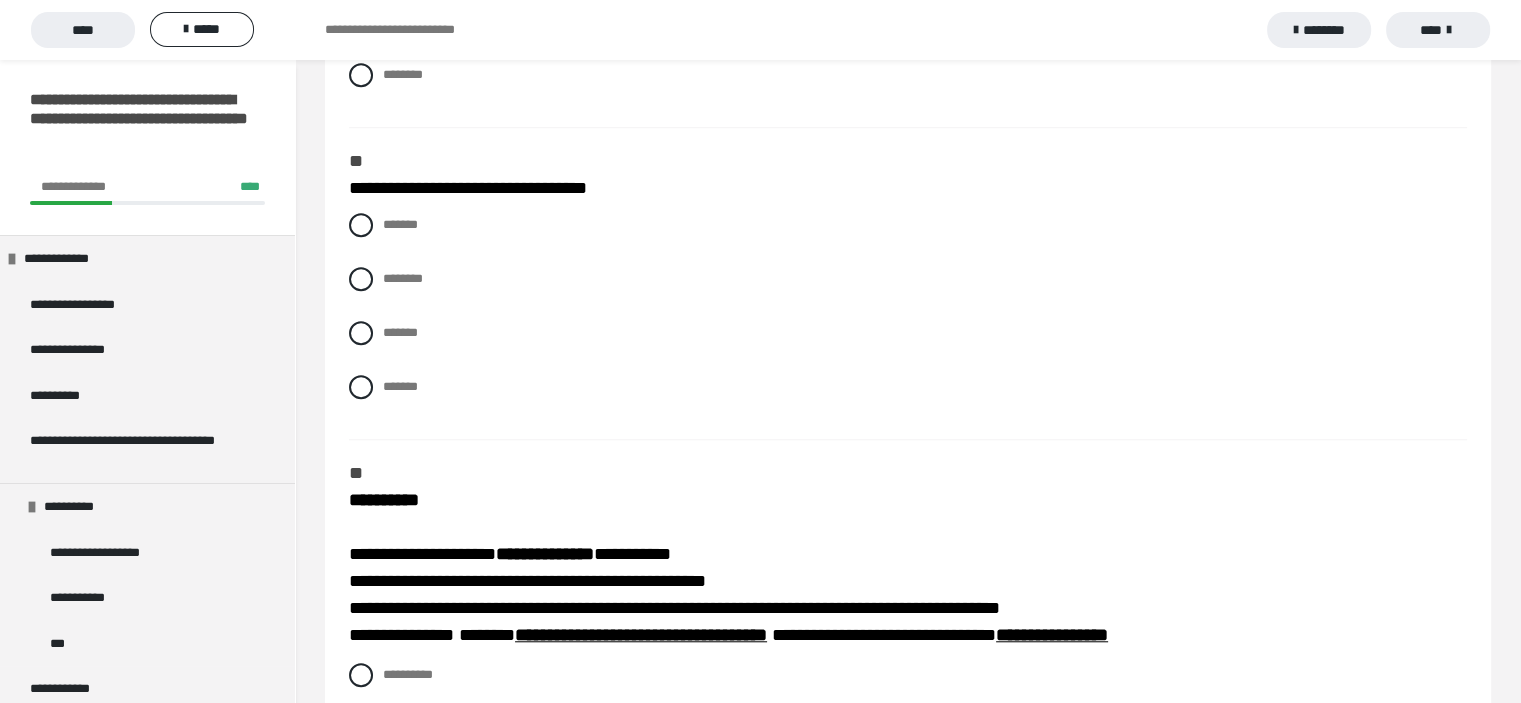 scroll, scrollTop: 1600, scrollLeft: 0, axis: vertical 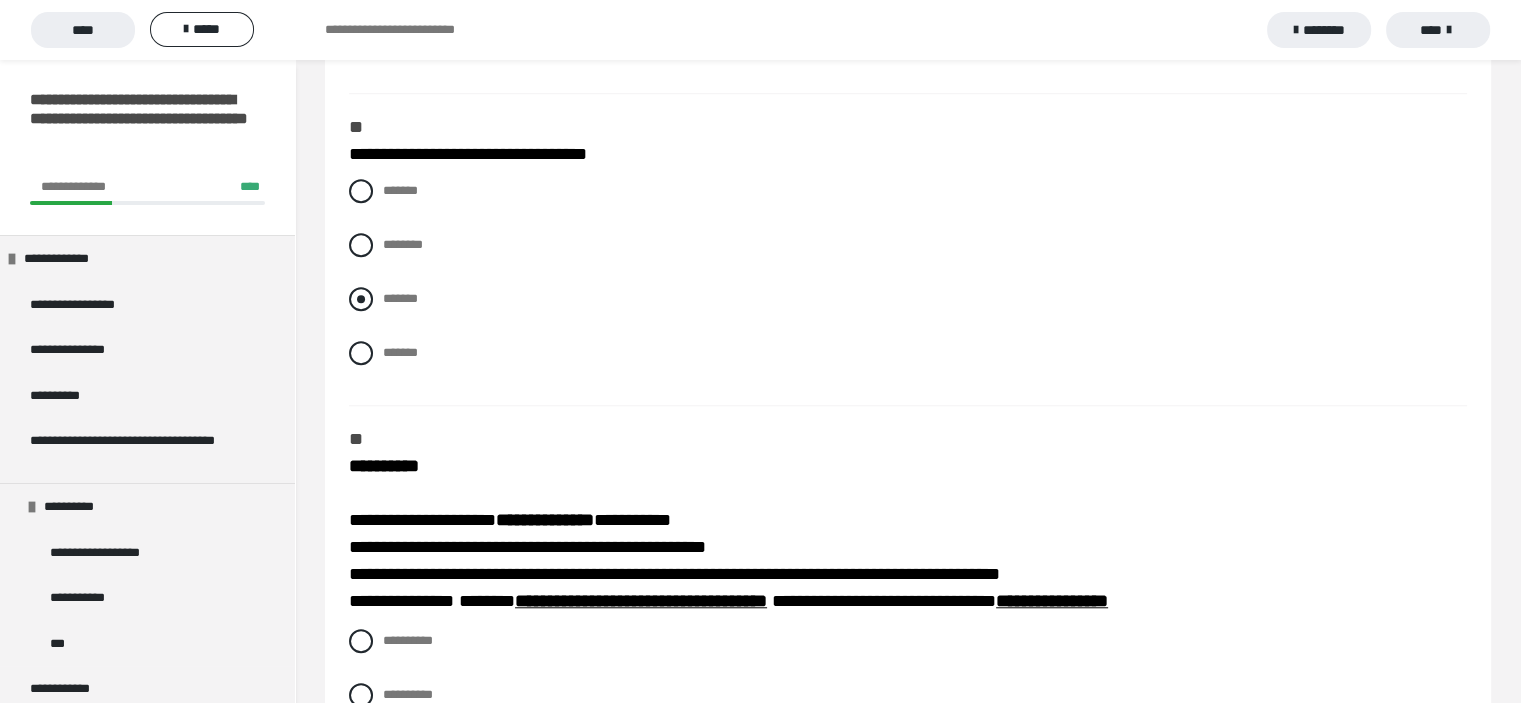 click at bounding box center [361, 299] 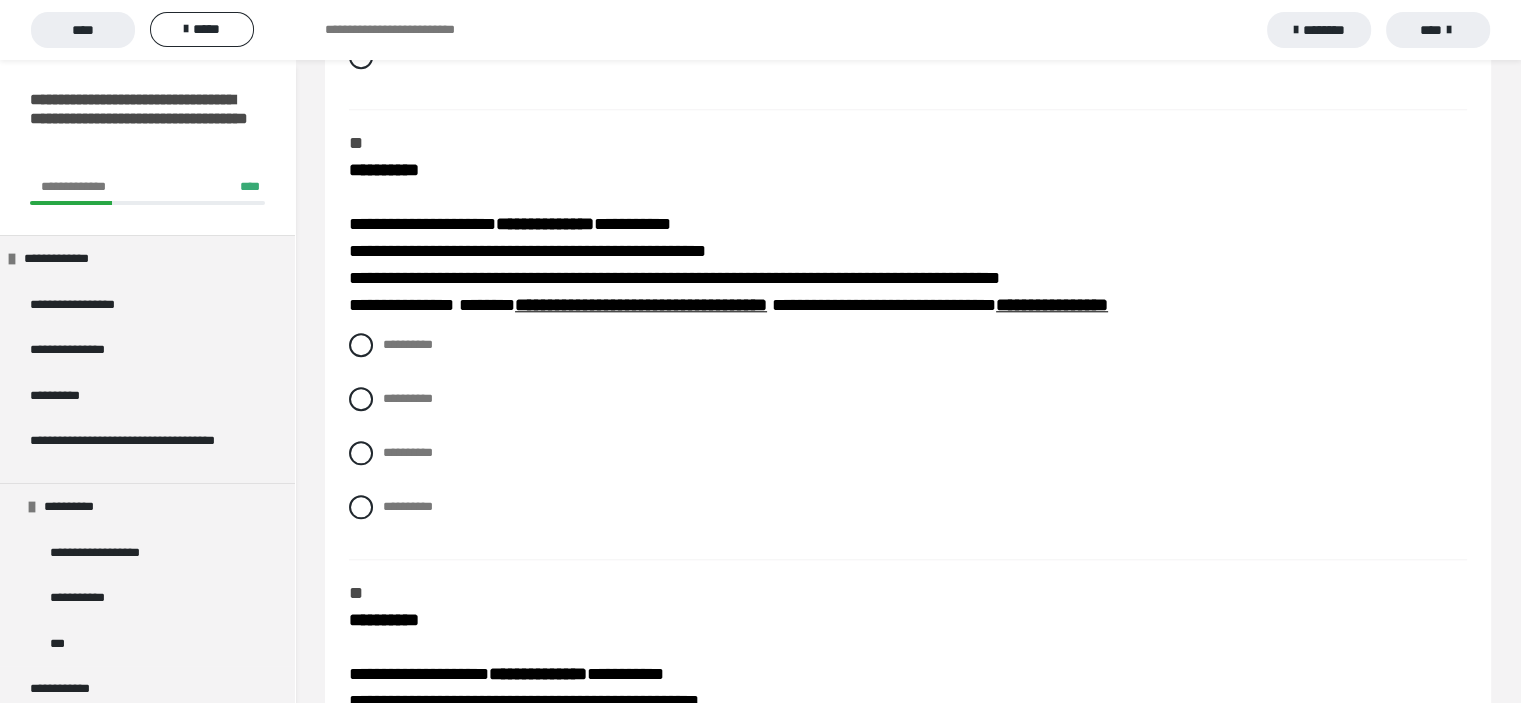 scroll, scrollTop: 1900, scrollLeft: 0, axis: vertical 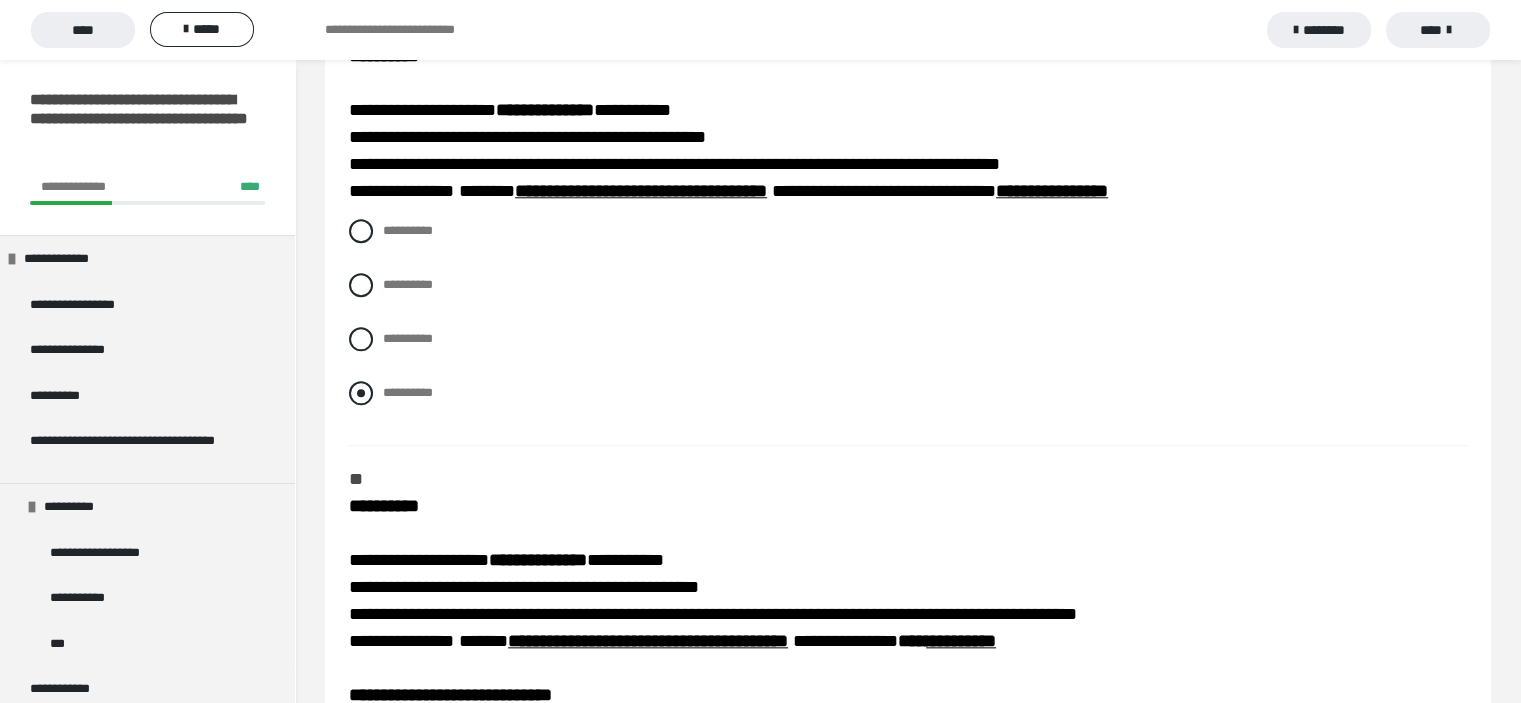 click at bounding box center (361, 393) 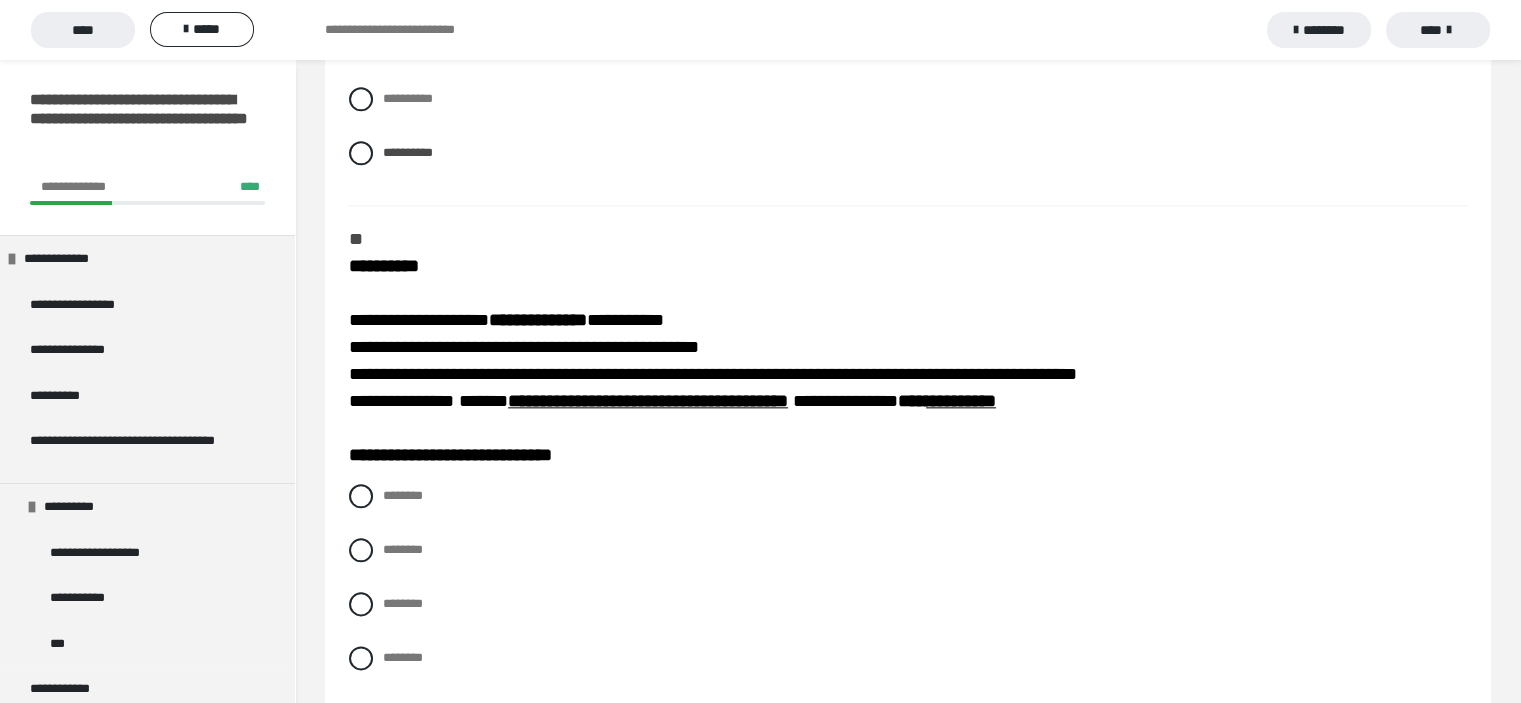 scroll, scrollTop: 2310, scrollLeft: 0, axis: vertical 